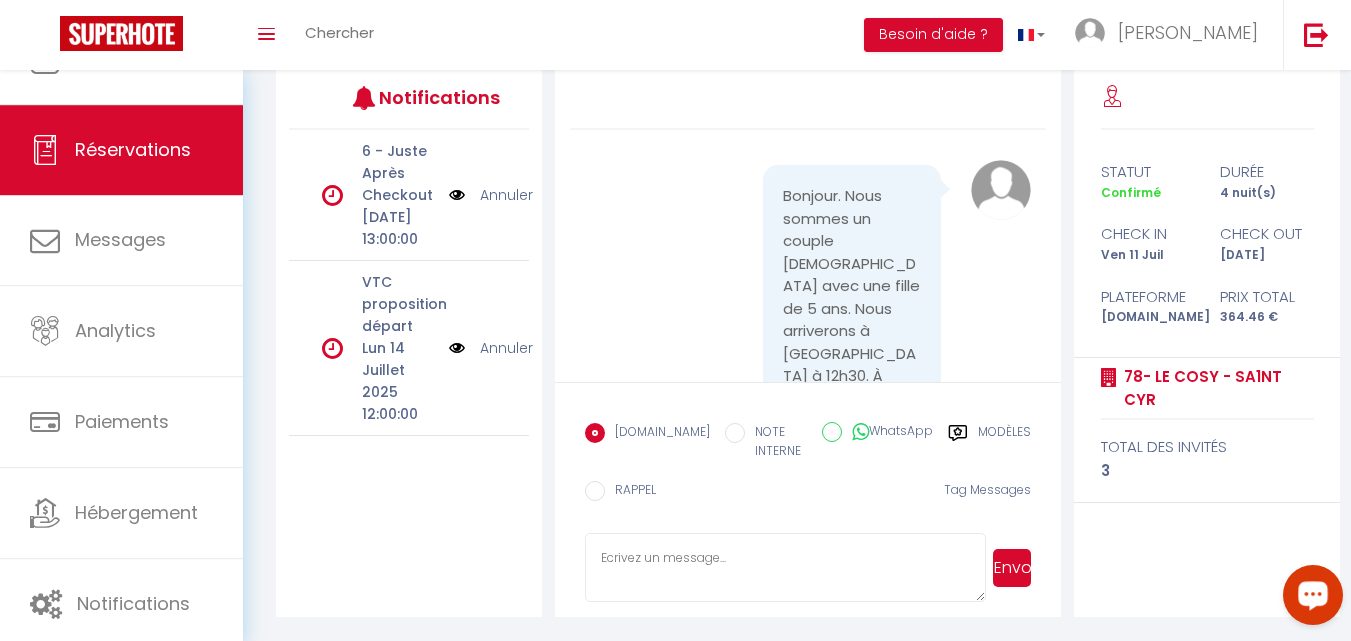 scroll, scrollTop: 264, scrollLeft: 0, axis: vertical 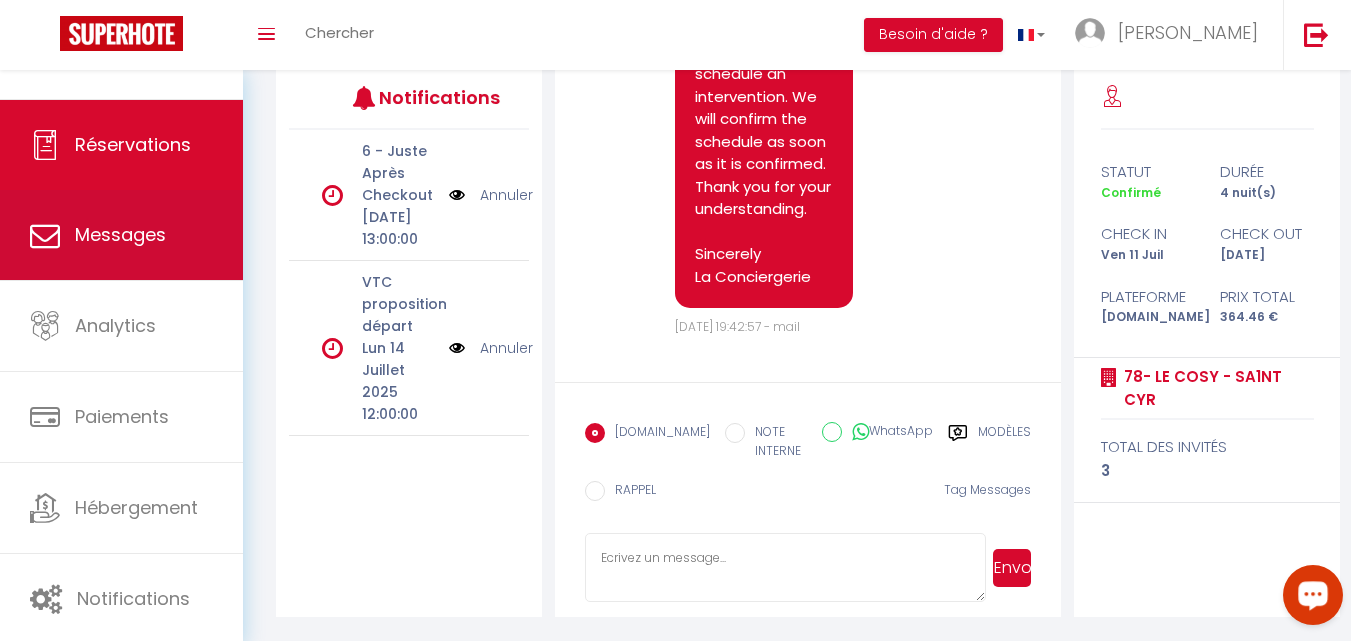 click on "Messages" at bounding box center [121, 235] 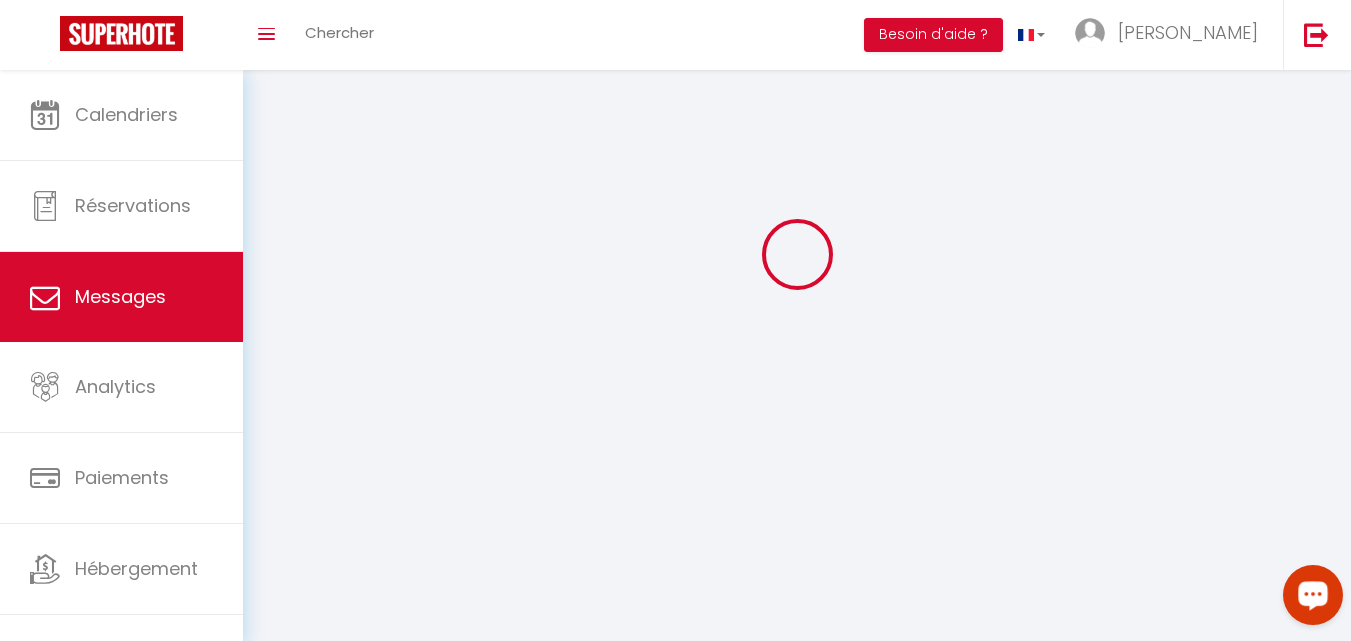 scroll, scrollTop: 0, scrollLeft: 0, axis: both 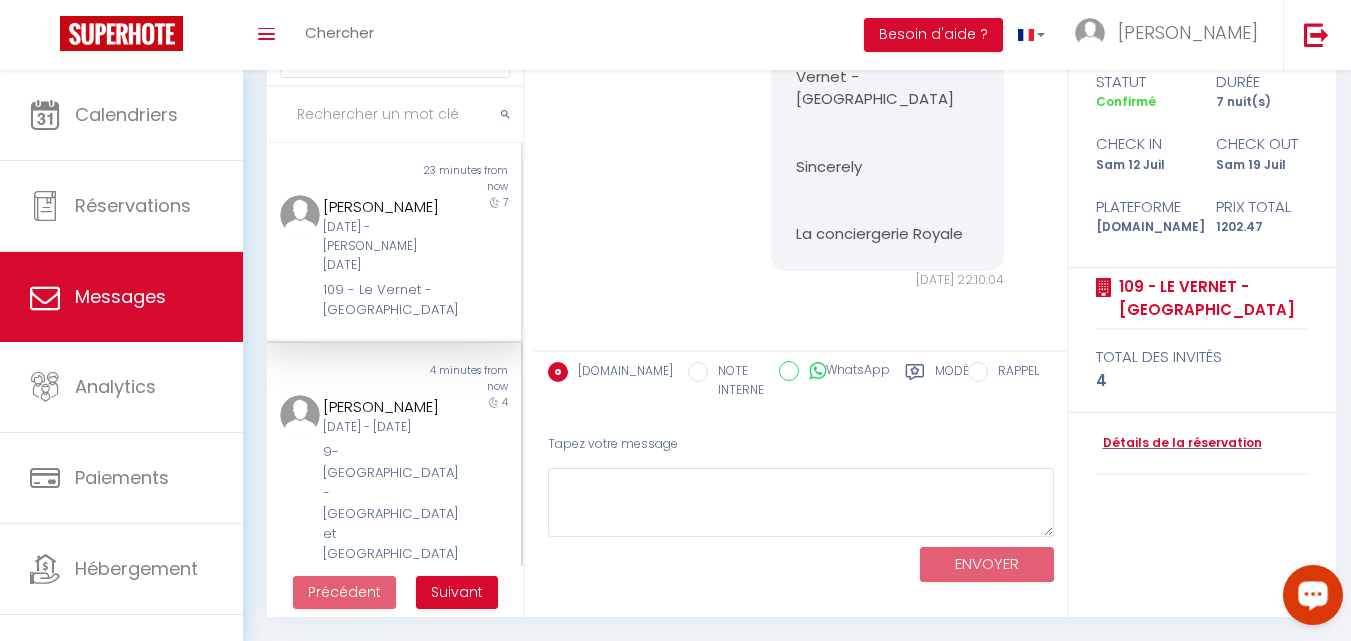 click on "4 minutes from now" at bounding box center (457, 379) 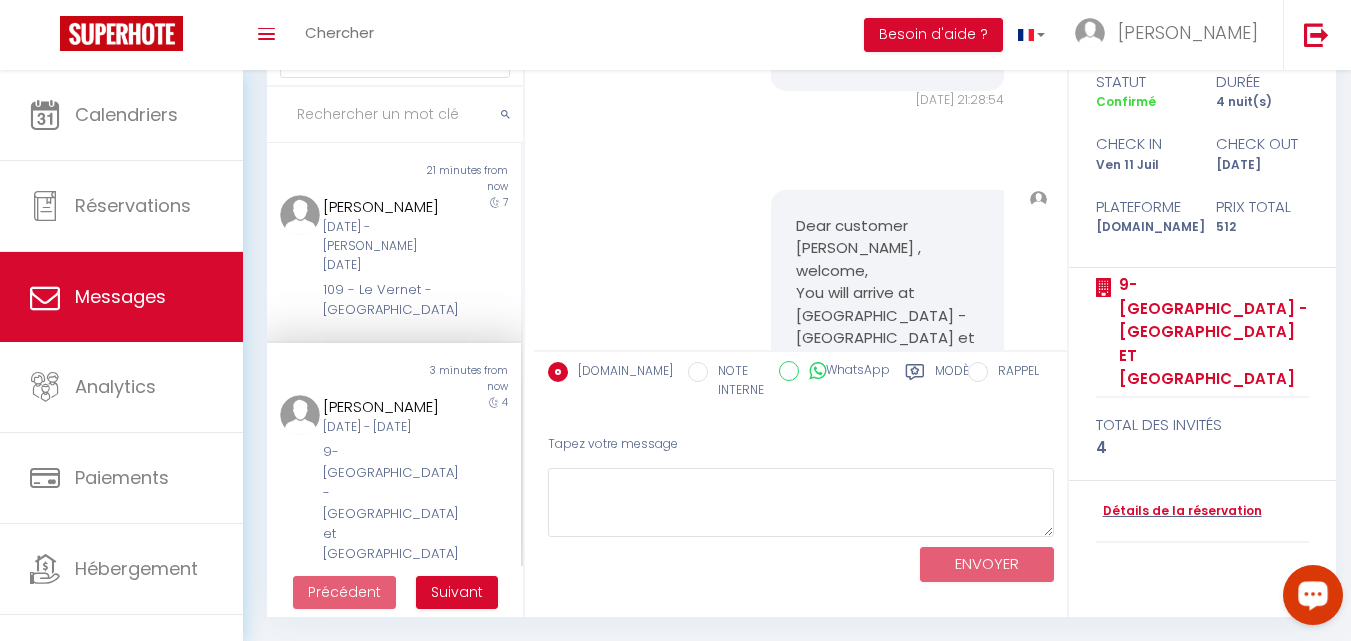 scroll, scrollTop: 22531, scrollLeft: 0, axis: vertical 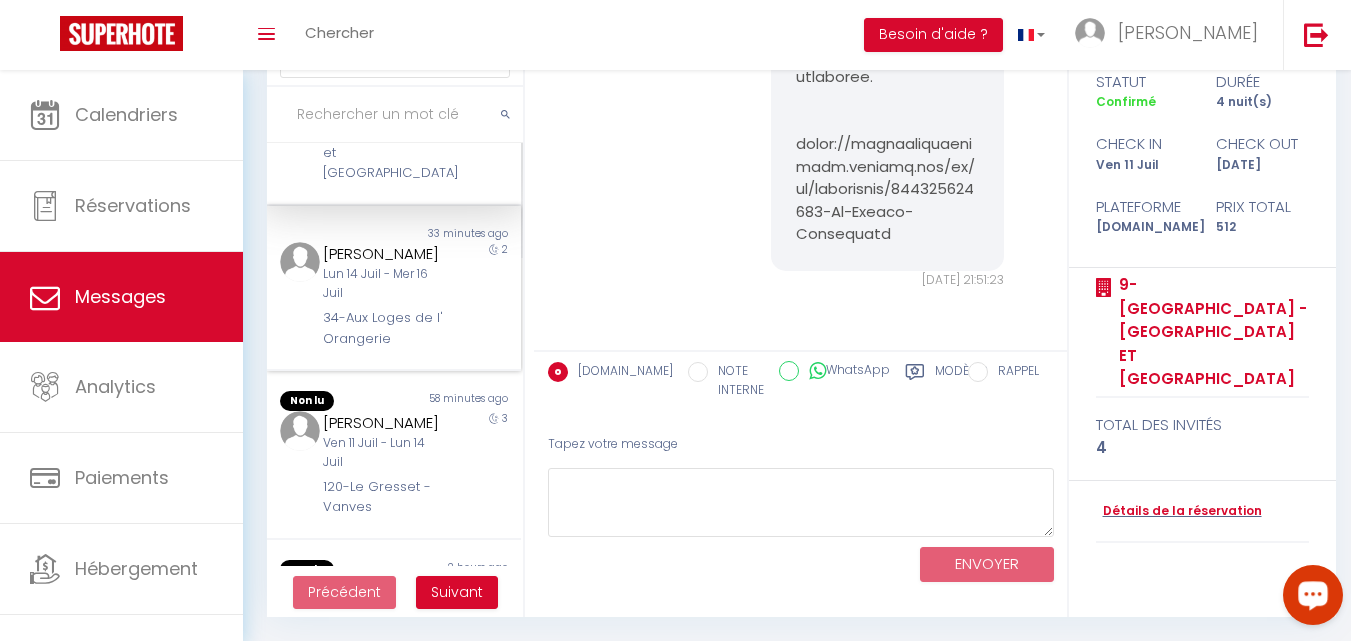 click on "2" at bounding box center (490, 295) 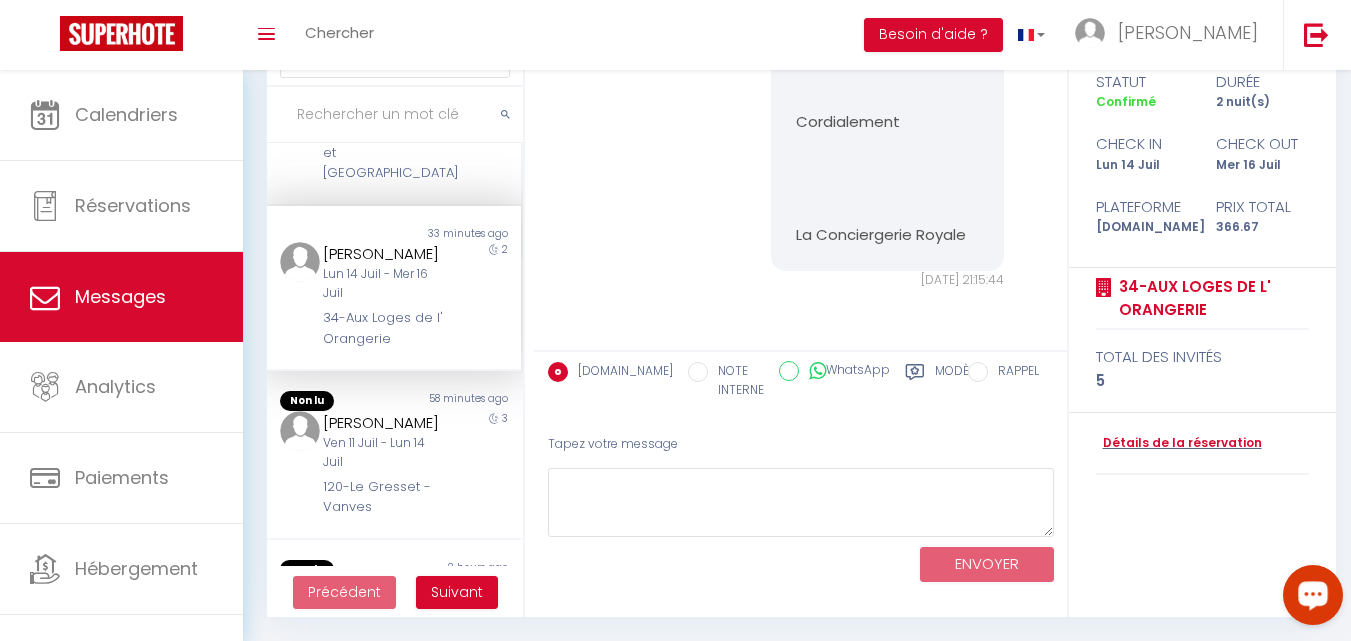 scroll, scrollTop: 2736, scrollLeft: 0, axis: vertical 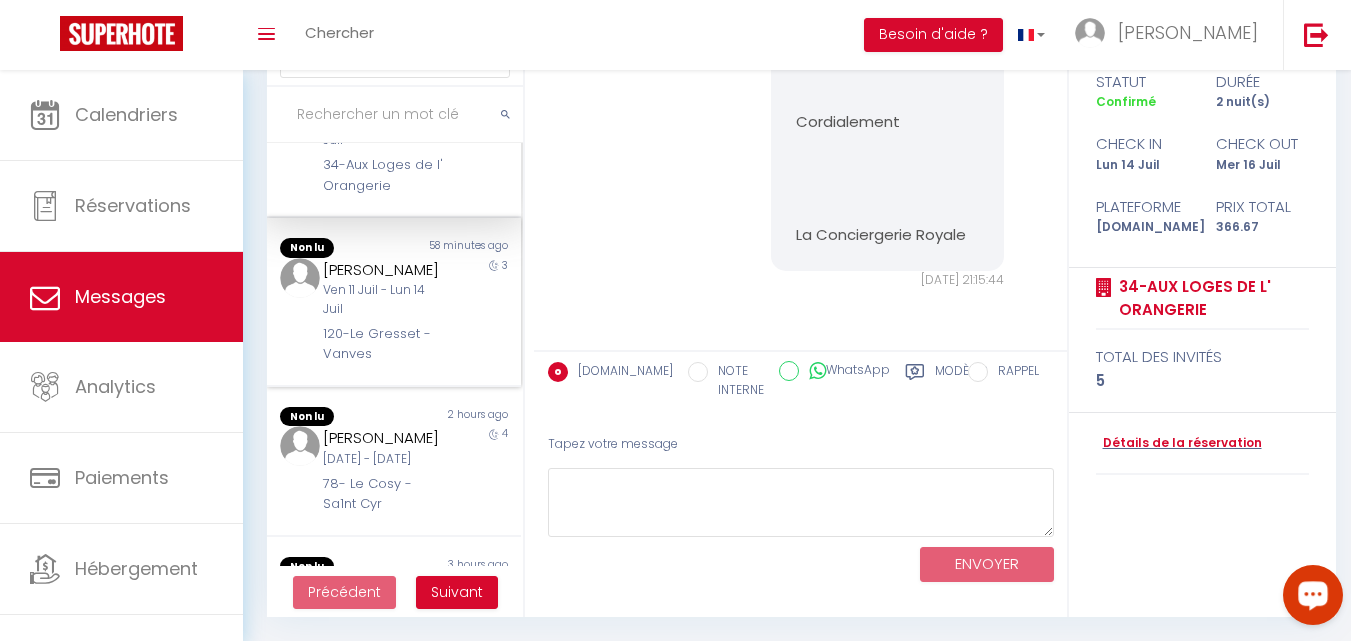 click on "[PERSON_NAME]   [DATE] - [DATE]-Le Gresset - Vanves" at bounding box center [383, 311] 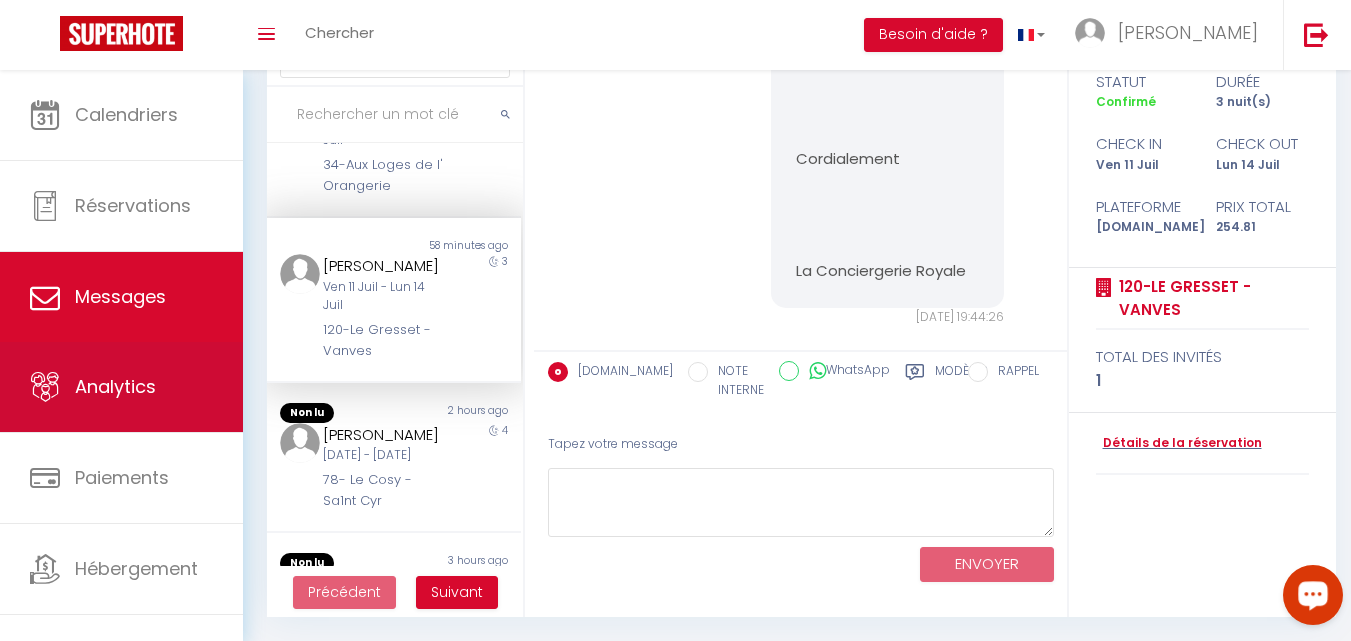scroll, scrollTop: 25456, scrollLeft: 0, axis: vertical 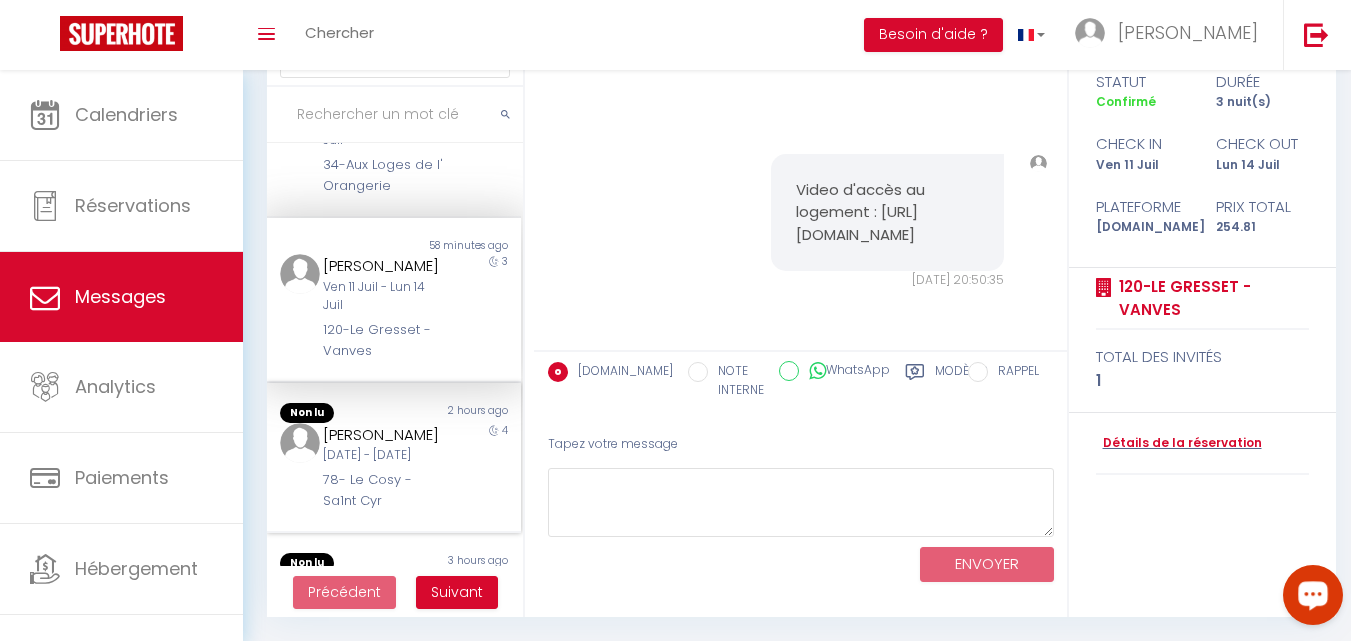 click on "[DATE] - [DATE]" at bounding box center (384, 455) 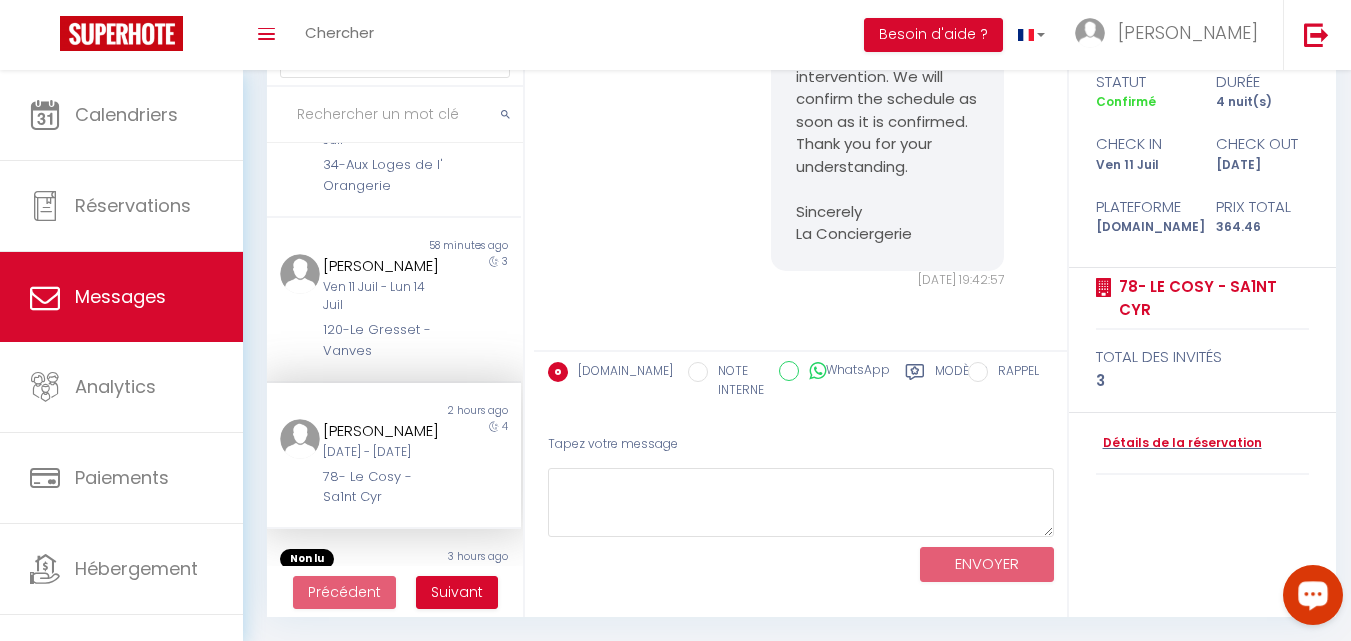 scroll, scrollTop: 18052, scrollLeft: 0, axis: vertical 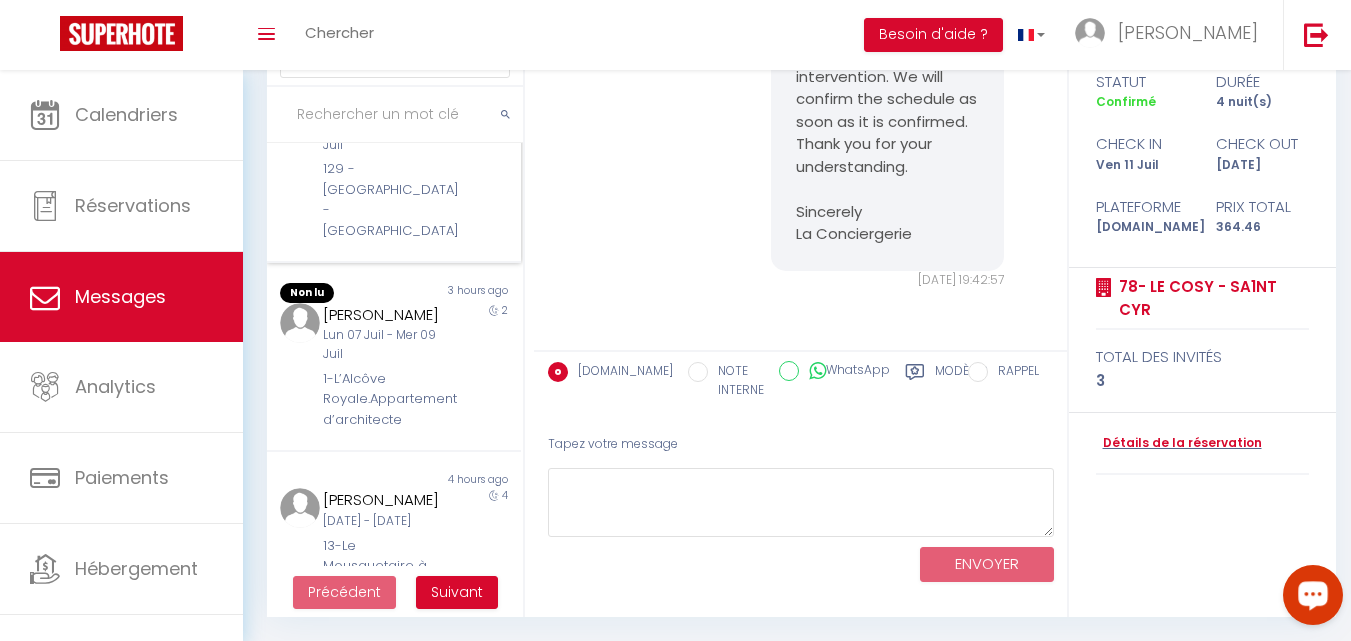 click on "129 - [GEOGRAPHIC_DATA] - [GEOGRAPHIC_DATA]" at bounding box center (384, 200) 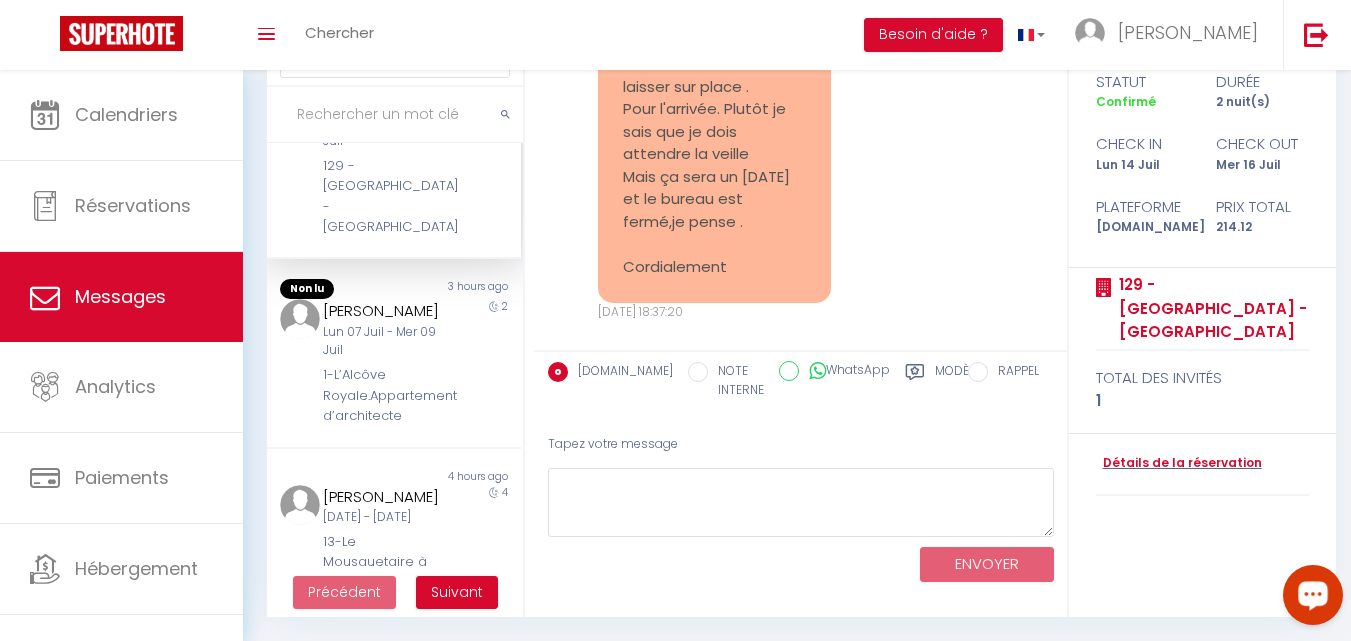 scroll, scrollTop: 3506, scrollLeft: 0, axis: vertical 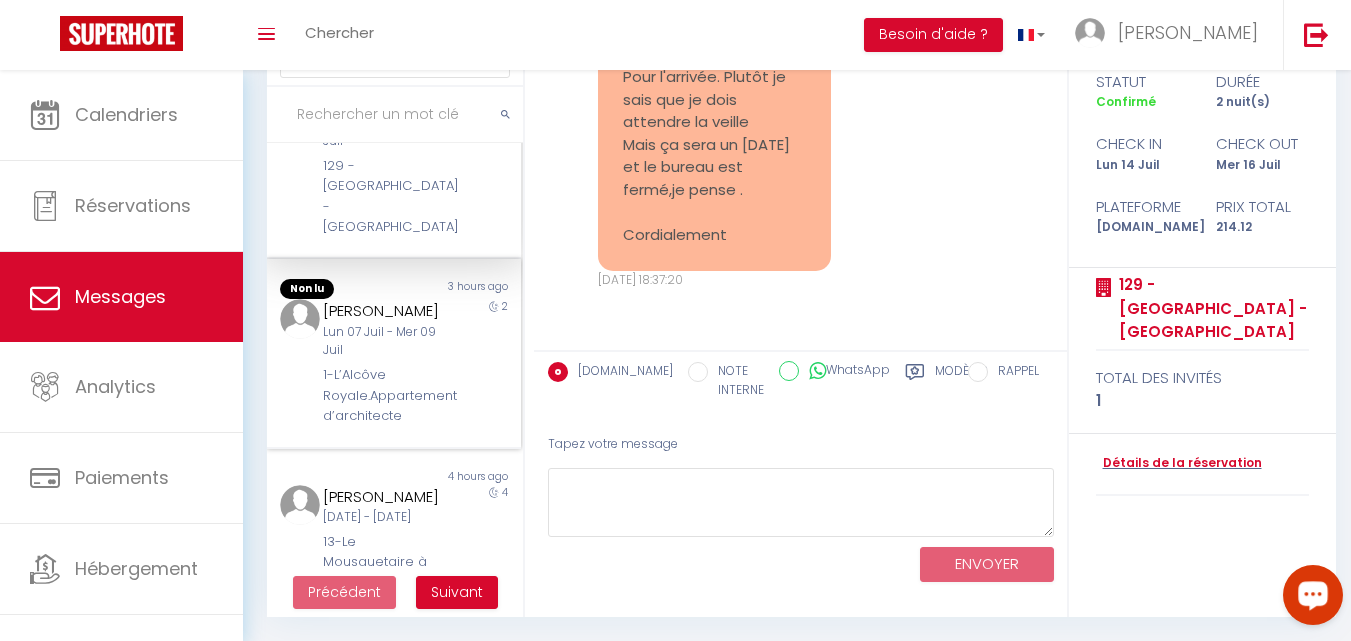 click on "[PERSON_NAME]" at bounding box center (384, 311) 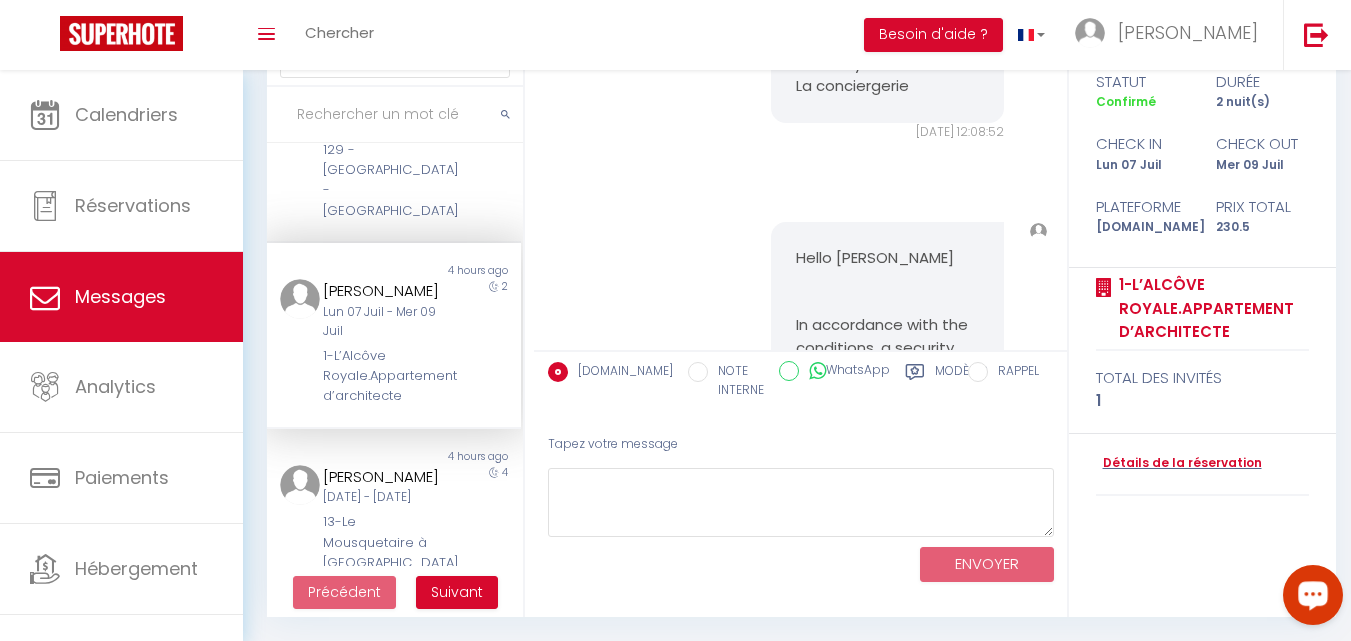 scroll, scrollTop: 994, scrollLeft: 0, axis: vertical 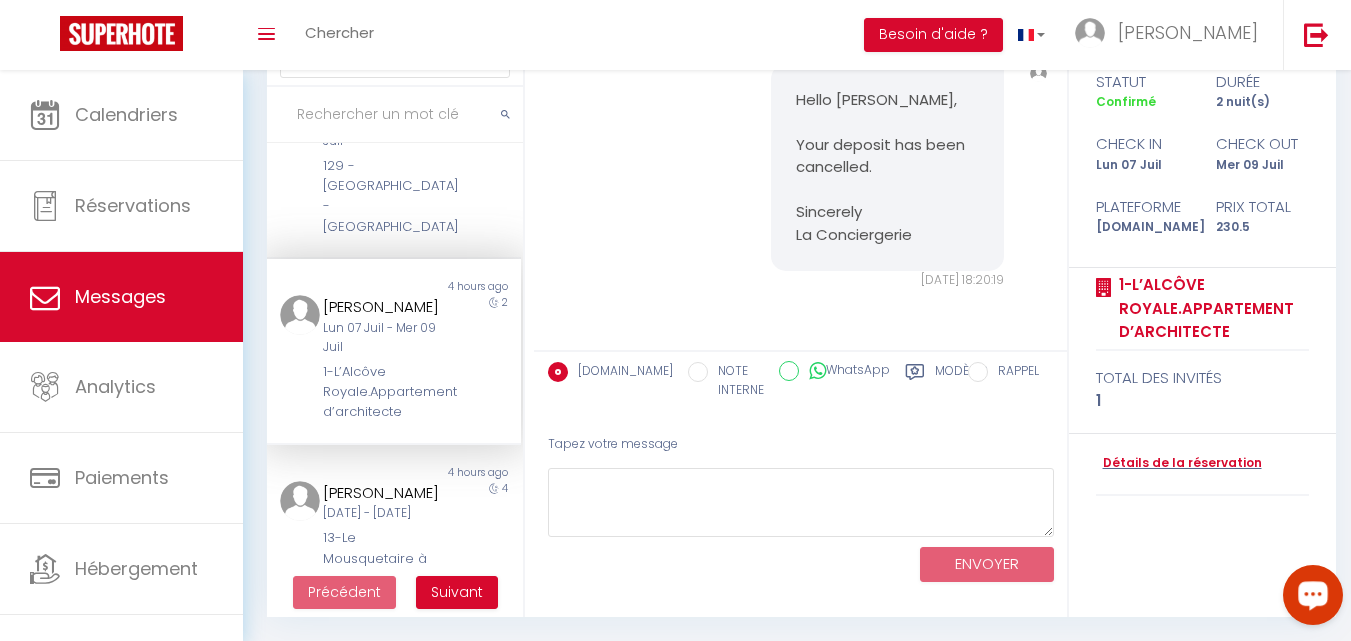 click on "[PERSON_NAME]" at bounding box center [384, 307] 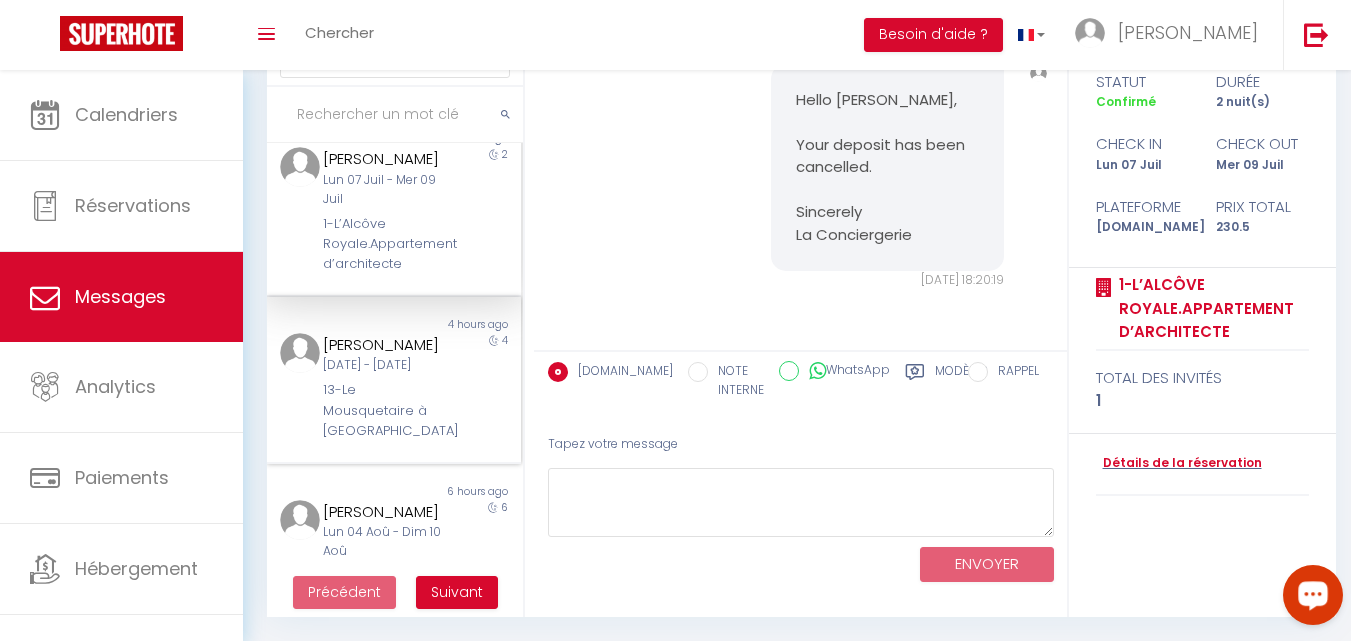 scroll, scrollTop: 1194, scrollLeft: 0, axis: vertical 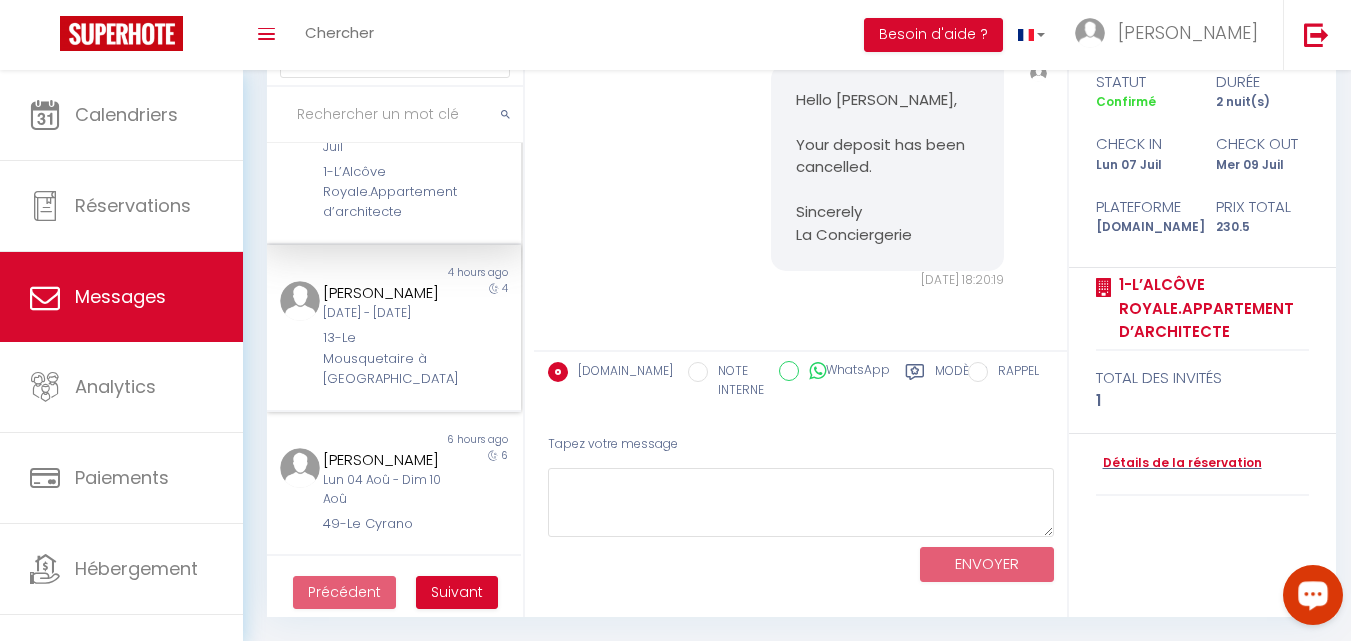 click on "[PERSON_NAME]" at bounding box center (384, 293) 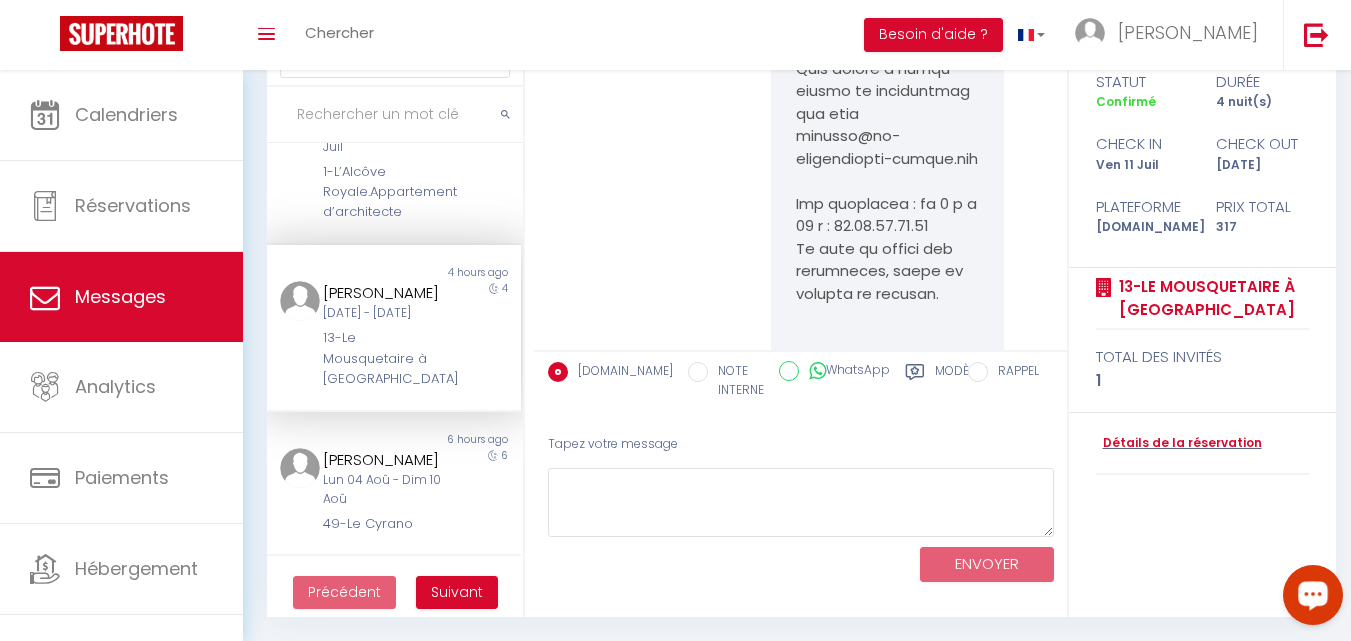 scroll, scrollTop: 20928, scrollLeft: 0, axis: vertical 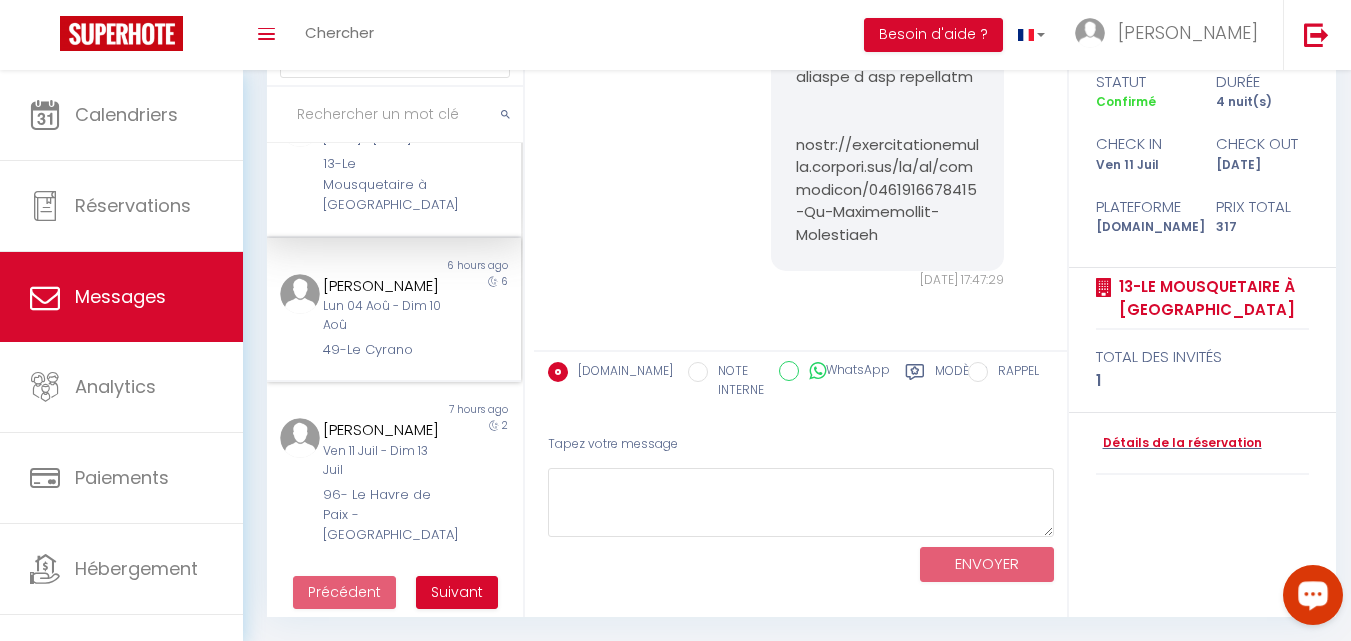 click on "[PERSON_NAME]" at bounding box center (384, 286) 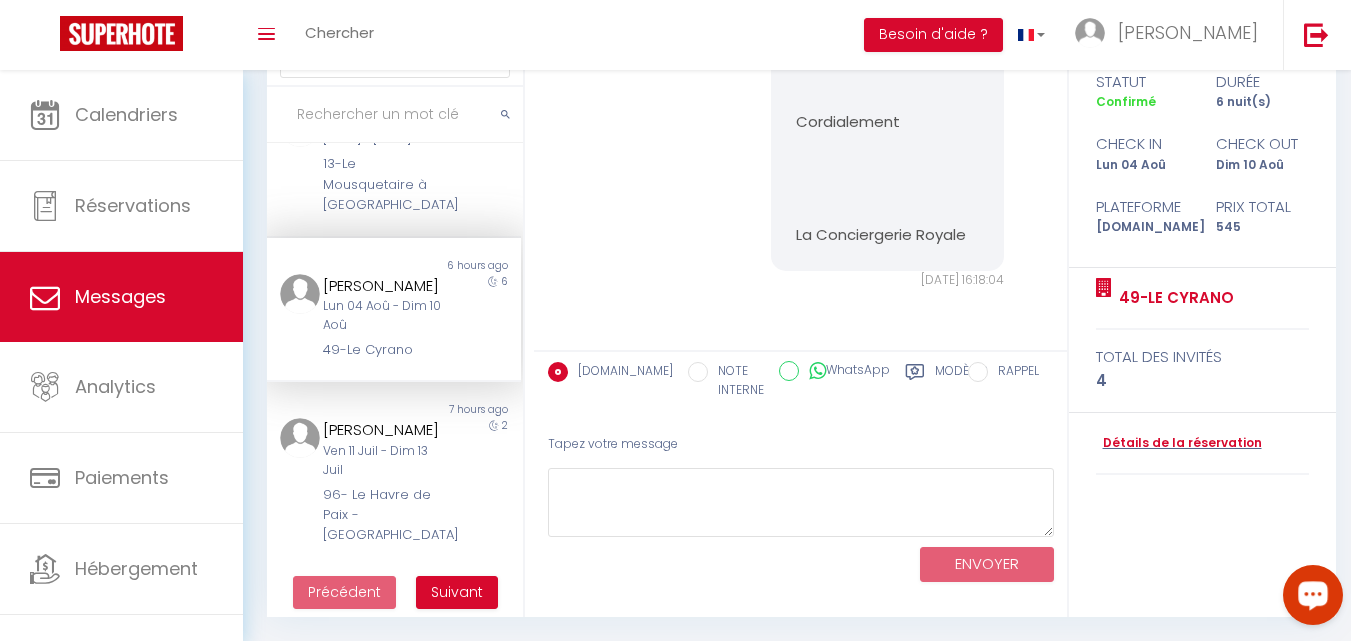 scroll, scrollTop: 2759, scrollLeft: 0, axis: vertical 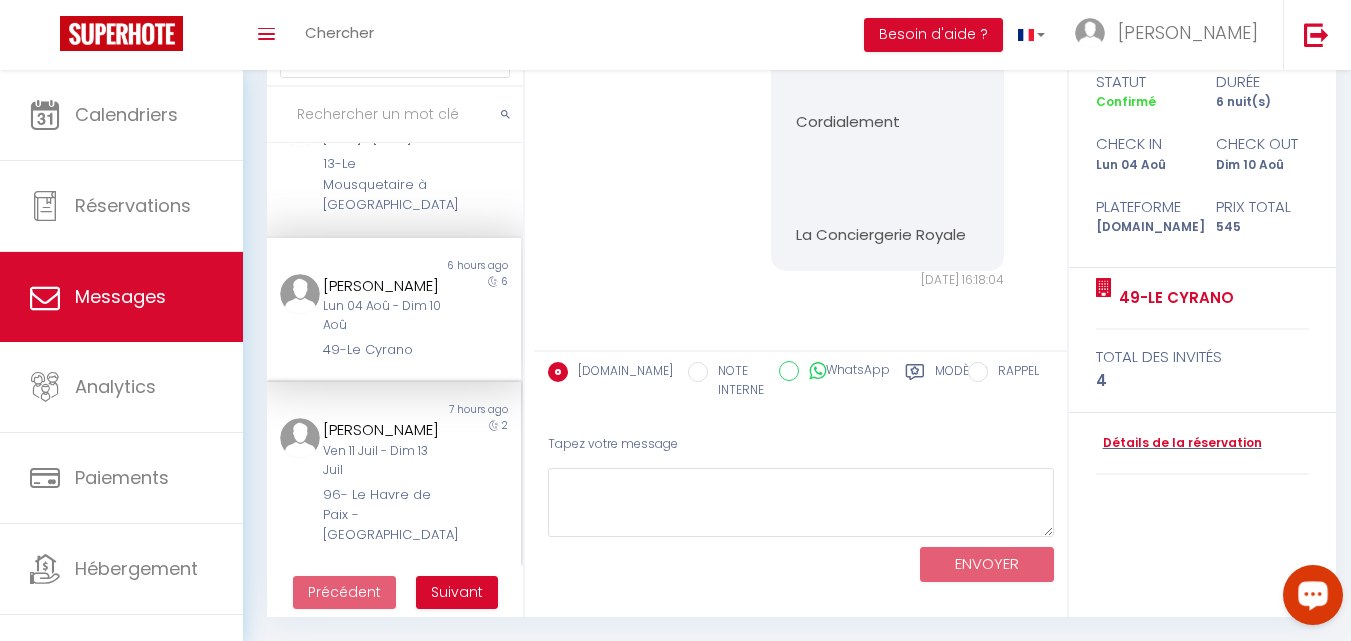 drag, startPoint x: 396, startPoint y: 531, endPoint x: 442, endPoint y: 502, distance: 54.378304 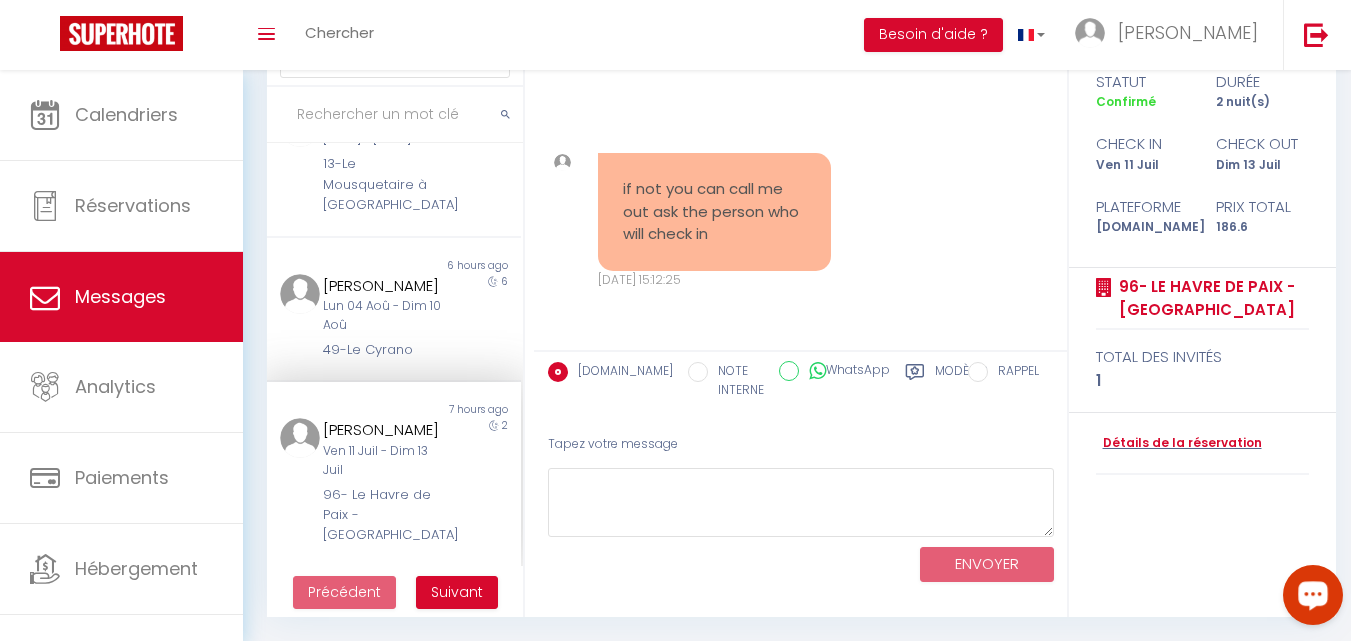 scroll, scrollTop: 7932, scrollLeft: 0, axis: vertical 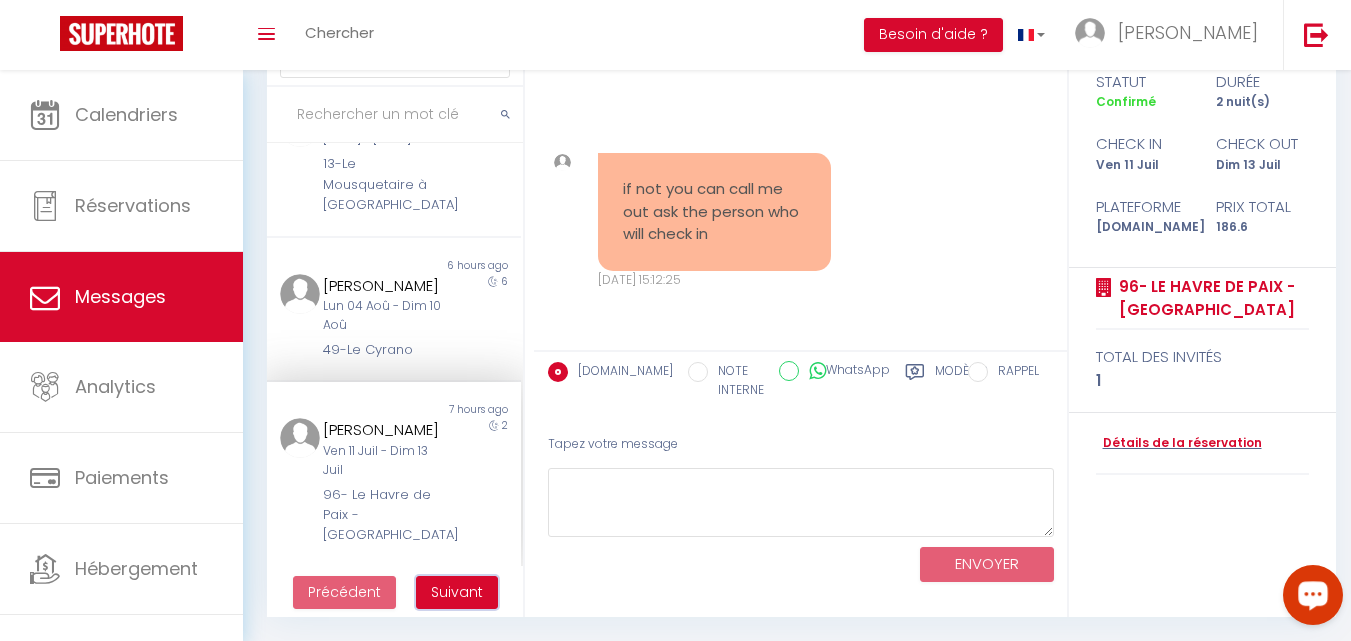 click on "Suivant" at bounding box center [457, 592] 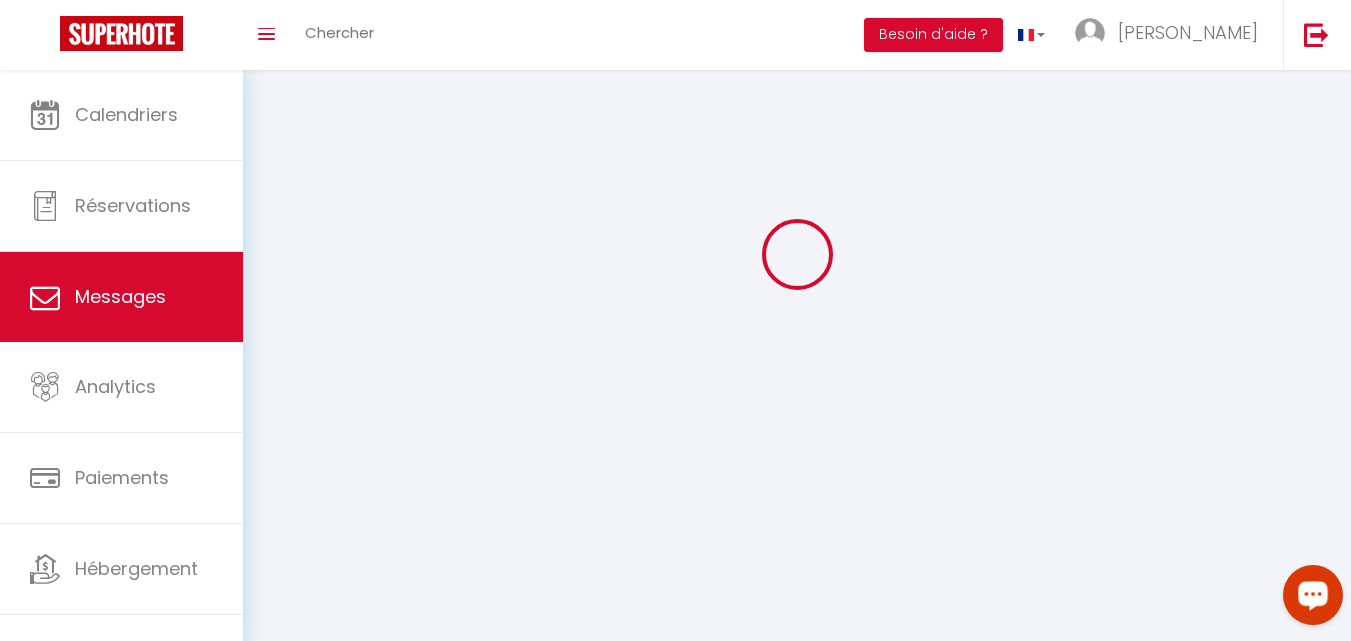 scroll, scrollTop: 70, scrollLeft: 0, axis: vertical 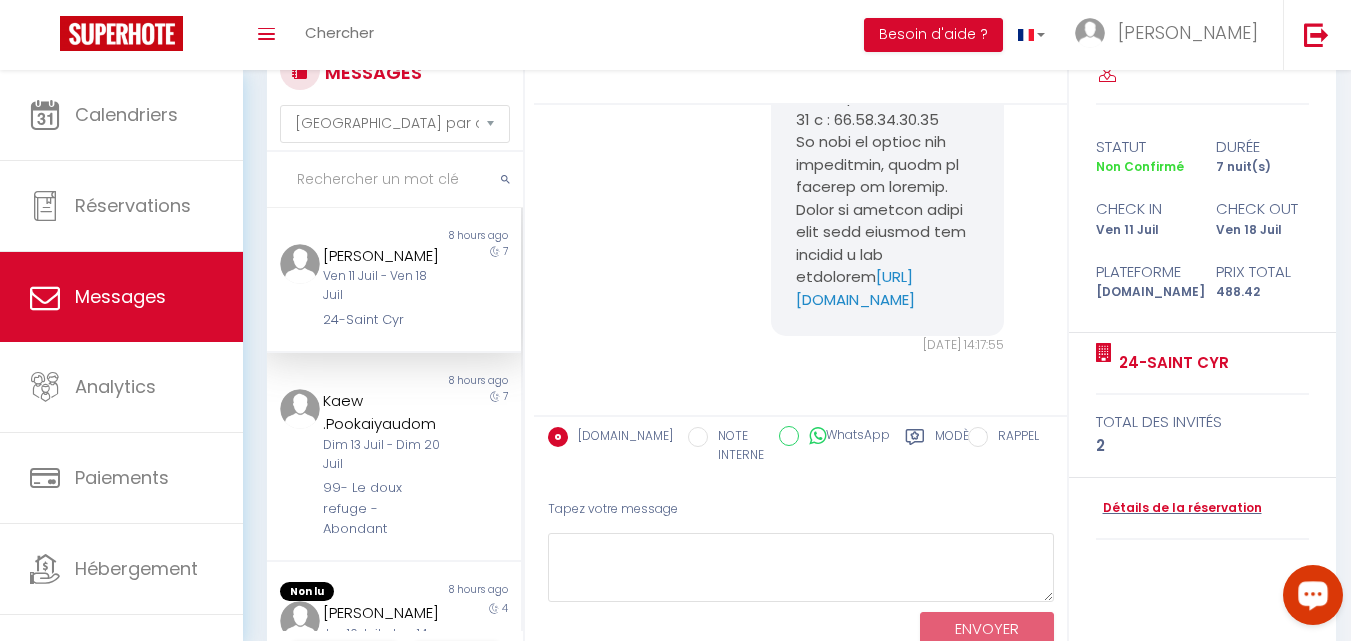 click on "Ven 11 Juil - Ven 18 Juil" at bounding box center [384, 286] 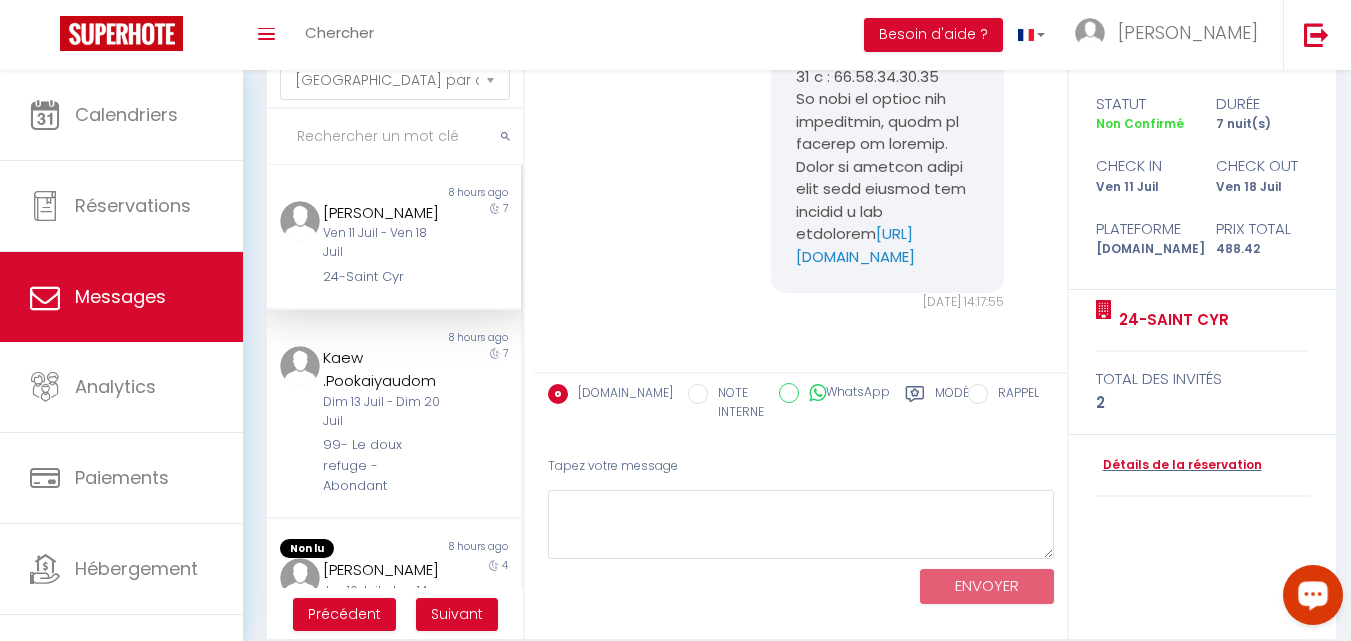 scroll, scrollTop: 135, scrollLeft: 0, axis: vertical 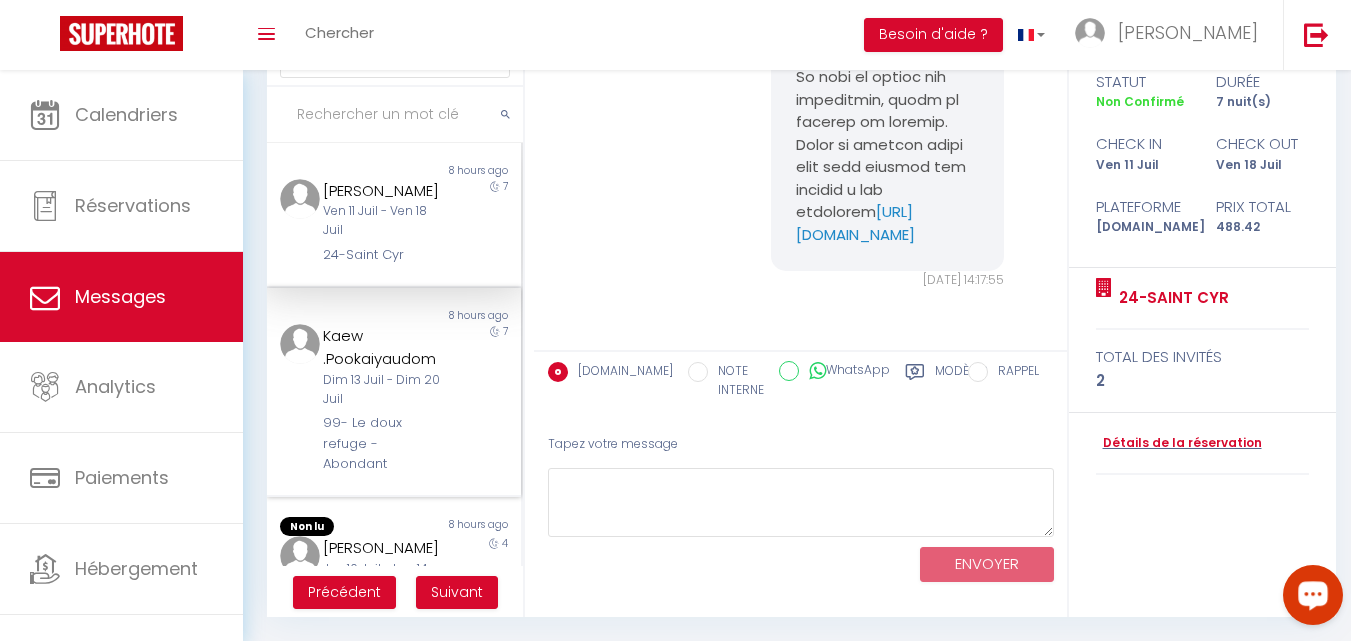 click on "Kaew .Pookaiyaudom" at bounding box center (384, 347) 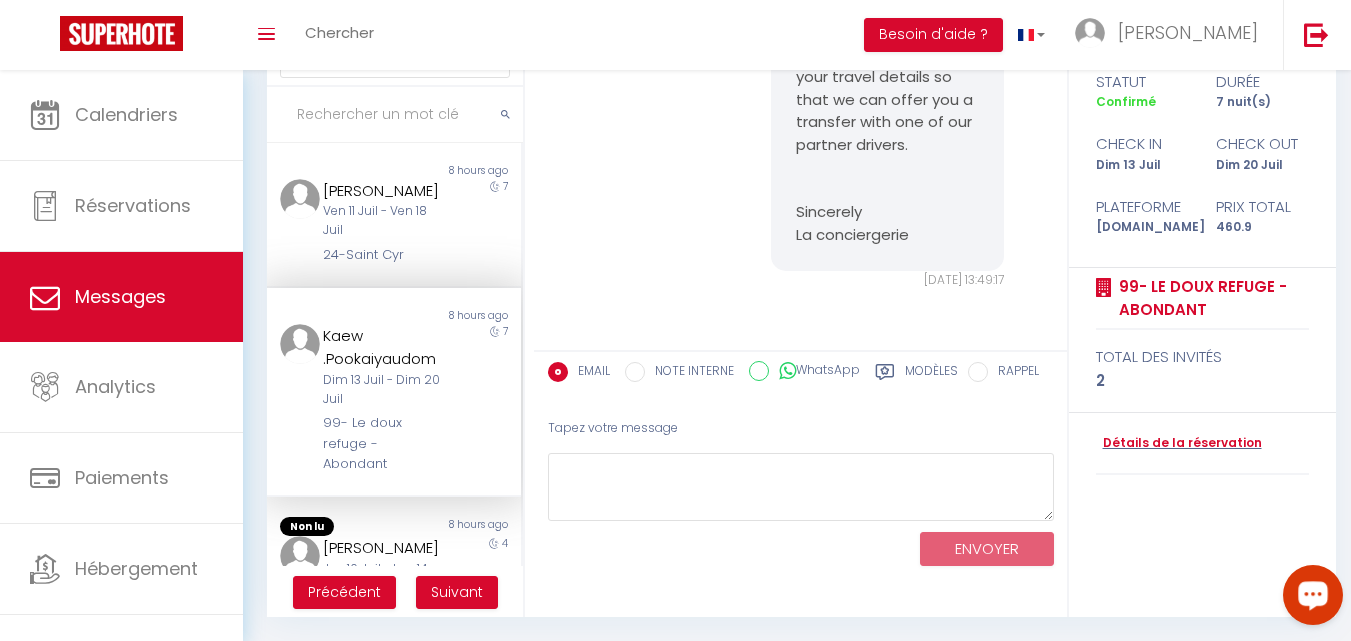 scroll, scrollTop: 3425, scrollLeft: 0, axis: vertical 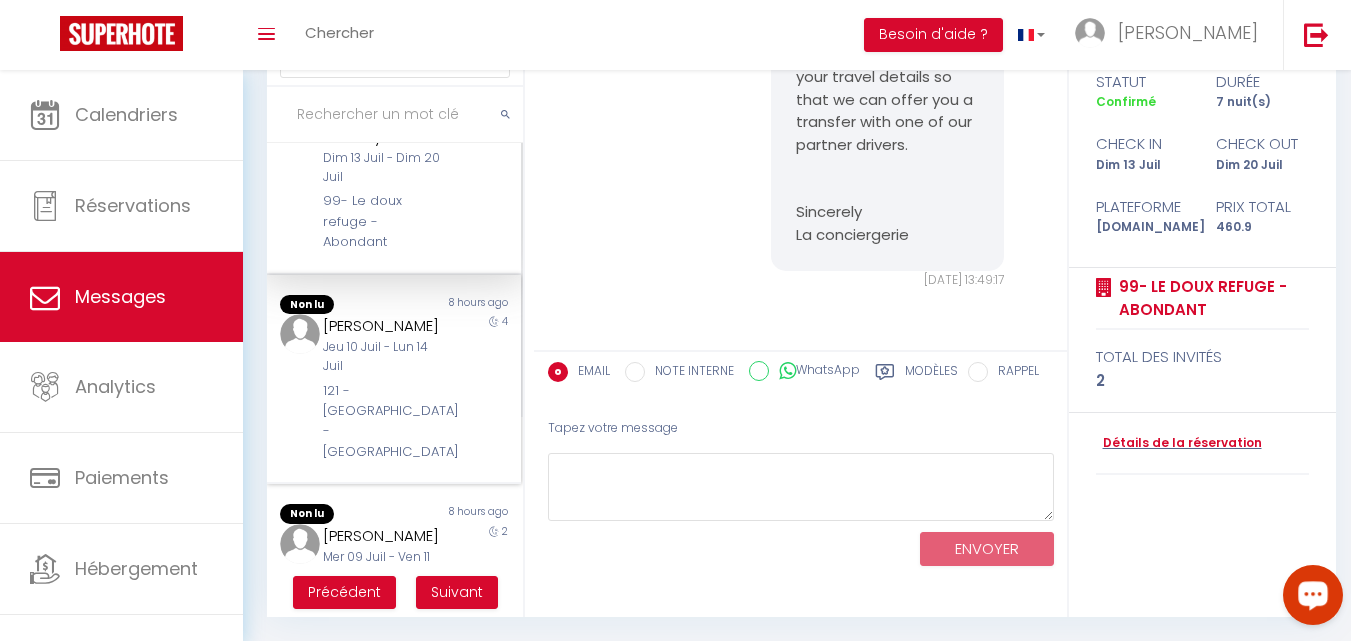 click on "[PERSON_NAME]   [DATE] - [DATE] - [GEOGRAPHIC_DATA] - [GEOGRAPHIC_DATA]" at bounding box center [383, 388] 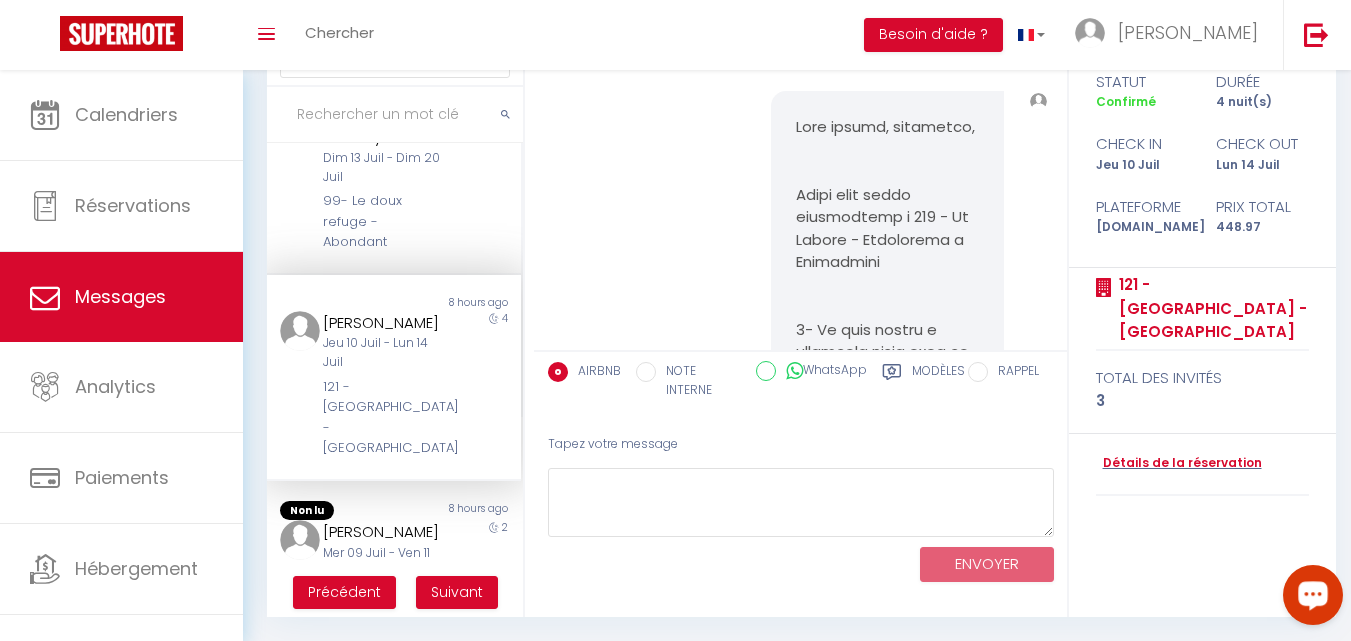 scroll, scrollTop: 14703, scrollLeft: 0, axis: vertical 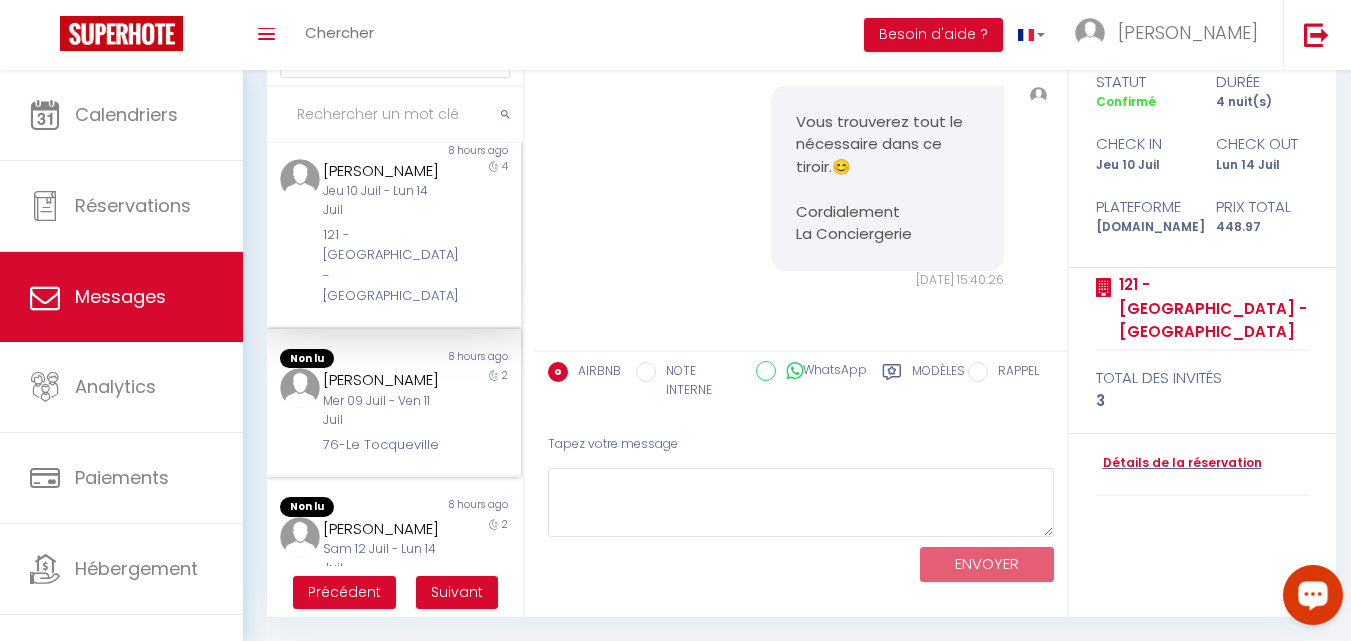 click on "Mer 09 Juil - Ven 11 Juil" at bounding box center [384, 411] 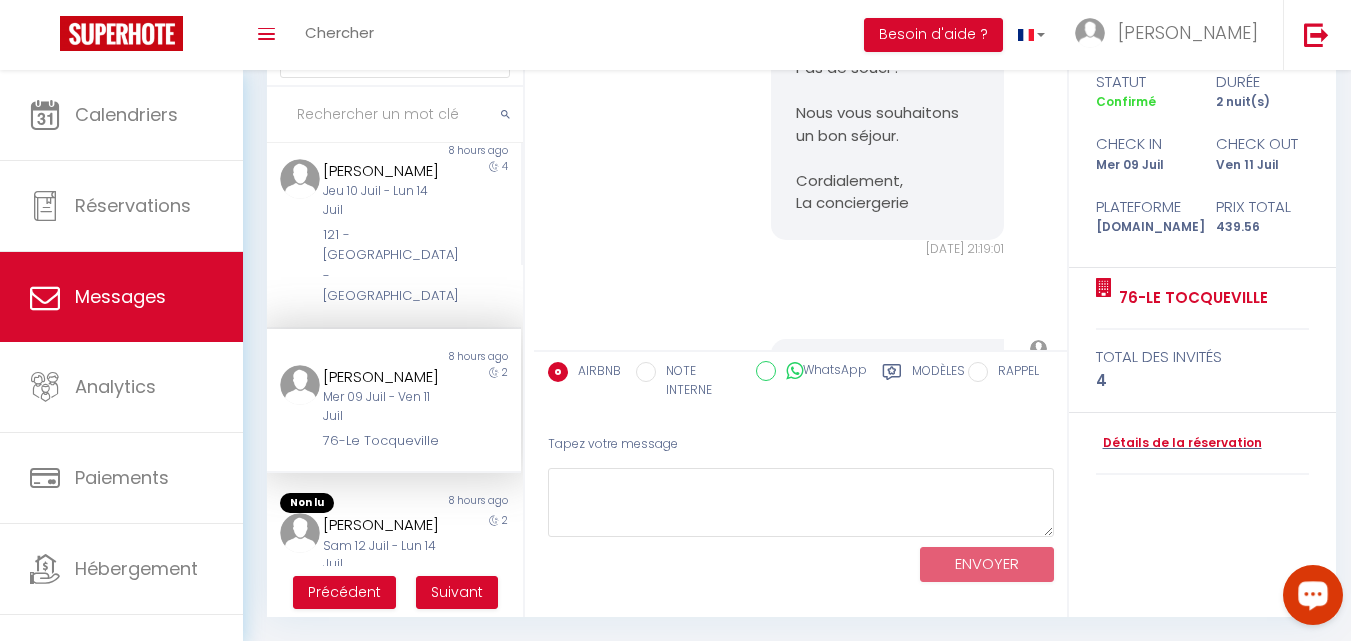 scroll, scrollTop: 18125, scrollLeft: 0, axis: vertical 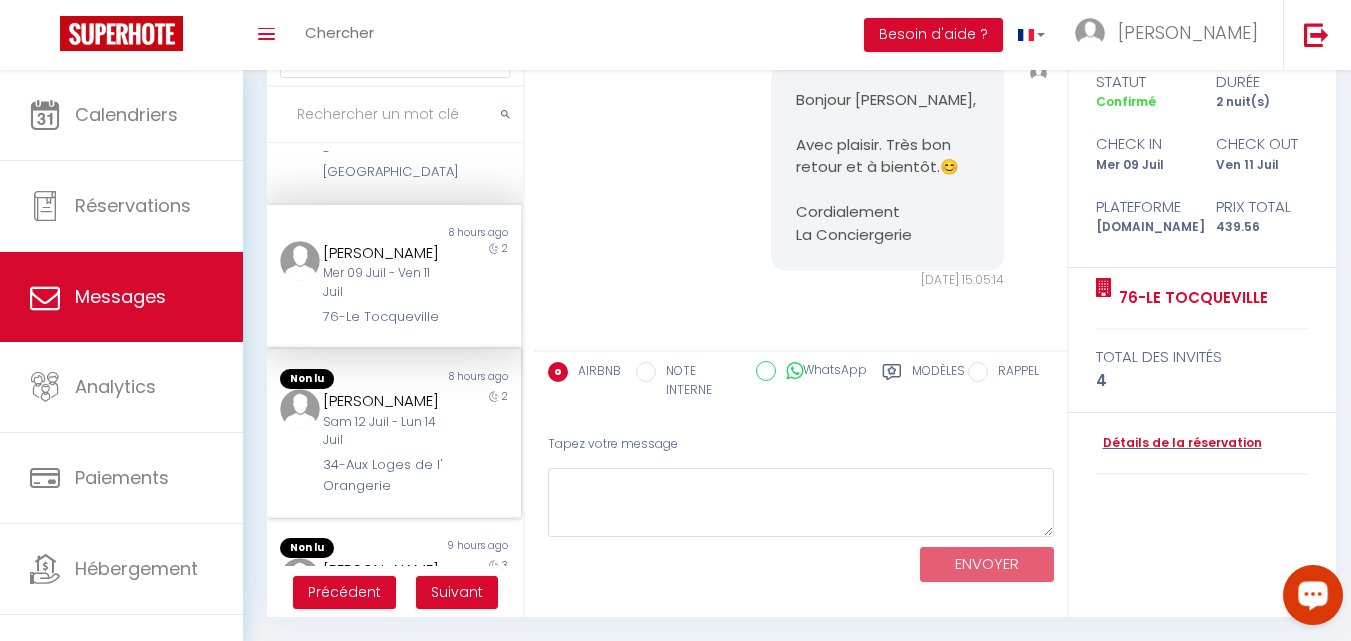 click on "8 hours ago" at bounding box center [457, 379] 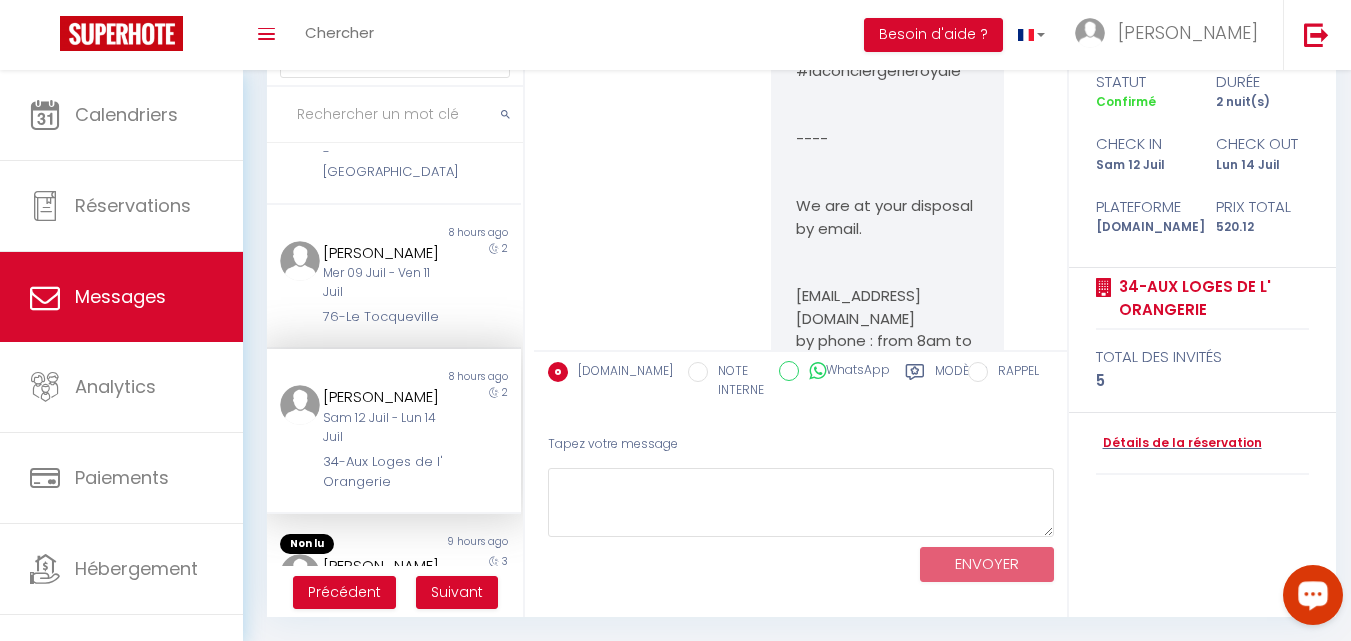 scroll, scrollTop: 19672, scrollLeft: 0, axis: vertical 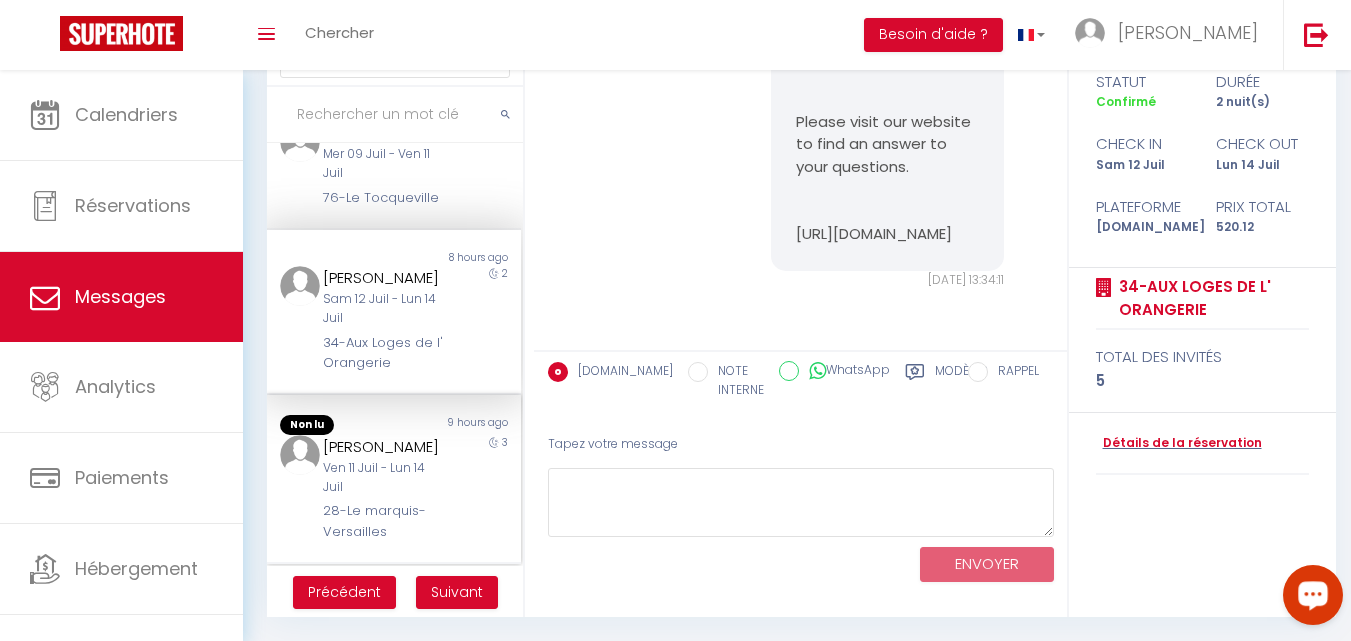click on "[PERSON_NAME]" at bounding box center (384, 447) 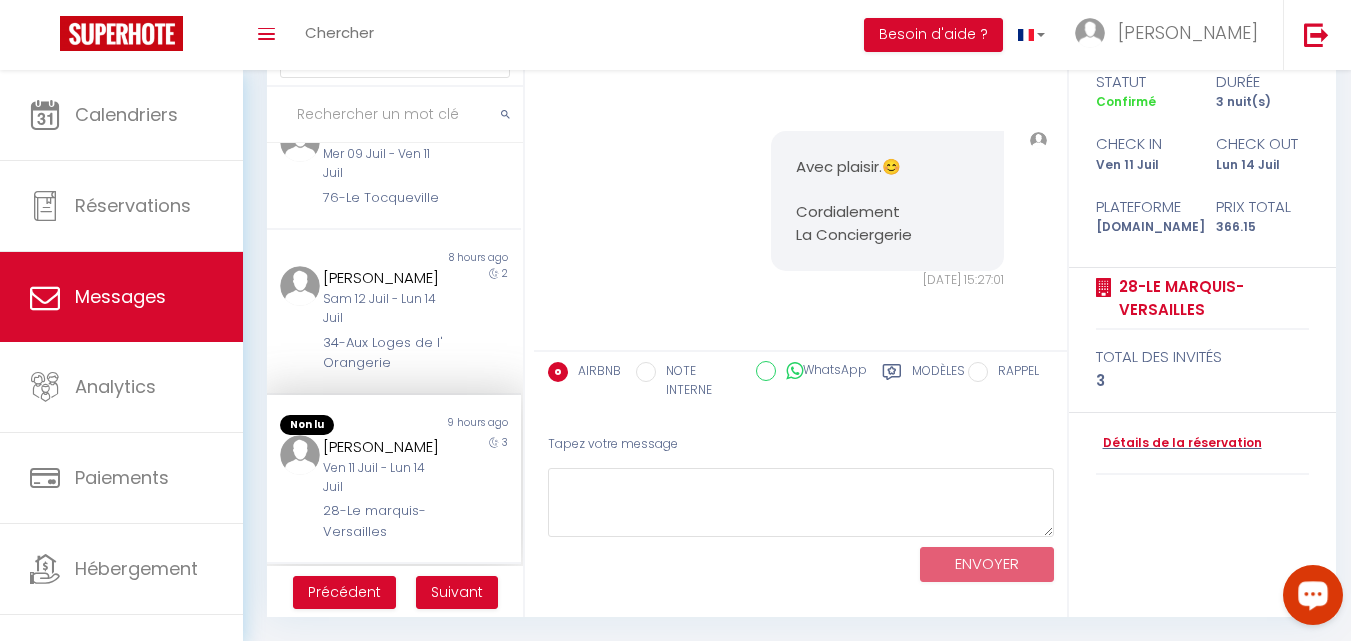 scroll, scrollTop: 15283, scrollLeft: 0, axis: vertical 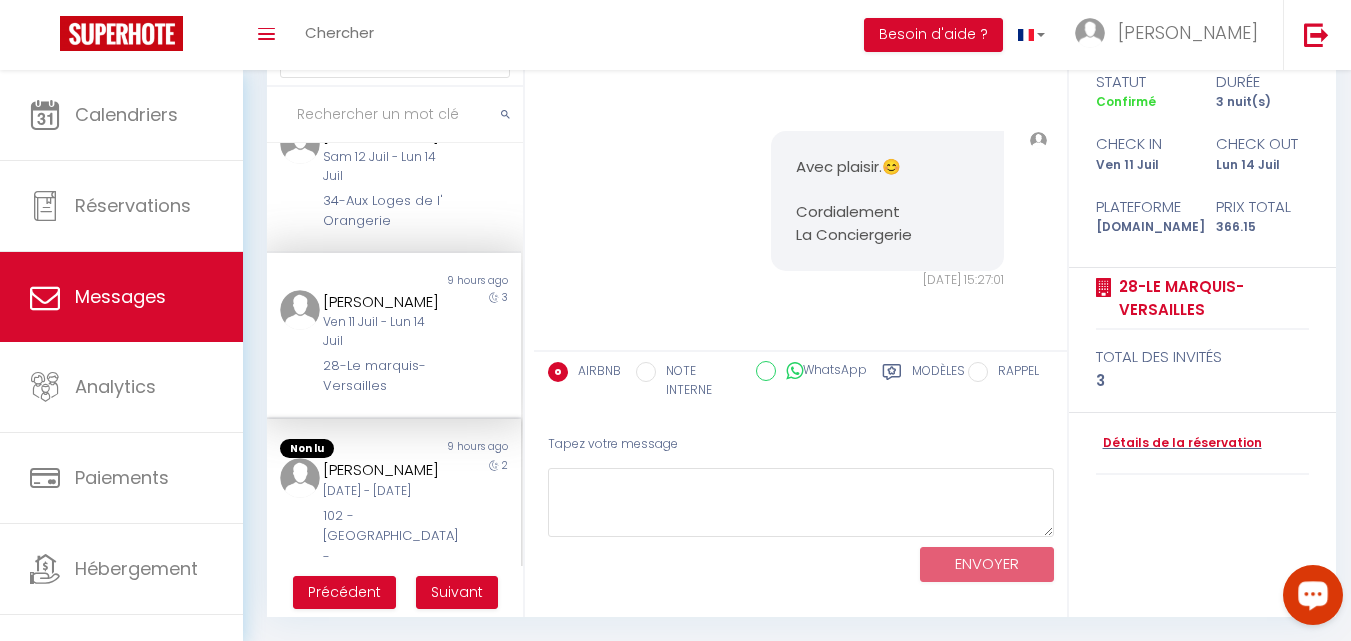 click on "[DATE] - [DATE]" at bounding box center [384, 491] 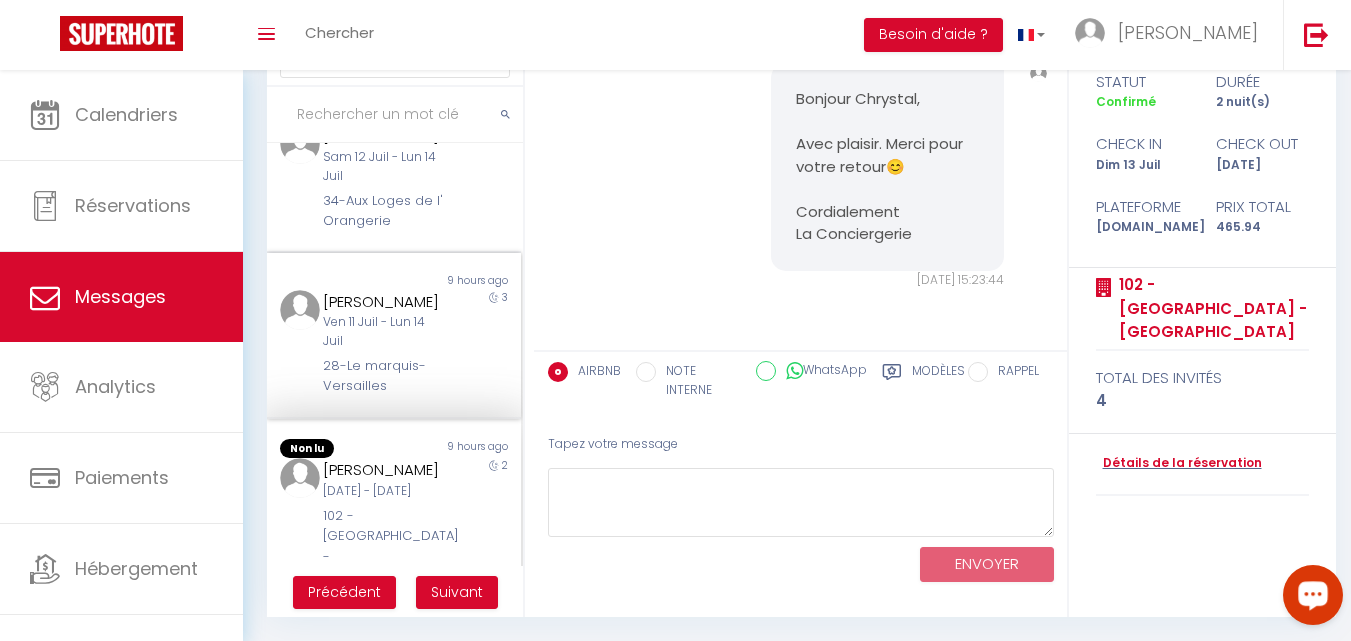 scroll, scrollTop: 5362, scrollLeft: 0, axis: vertical 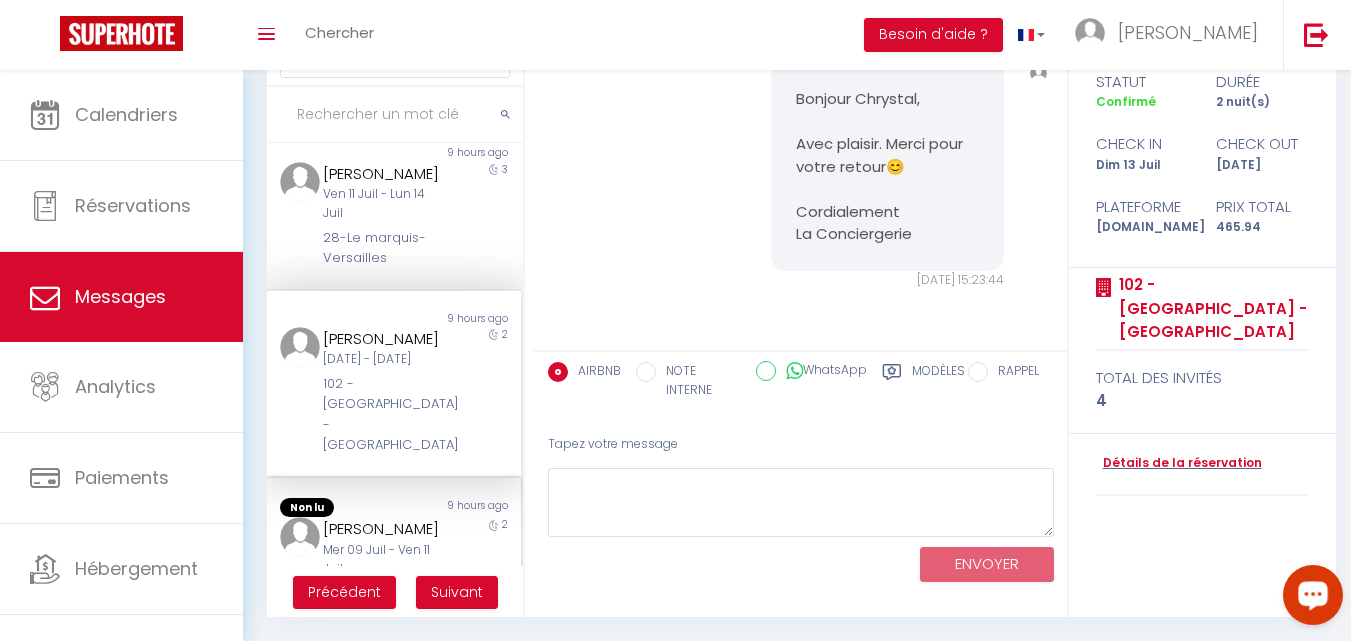 click on "Non lu" at bounding box center (330, 508) 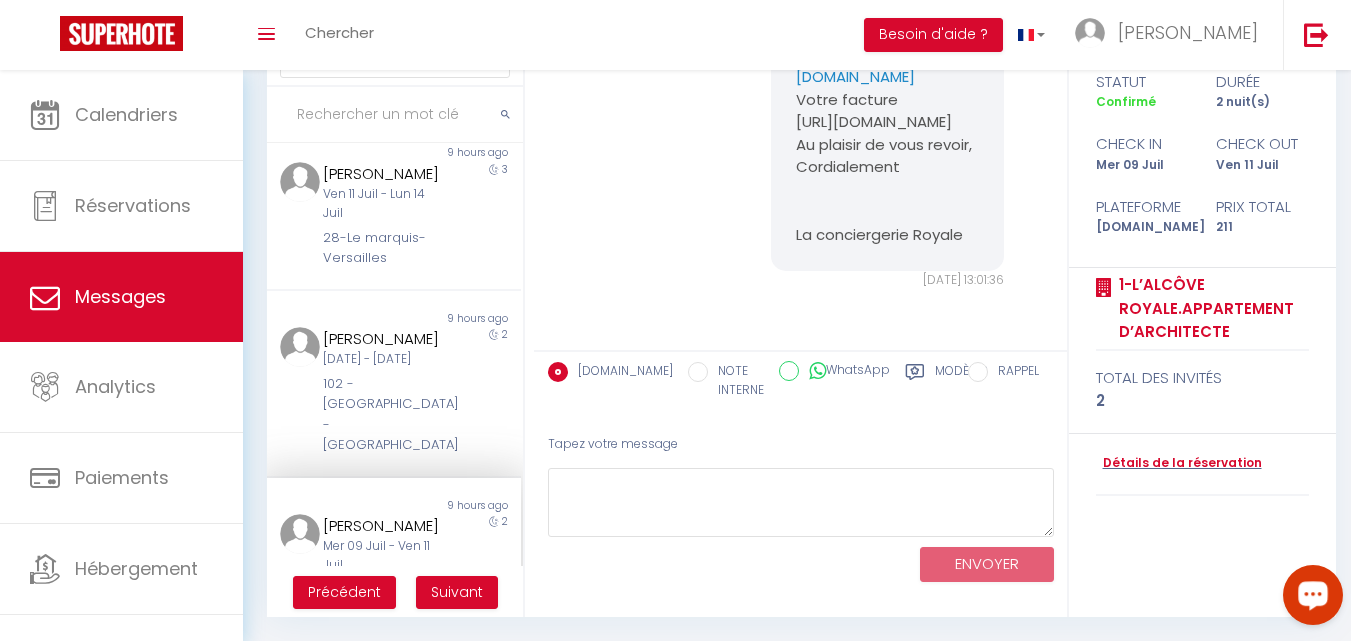 scroll, scrollTop: 14255, scrollLeft: 0, axis: vertical 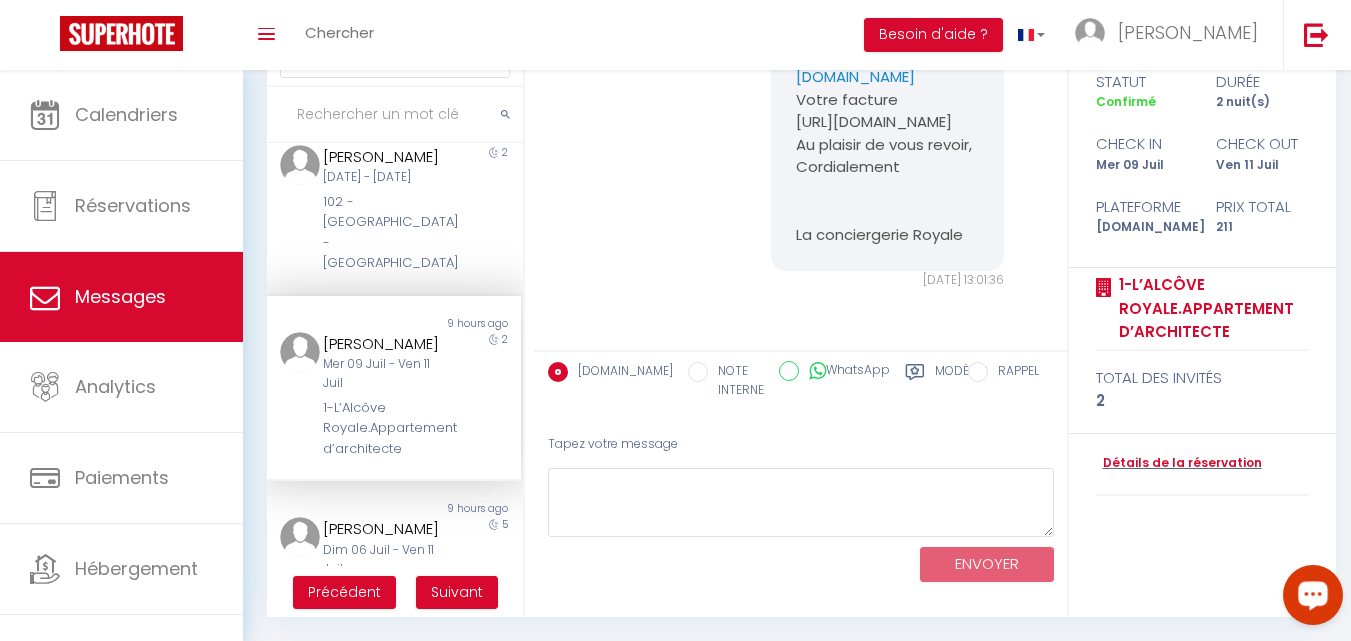 click on "1-L’Alcôve Royale.Appartement d’architecte" at bounding box center [384, 428] 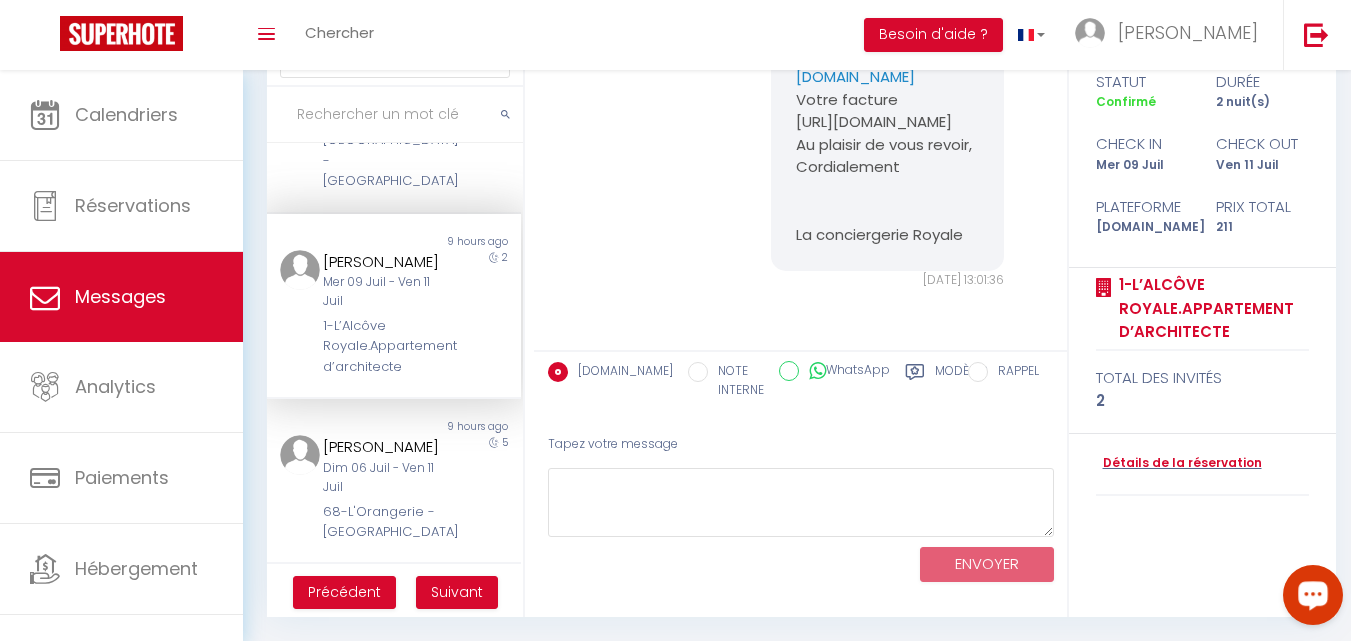 scroll, scrollTop: 1224, scrollLeft: 0, axis: vertical 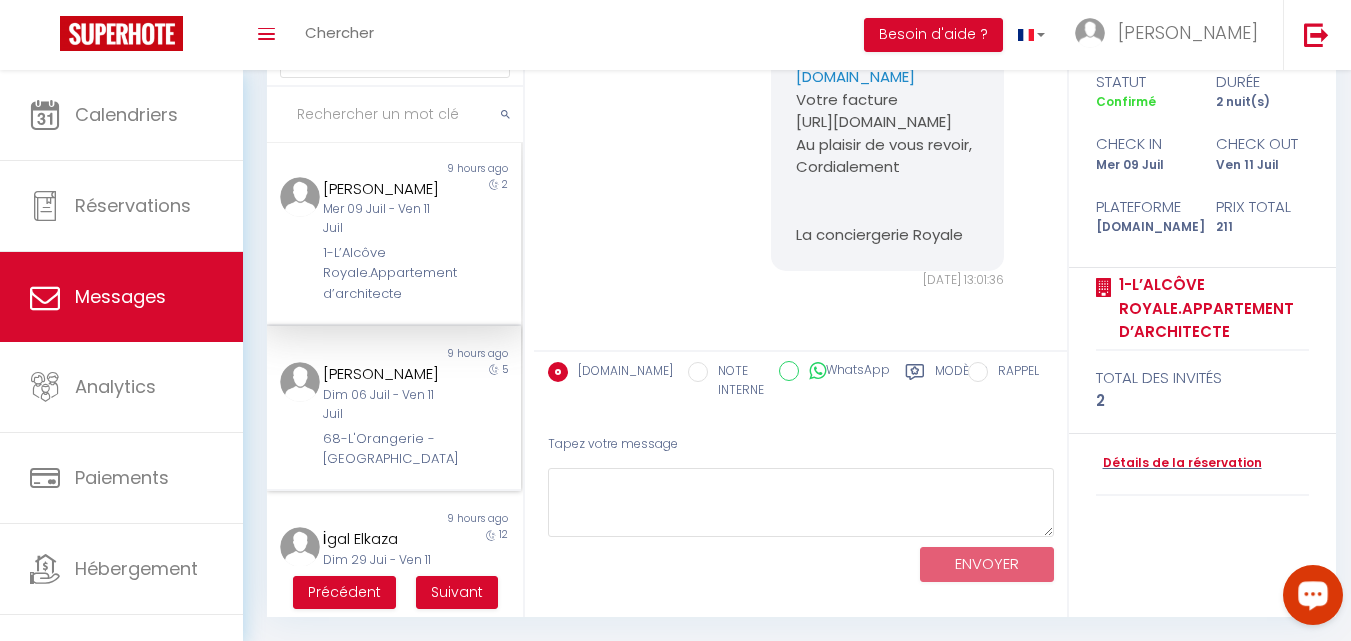 click on "Dim 06 Juil - Ven 11 Juil" at bounding box center (384, 405) 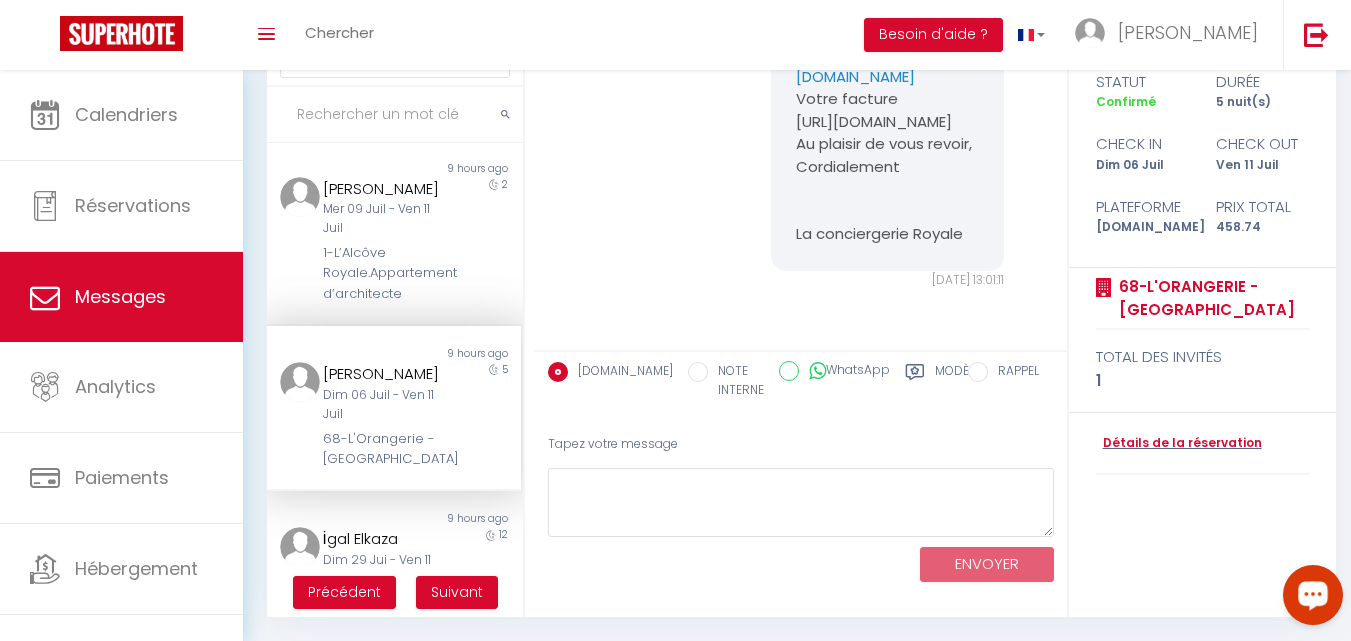 scroll, scrollTop: 14966, scrollLeft: 0, axis: vertical 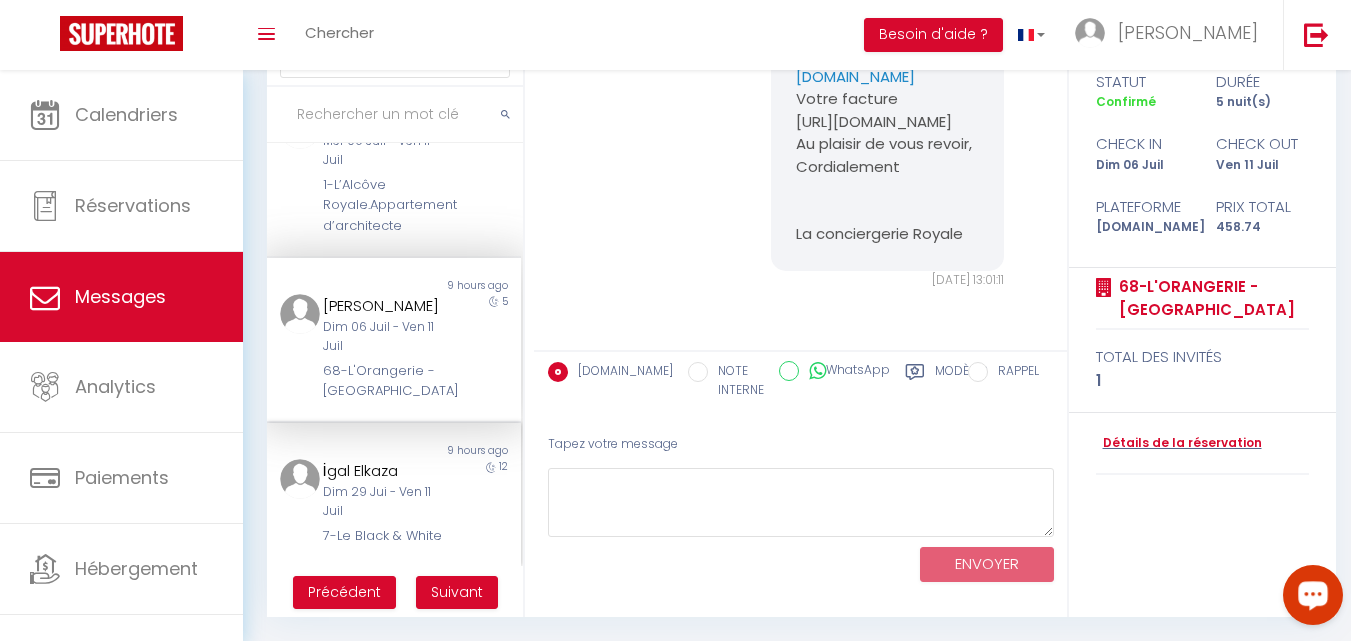 click on "İgal Elkaza" at bounding box center [384, 471] 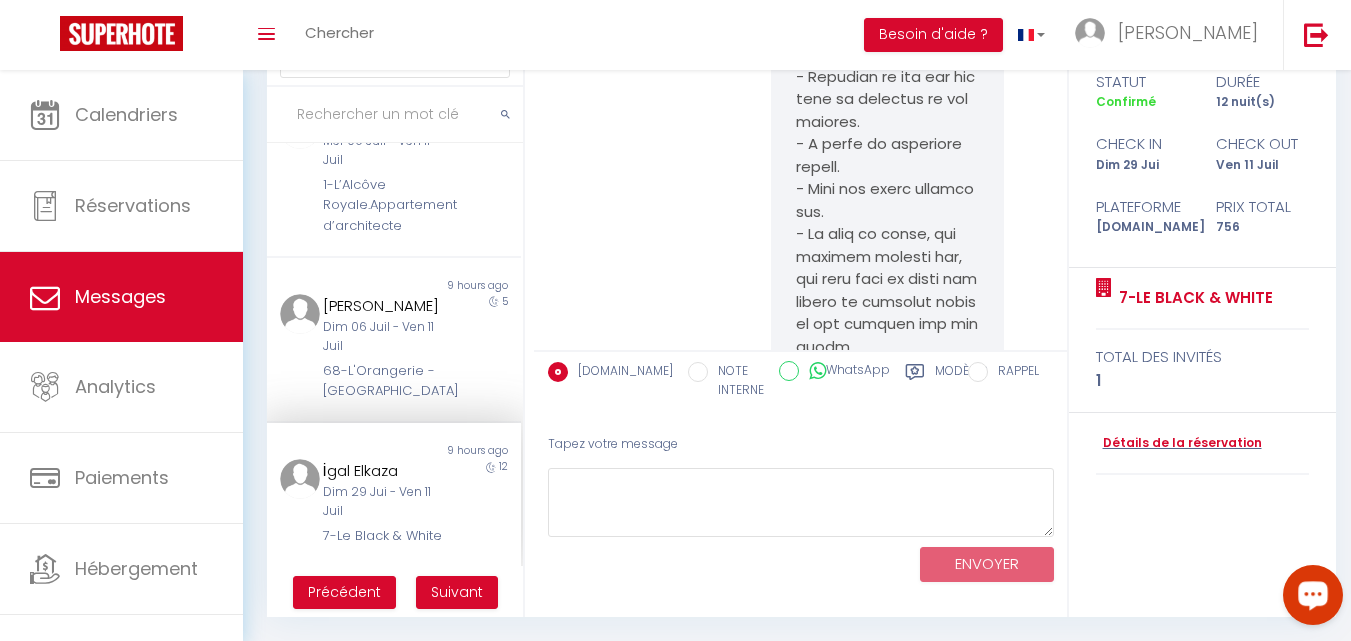 scroll, scrollTop: 28665, scrollLeft: 0, axis: vertical 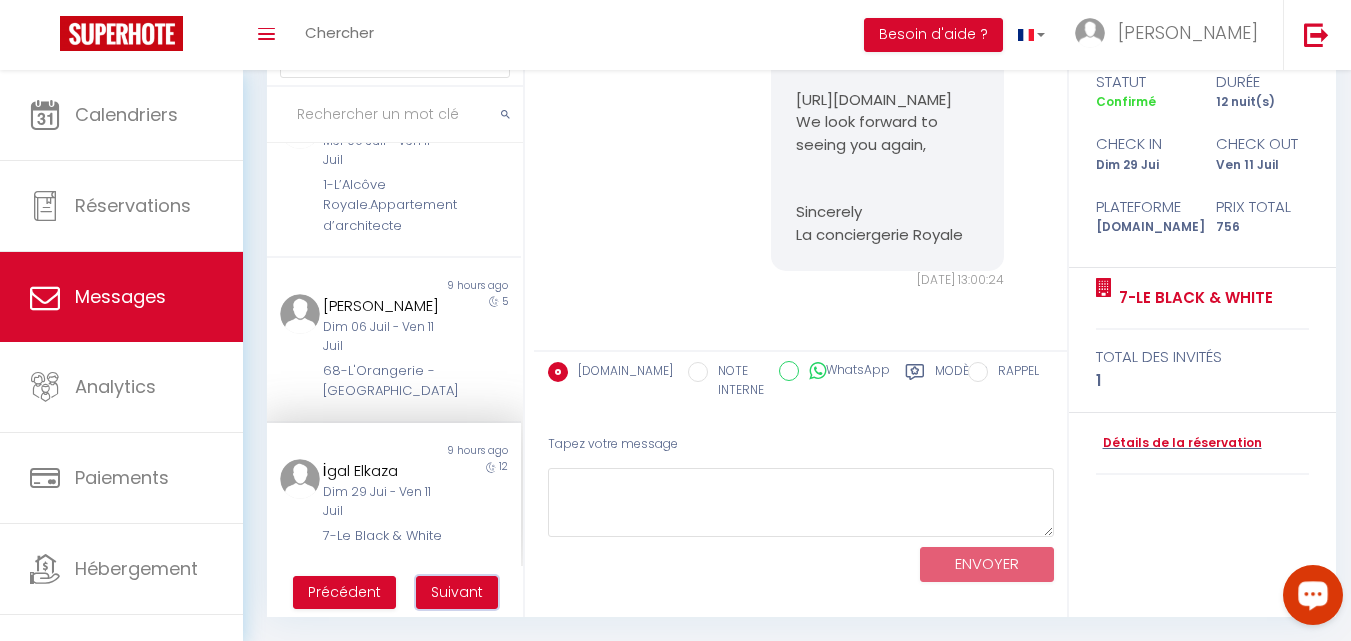 click on "Suivant" at bounding box center [457, 592] 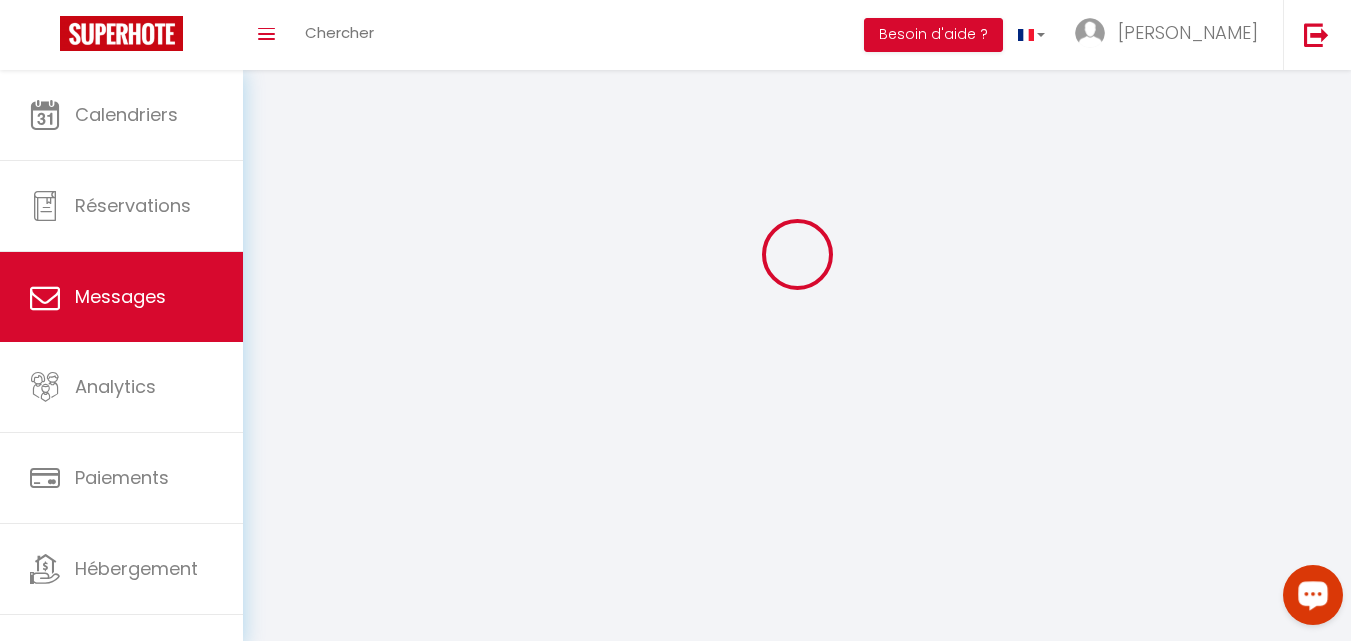 scroll, scrollTop: 70, scrollLeft: 0, axis: vertical 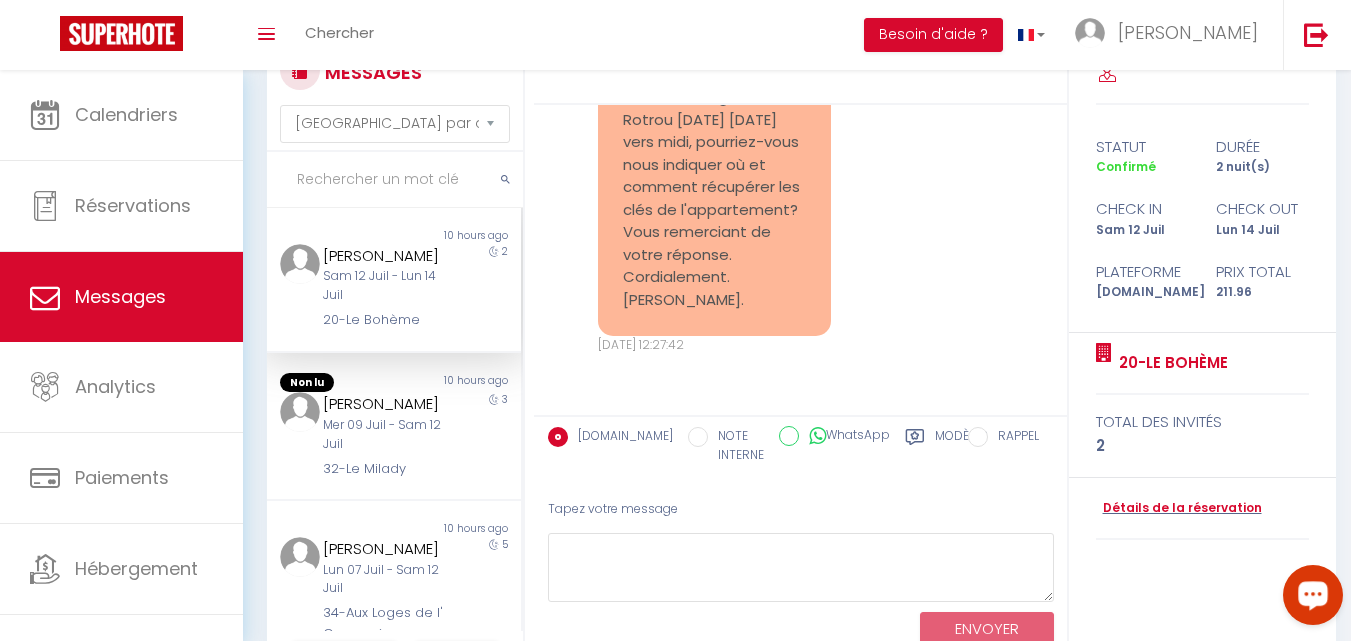 click on "Sam 12 Juil - Lun 14 Juil" at bounding box center [384, 286] 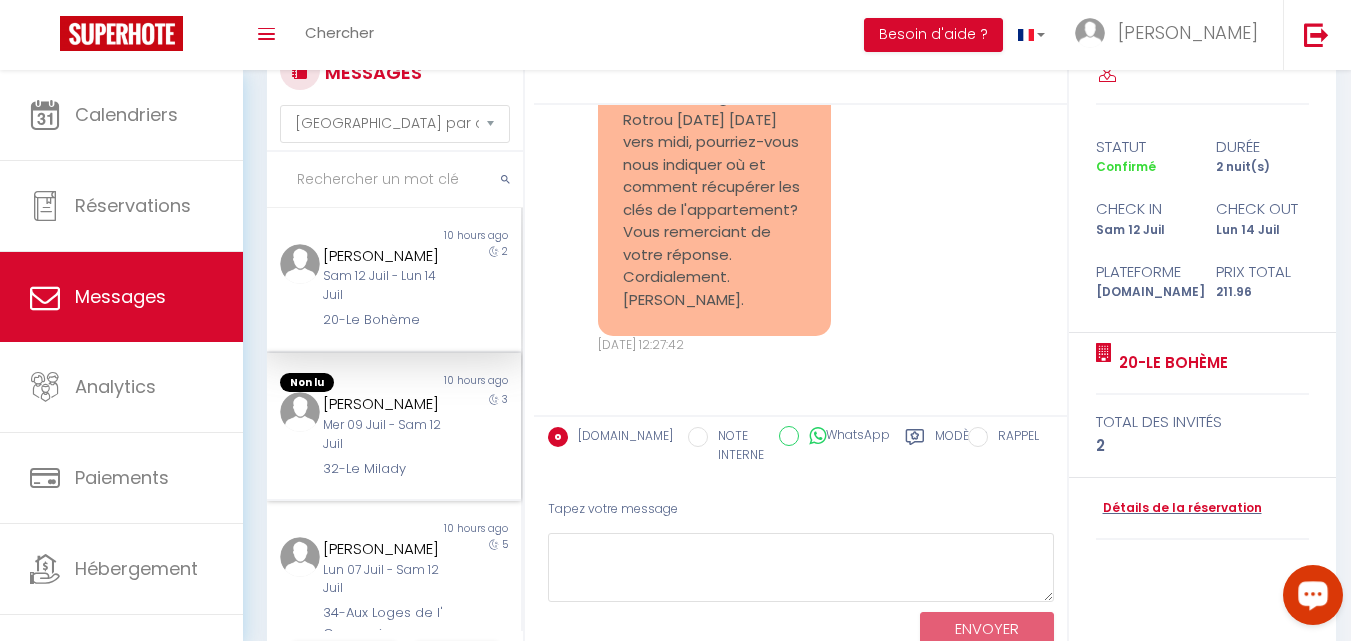 click on "Mer 09 Juil - Sam 12 Juil" at bounding box center [384, 435] 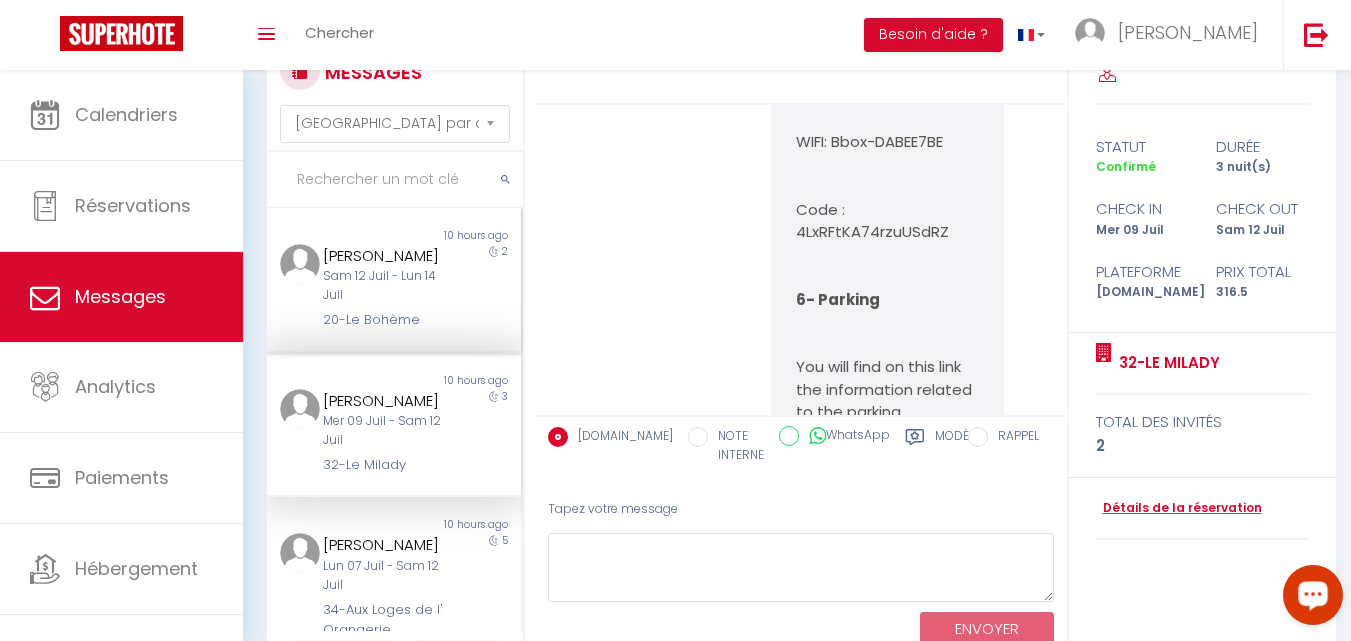 scroll, scrollTop: 12288, scrollLeft: 0, axis: vertical 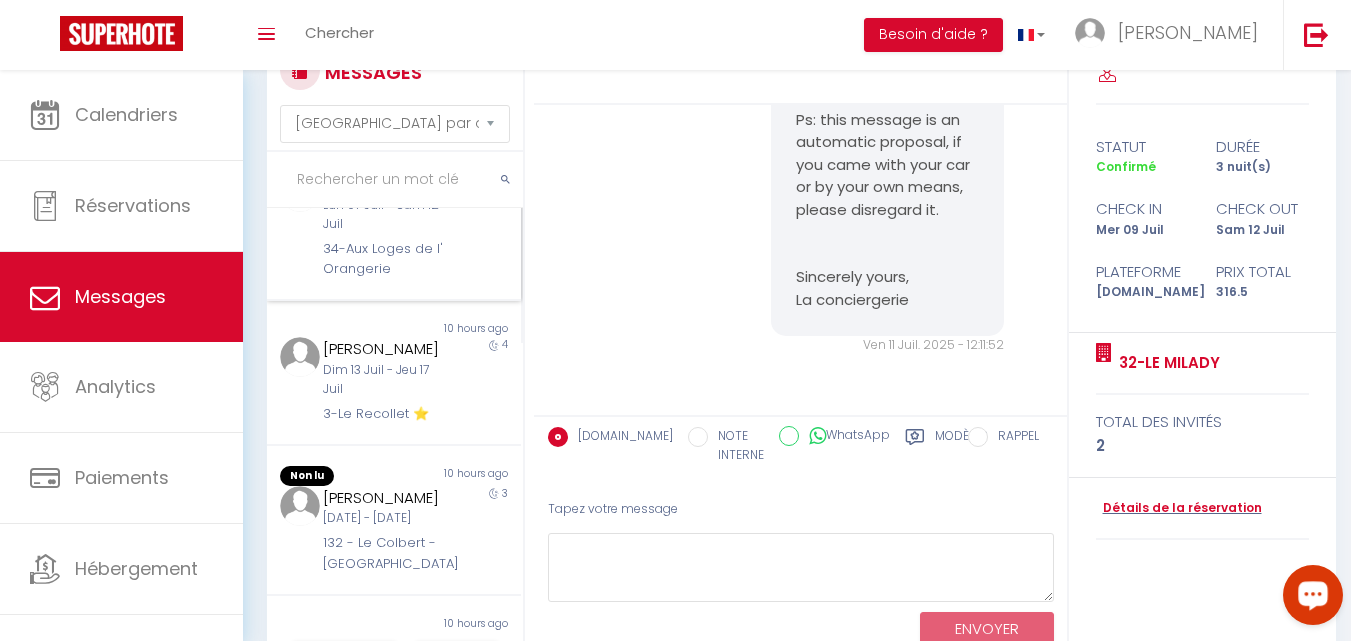 click on "34-Aux Loges de l' Orangerie" at bounding box center [384, 259] 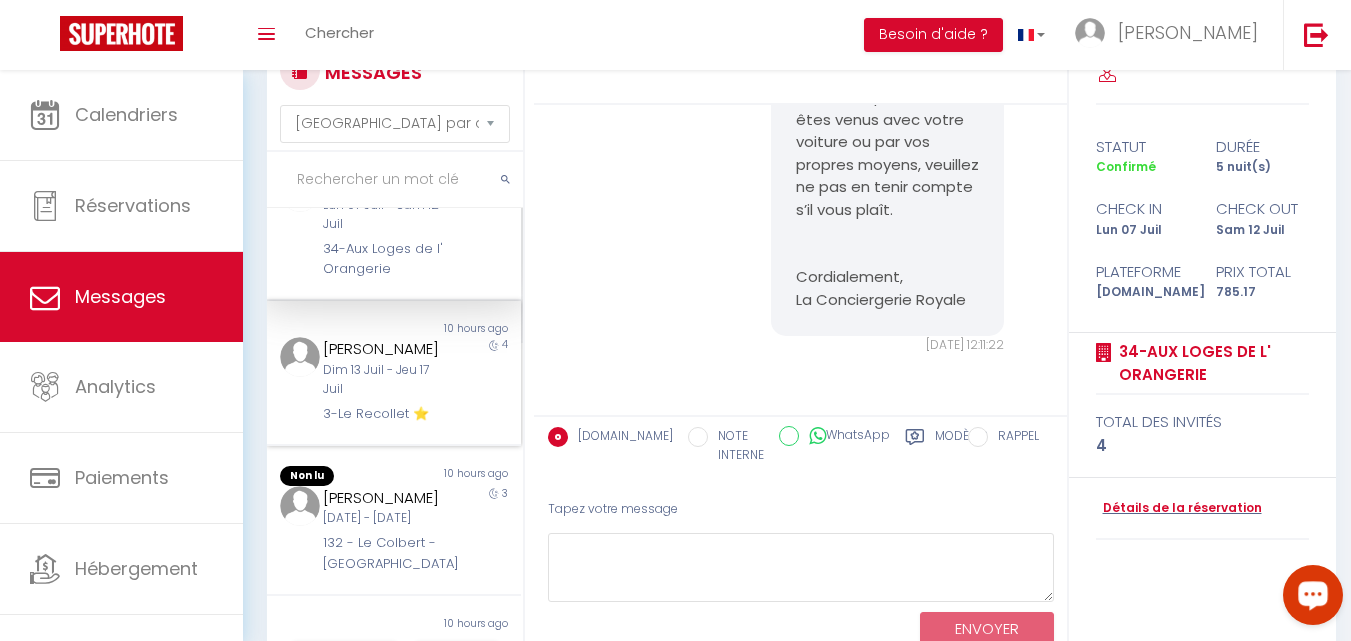 click on "Dim 13 Juil - Jeu 17 Juil" at bounding box center (384, 380) 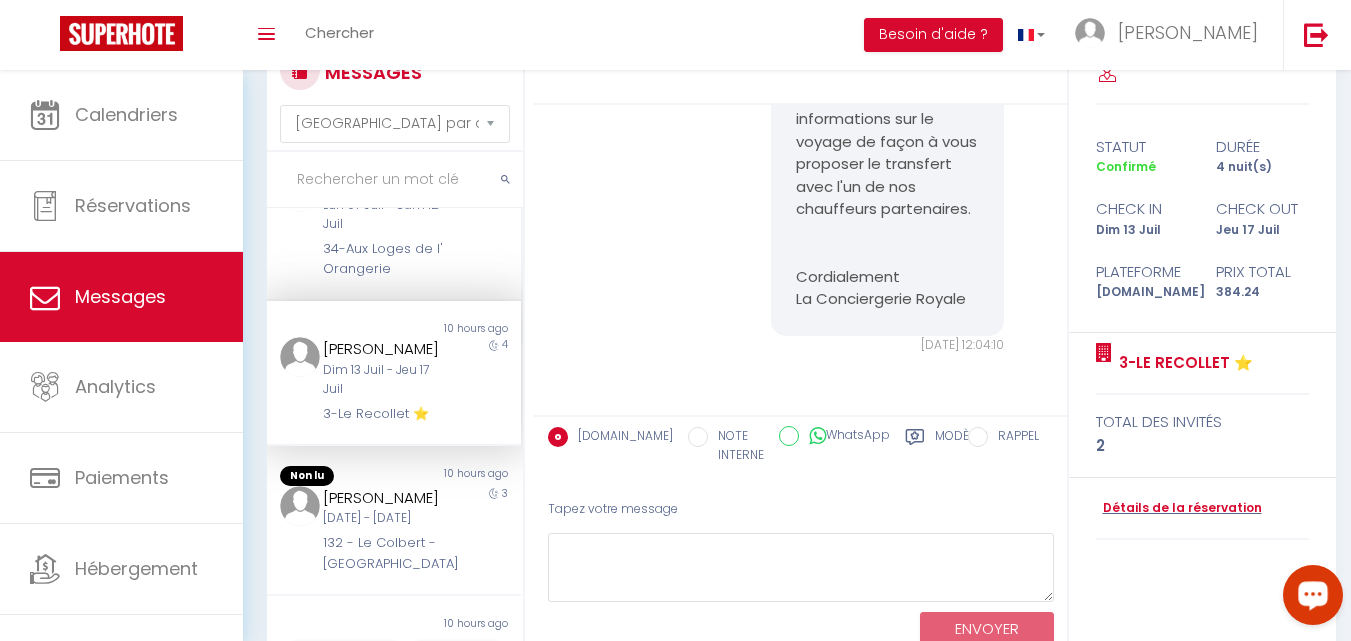 scroll, scrollTop: 8116, scrollLeft: 0, axis: vertical 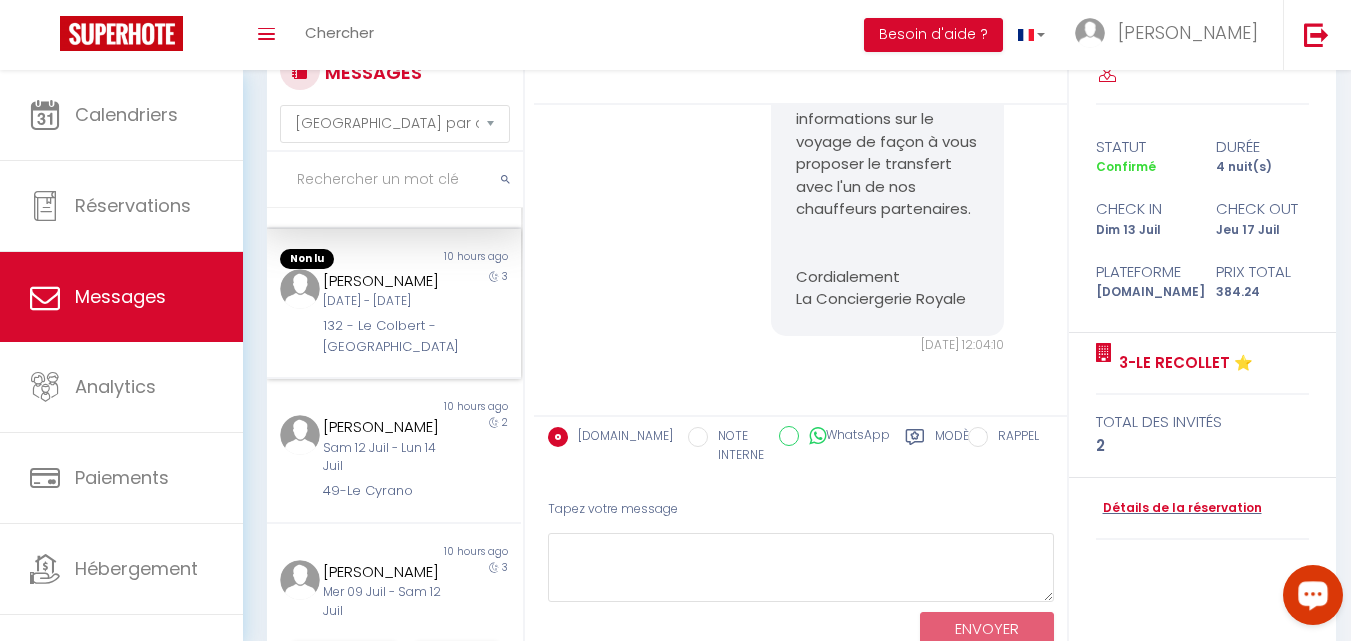 click on "[DATE] - [DATE]" at bounding box center (384, 301) 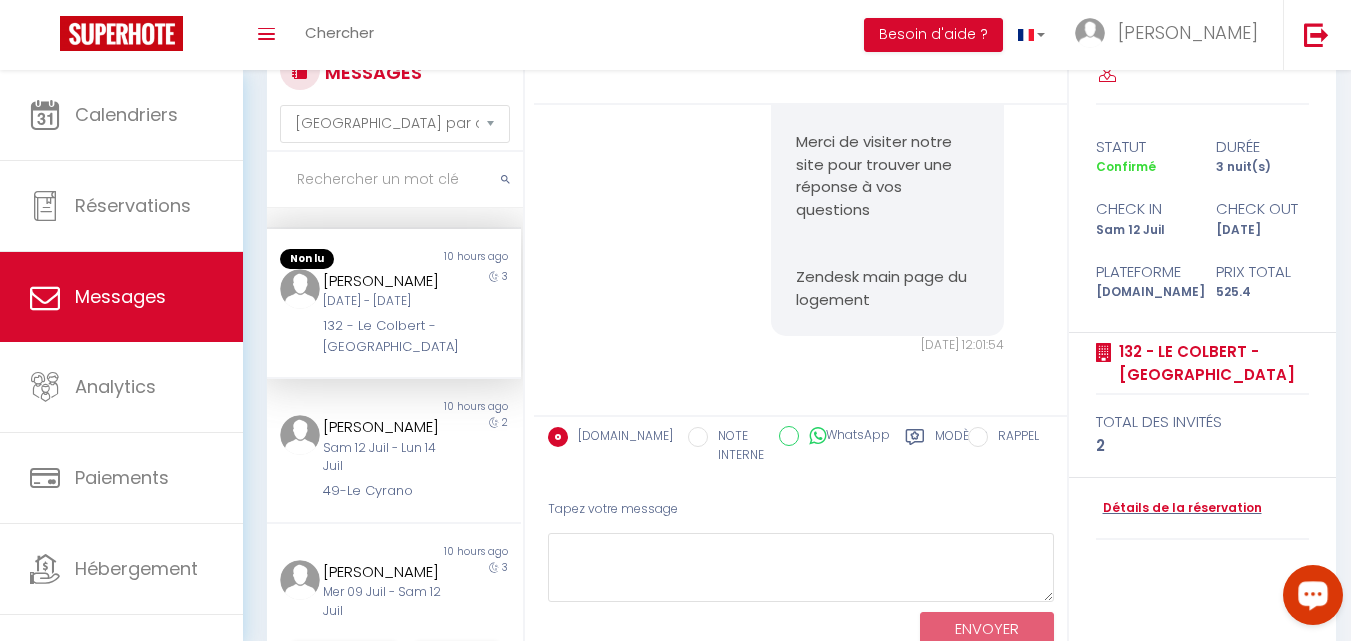 scroll, scrollTop: 7539, scrollLeft: 0, axis: vertical 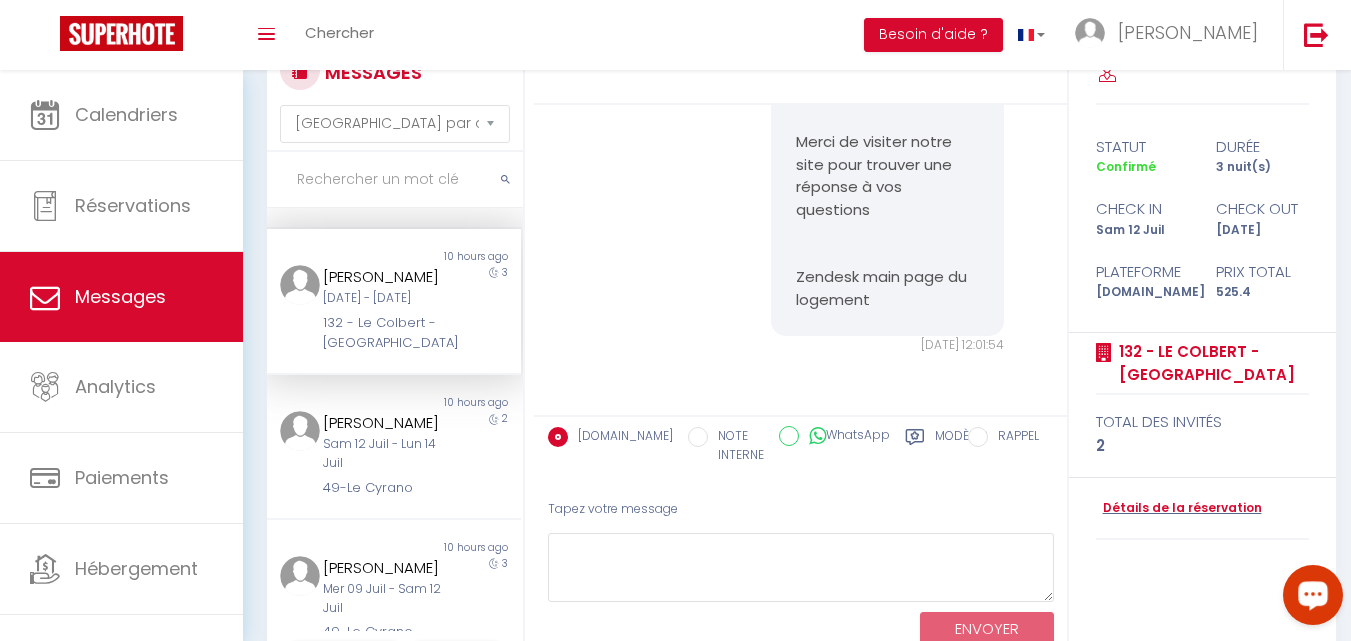 drag, startPoint x: 412, startPoint y: 523, endPoint x: 477, endPoint y: 434, distance: 110.20889 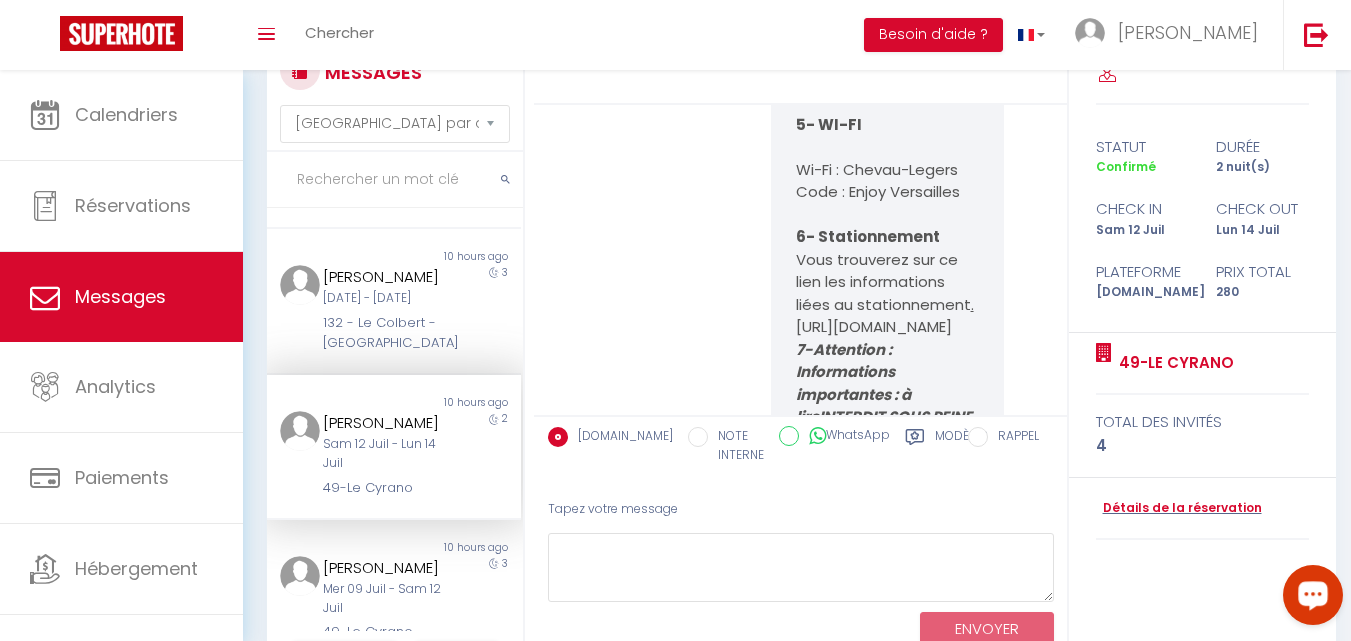 scroll, scrollTop: 11054, scrollLeft: 0, axis: vertical 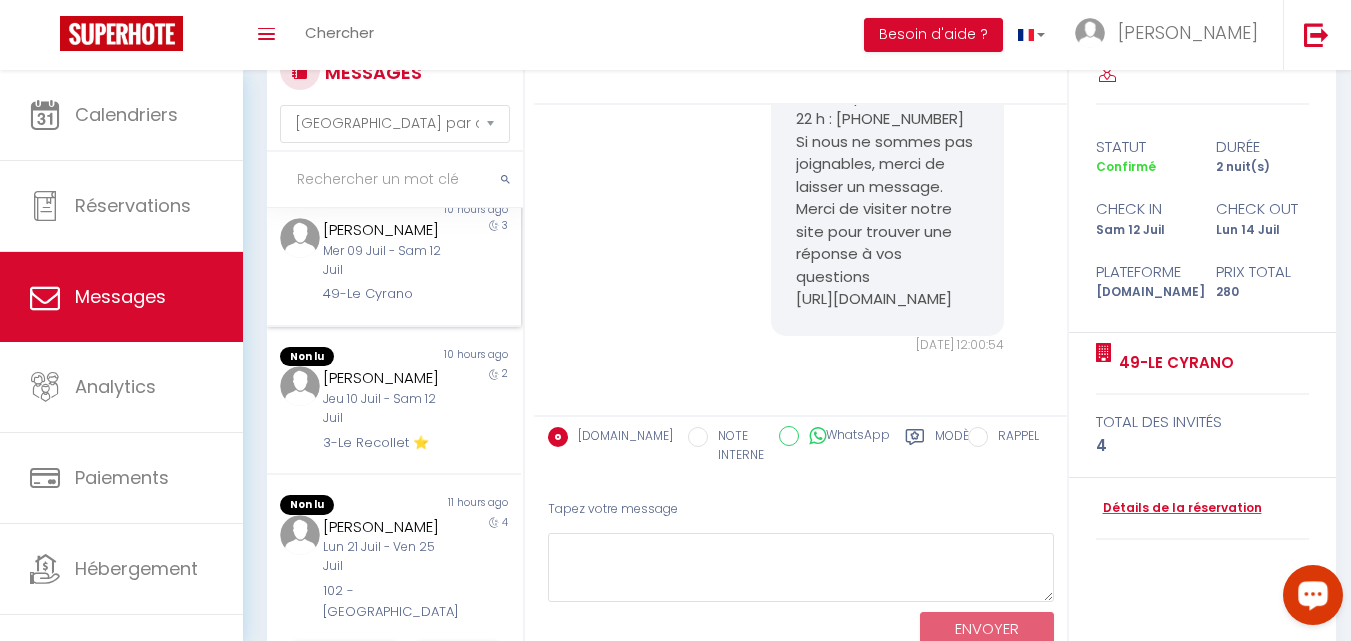 click on "Mer 09 Juil - Sam 12 Juil" at bounding box center (384, 261) 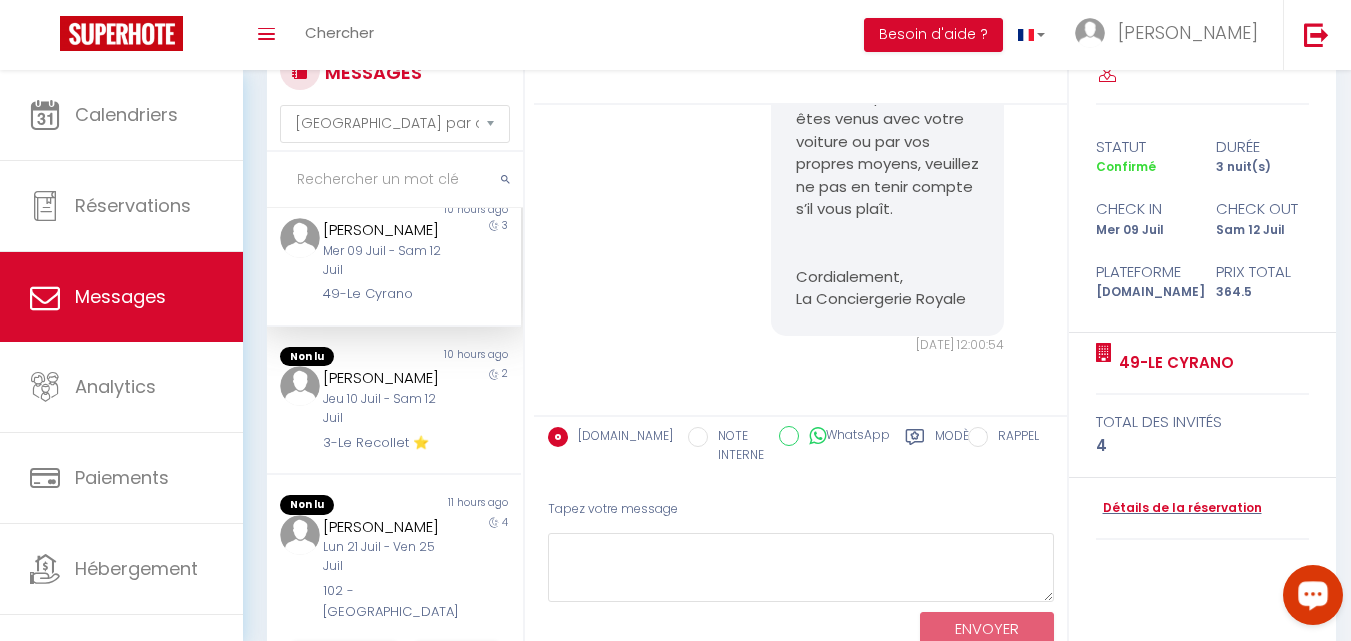 scroll, scrollTop: 10717, scrollLeft: 0, axis: vertical 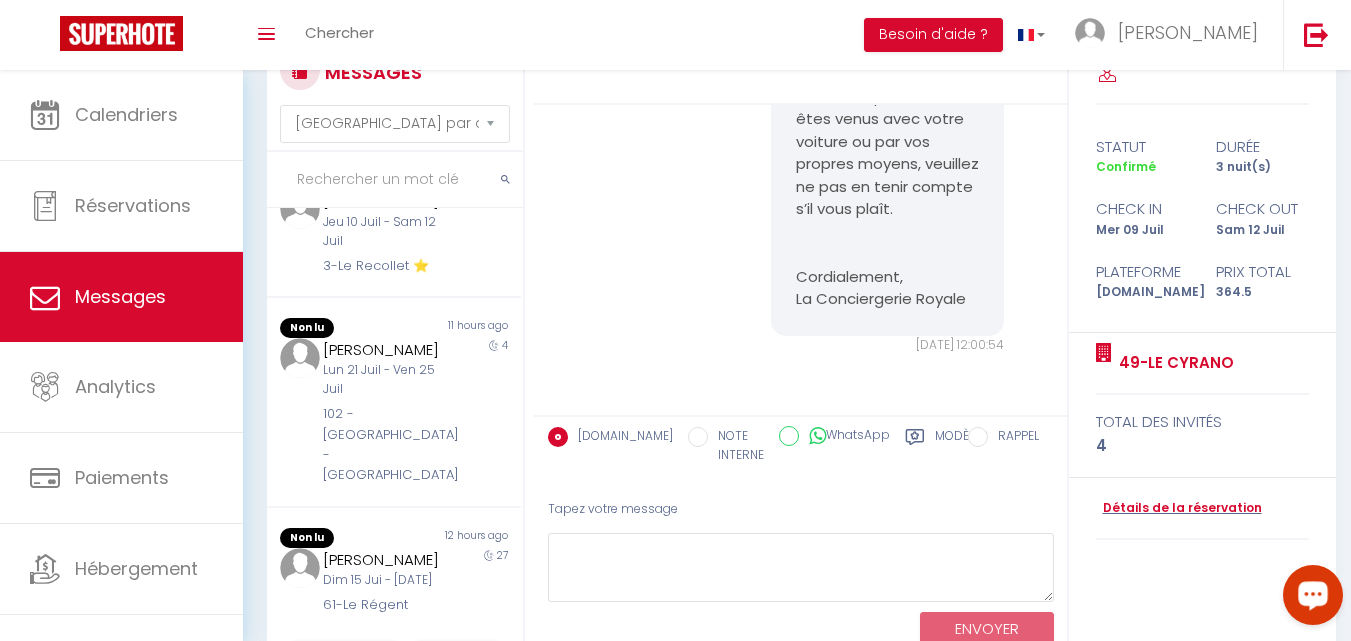 click on "49-Le Cyrano" at bounding box center [384, 117] 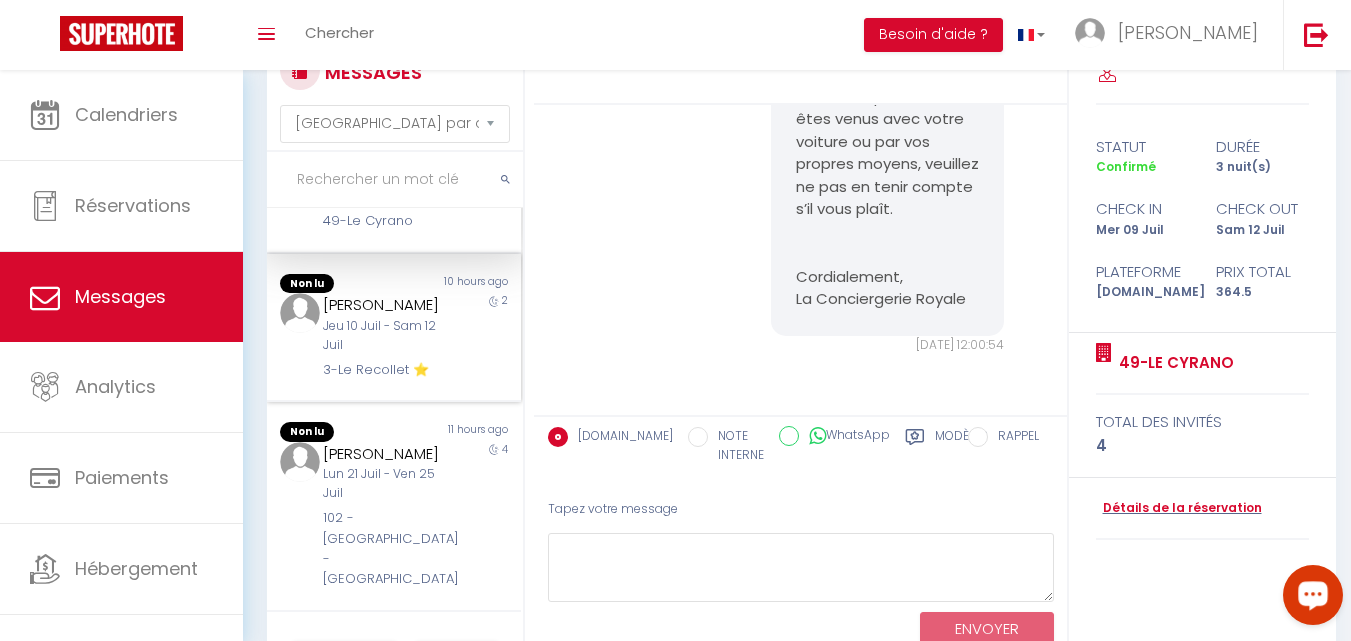 click on "[PERSON_NAME]   [DATE] - [DATE]   3-Le Recollet ⭐️" at bounding box center [383, 336] 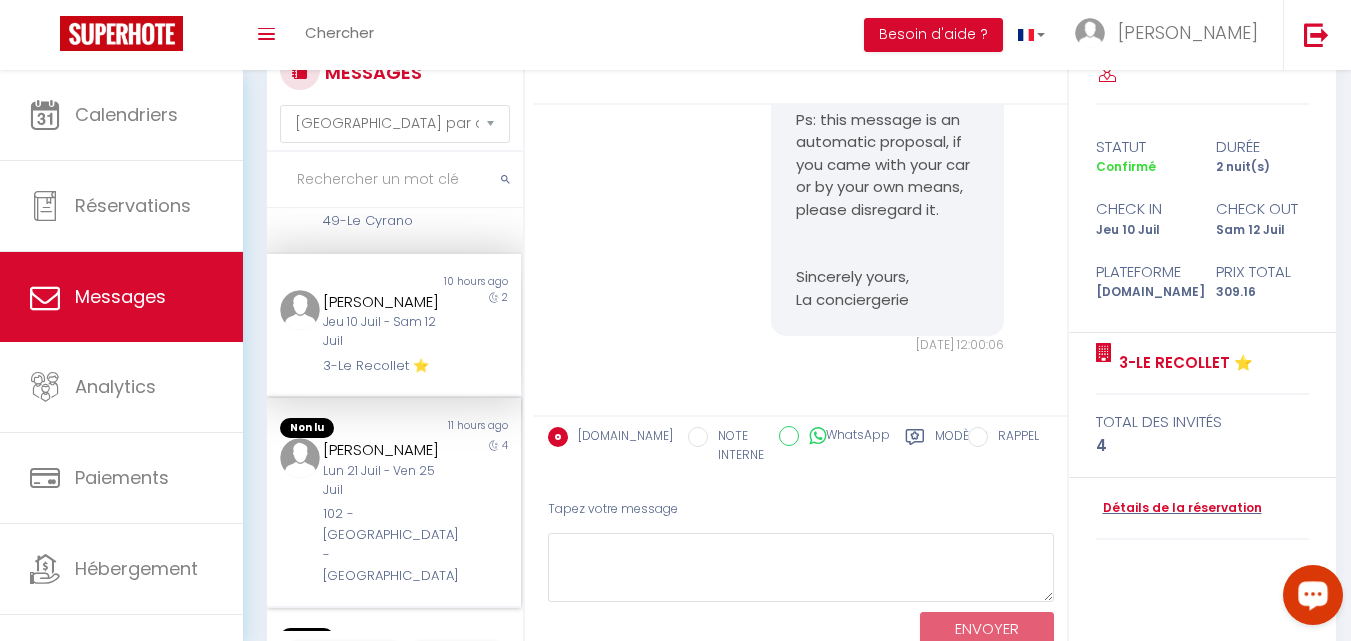 click on "11 hours ago" at bounding box center [457, 428] 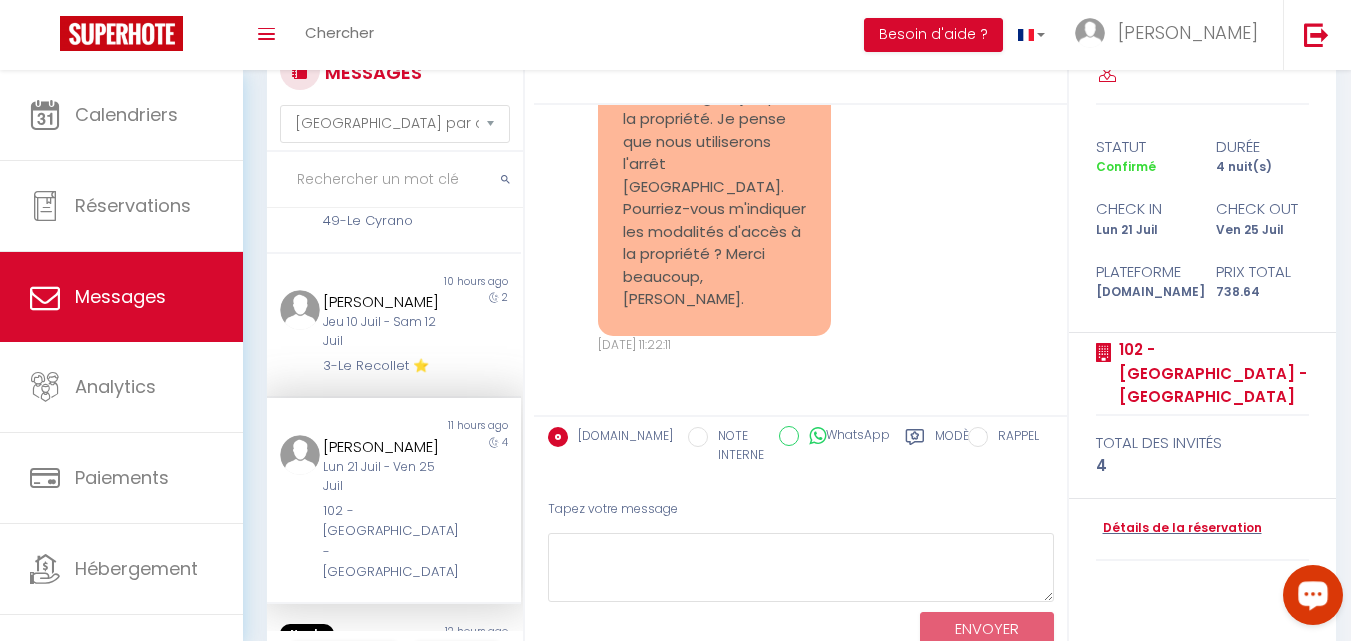 scroll, scrollTop: 2908, scrollLeft: 0, axis: vertical 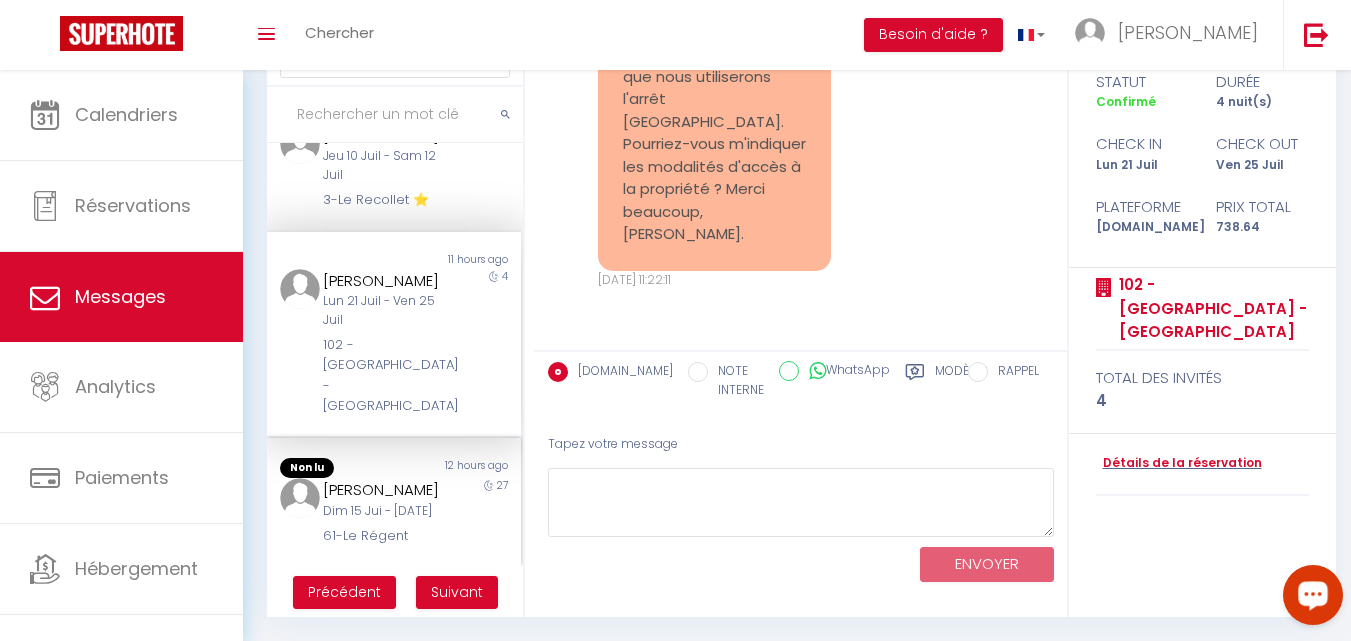 click on "[PERSON_NAME]" at bounding box center (384, 490) 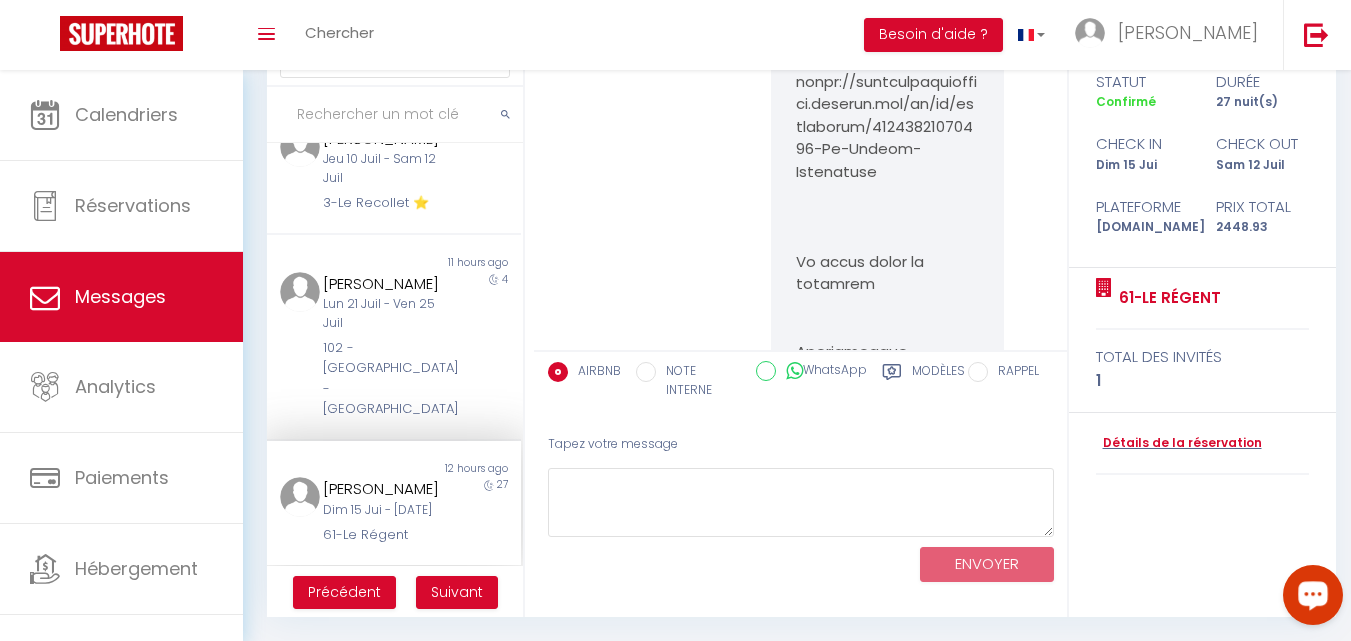 scroll, scrollTop: 25304, scrollLeft: 0, axis: vertical 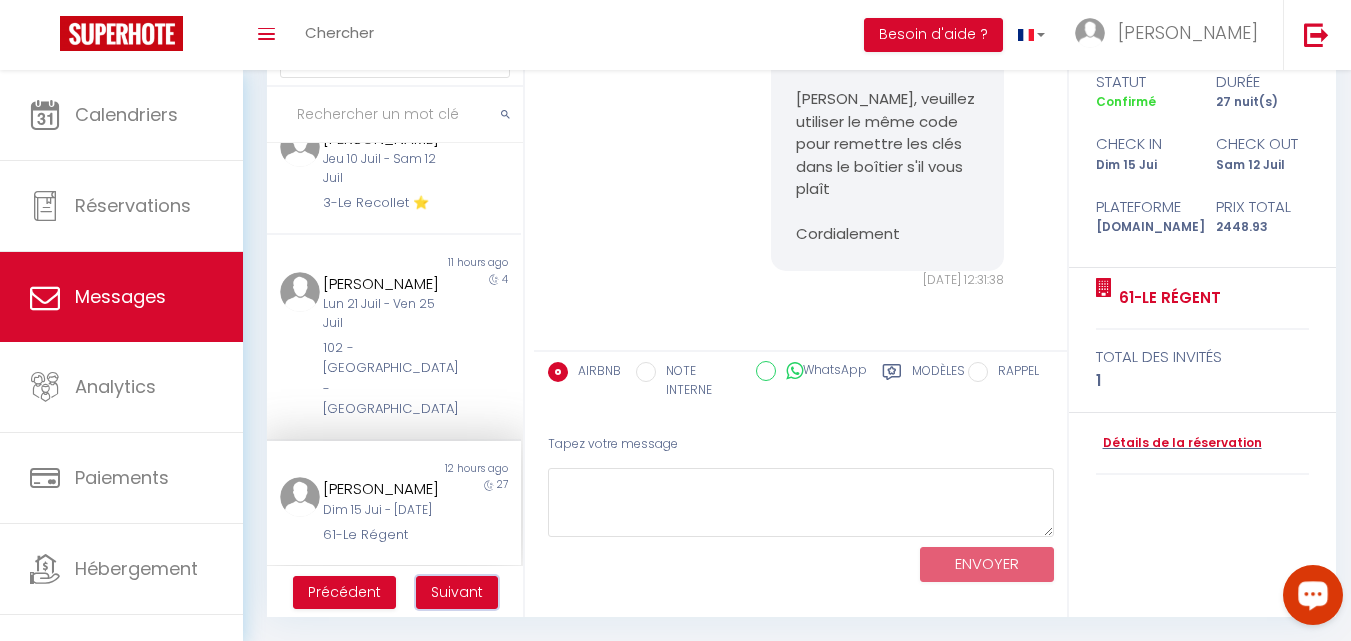 click on "Suivant" at bounding box center (457, 592) 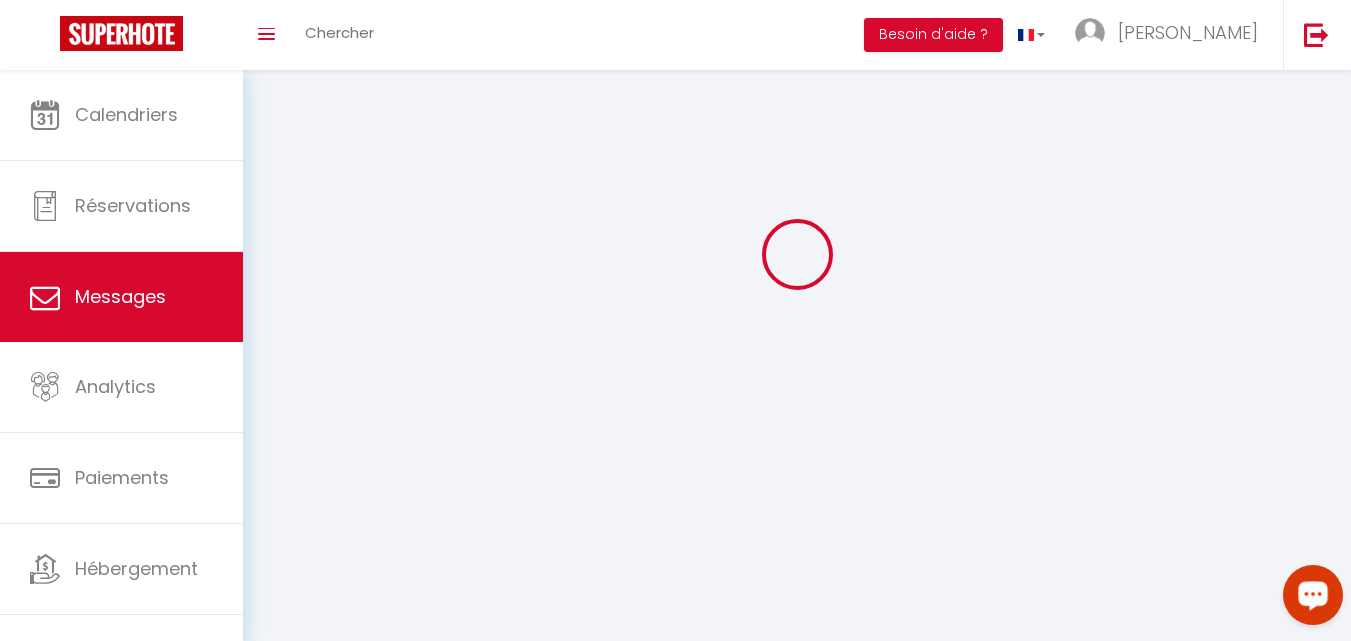 scroll, scrollTop: 70, scrollLeft: 0, axis: vertical 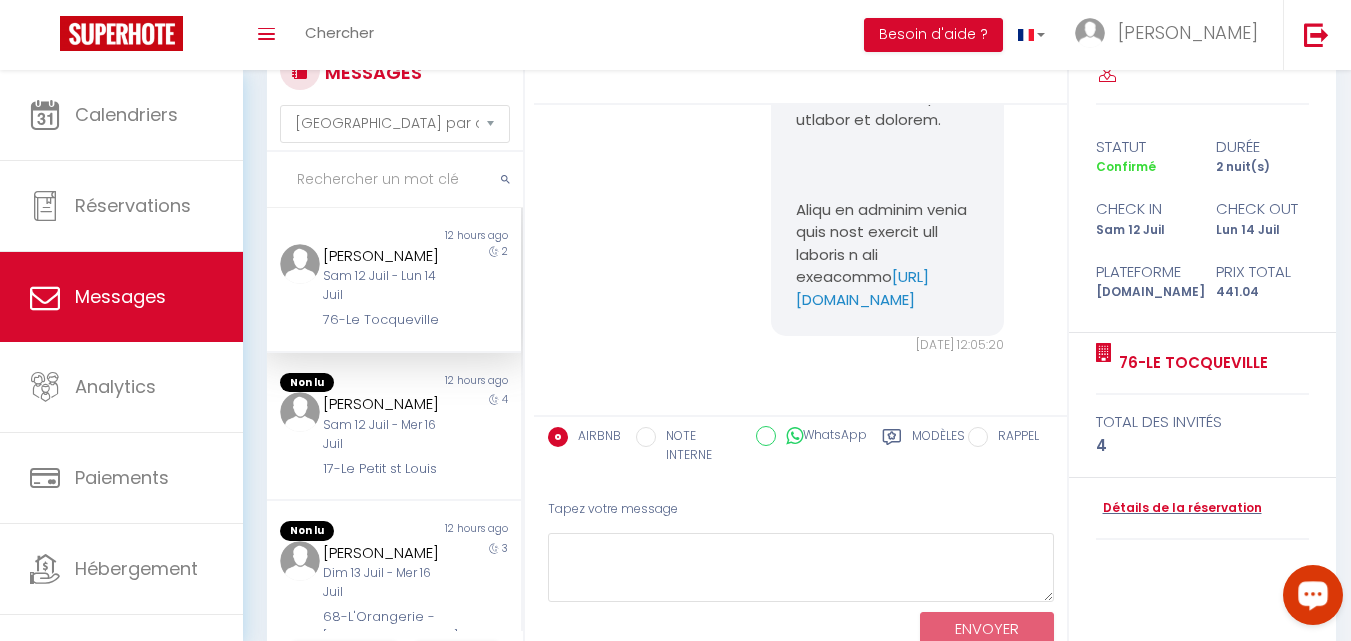 click on "Sam 12 Juil - Lun 14 Juil" at bounding box center (384, 286) 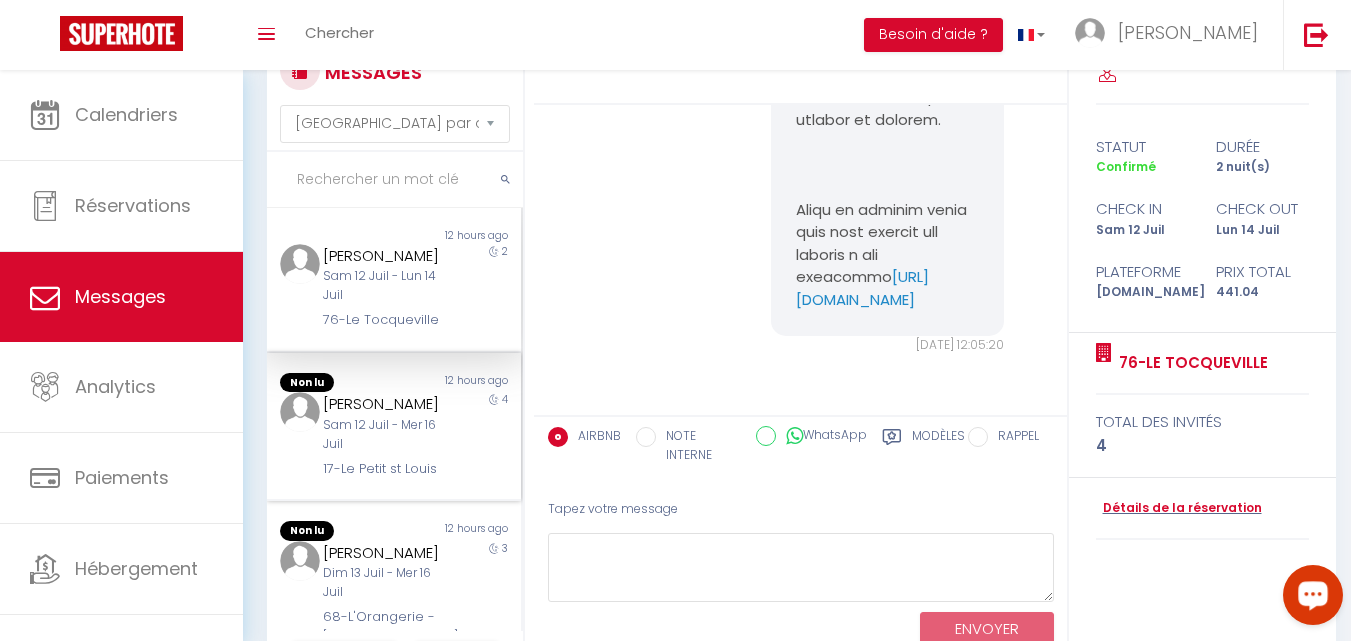 click on "[PERSON_NAME]" at bounding box center [384, 404] 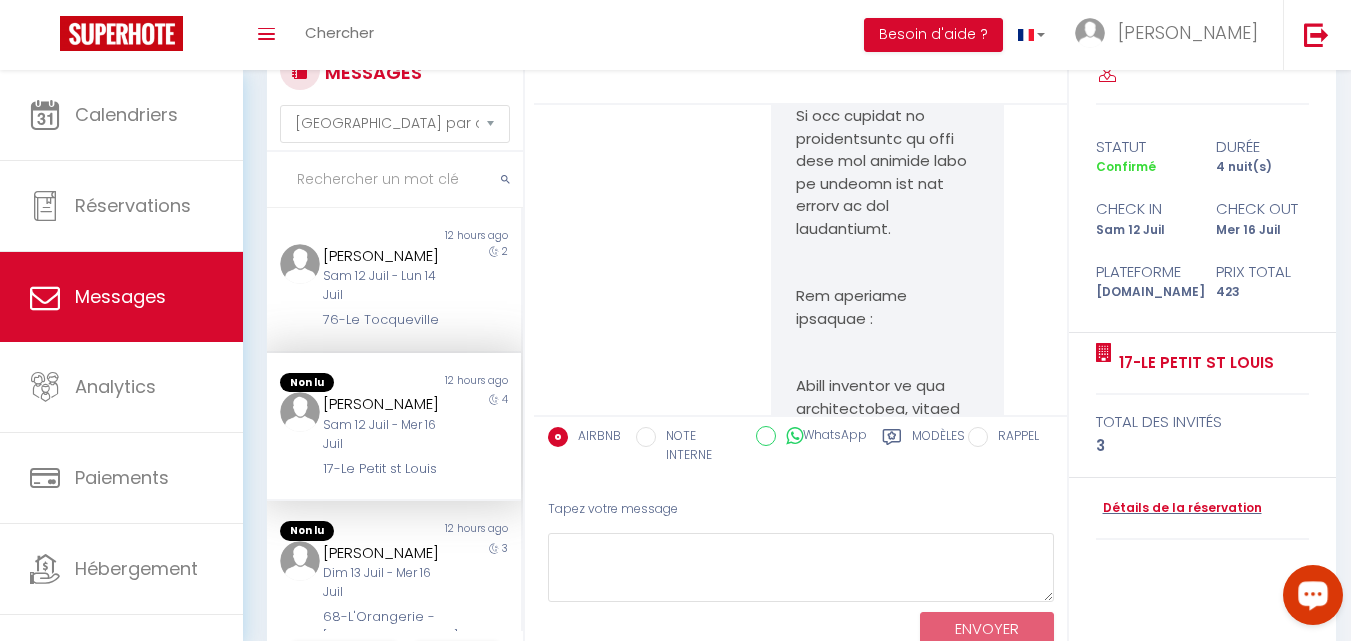 scroll, scrollTop: 22053, scrollLeft: 0, axis: vertical 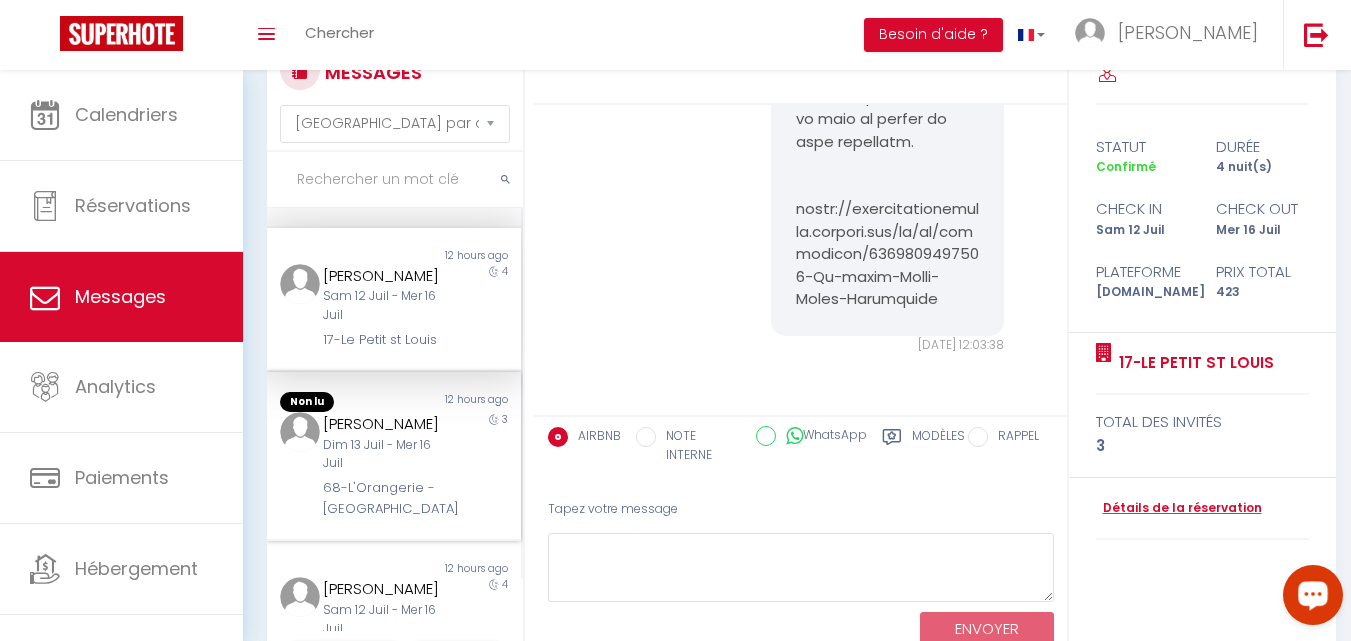 click on "Non lu" at bounding box center (330, 402) 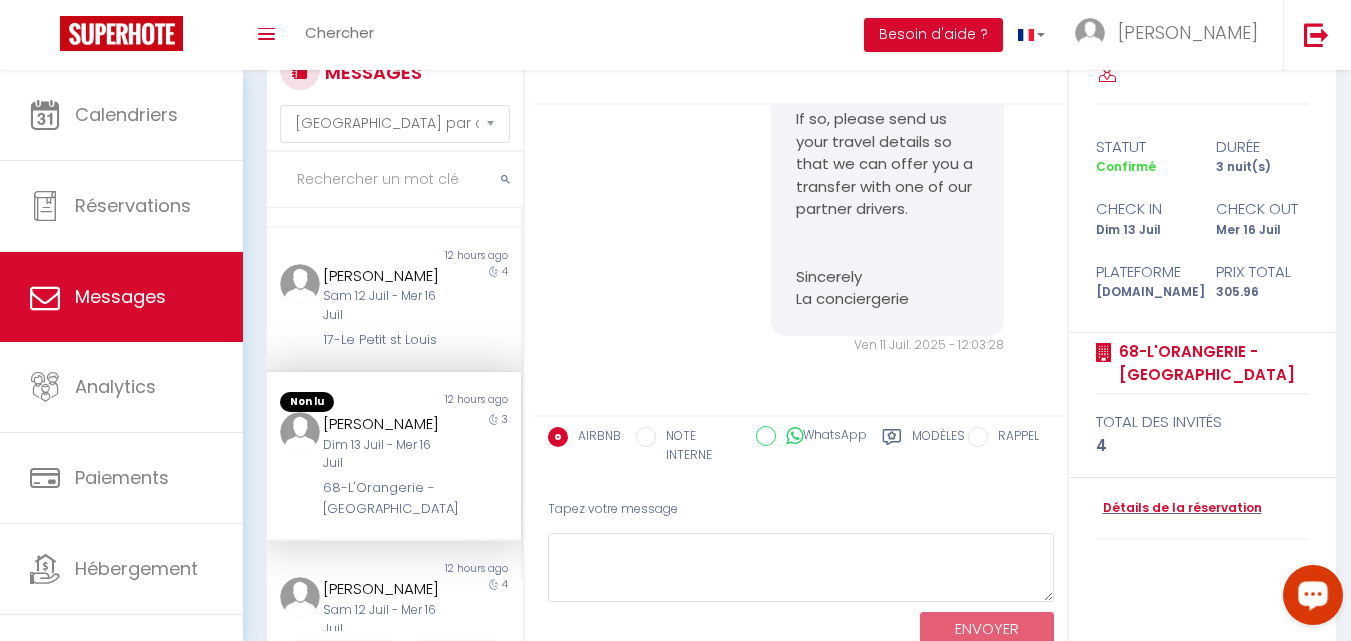 scroll, scrollTop: 5474, scrollLeft: 0, axis: vertical 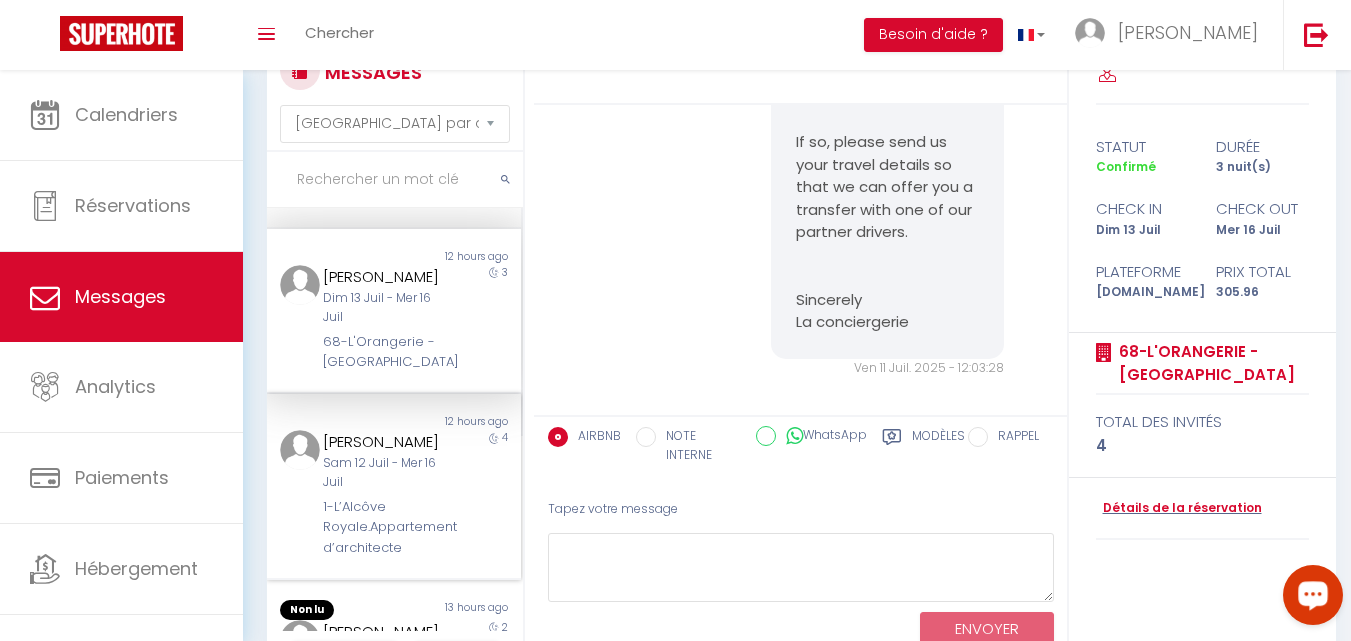 click on "[PERSON_NAME]" at bounding box center (384, 442) 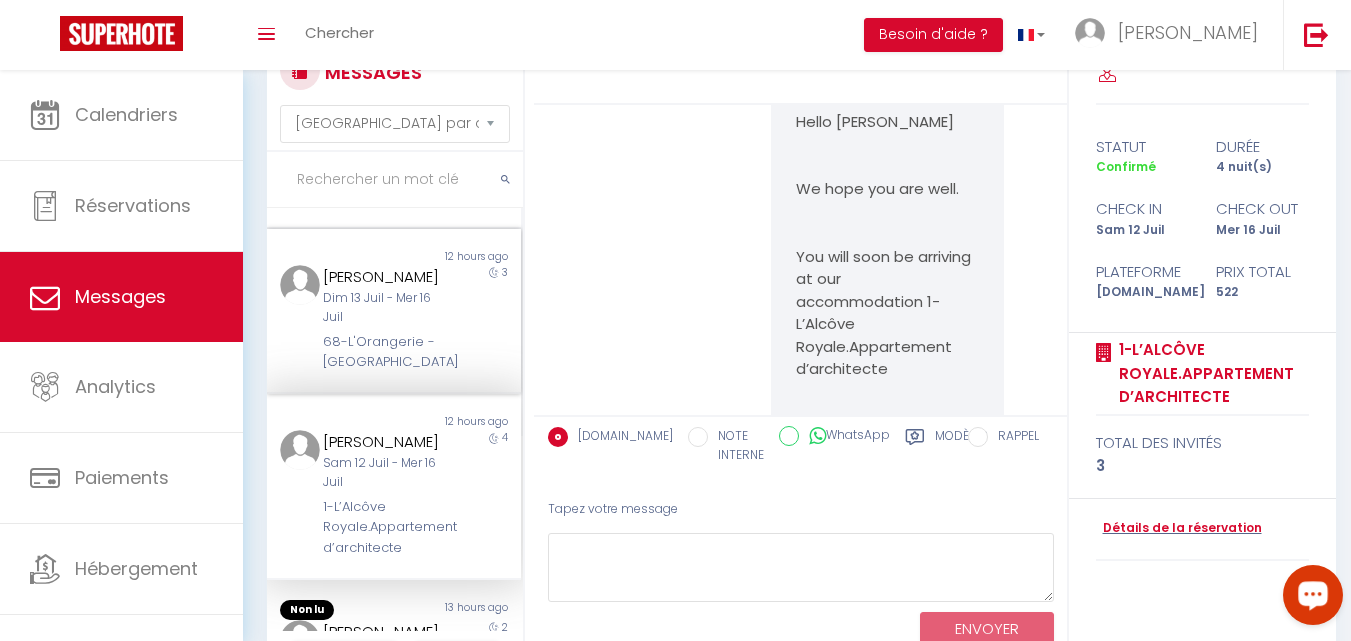 scroll, scrollTop: 9410, scrollLeft: 0, axis: vertical 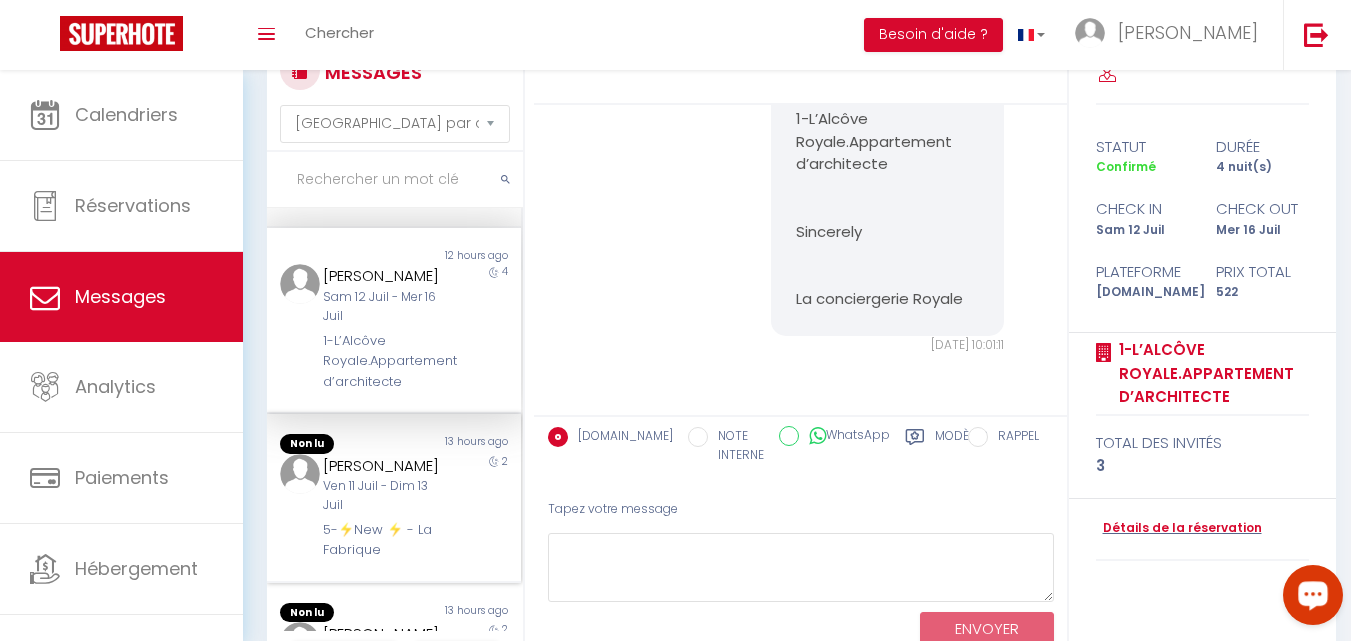 click on "Ven 11 Juil - Dim 13 Juil" at bounding box center (384, 496) 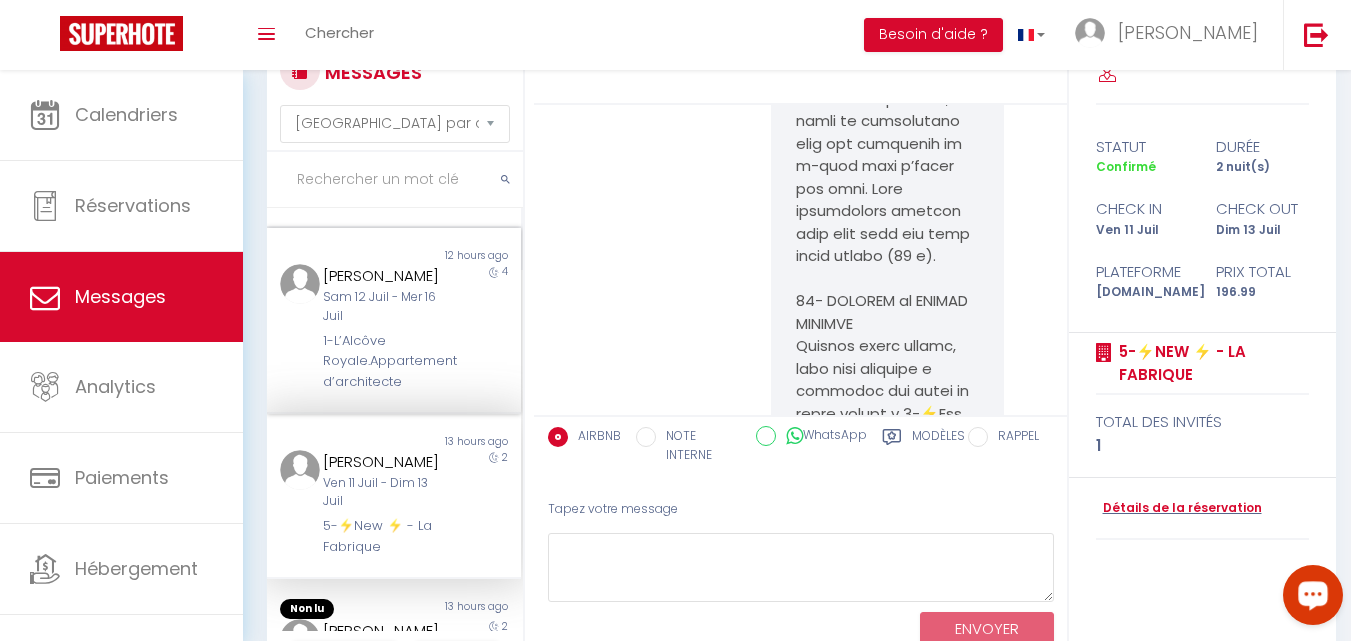 scroll, scrollTop: 10447, scrollLeft: 0, axis: vertical 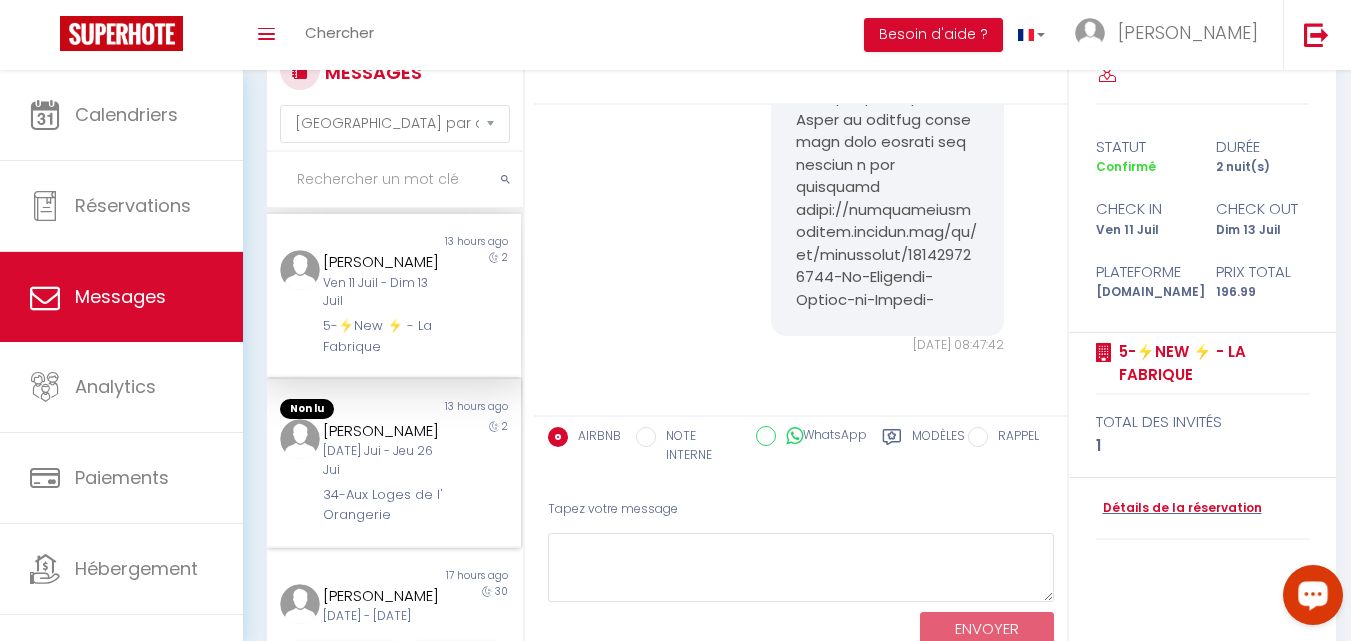 click on "[PERSON_NAME]" at bounding box center [384, 431] 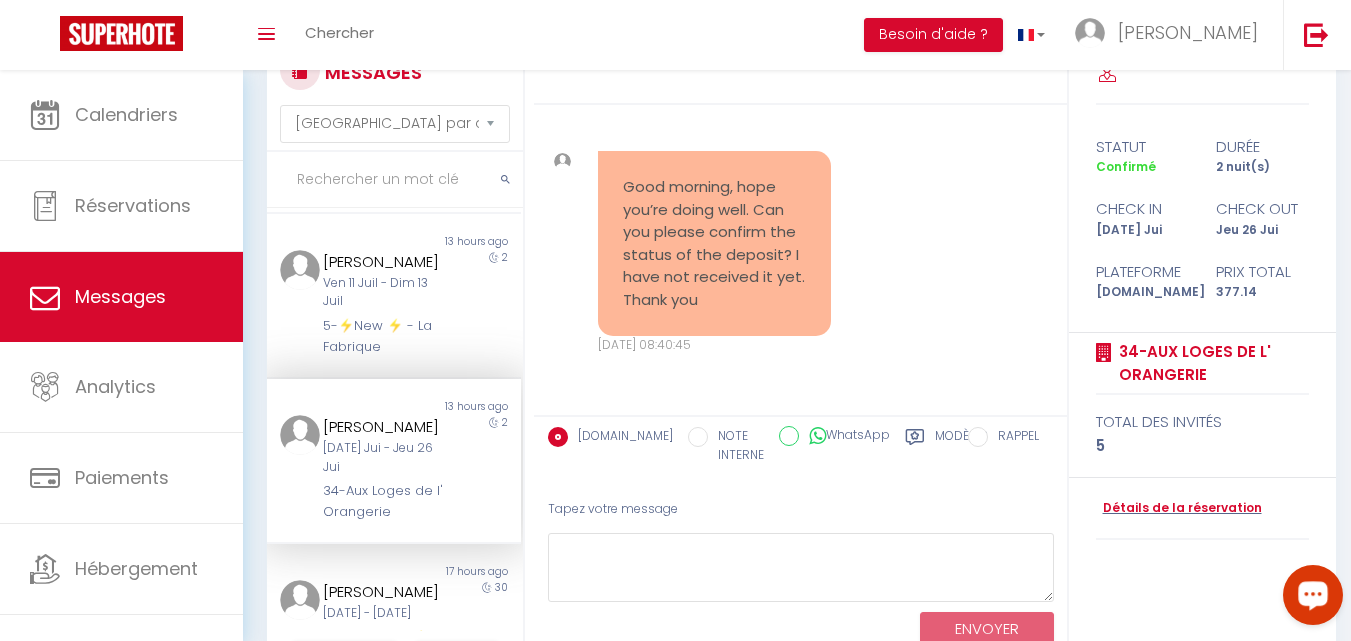 scroll, scrollTop: 18090, scrollLeft: 0, axis: vertical 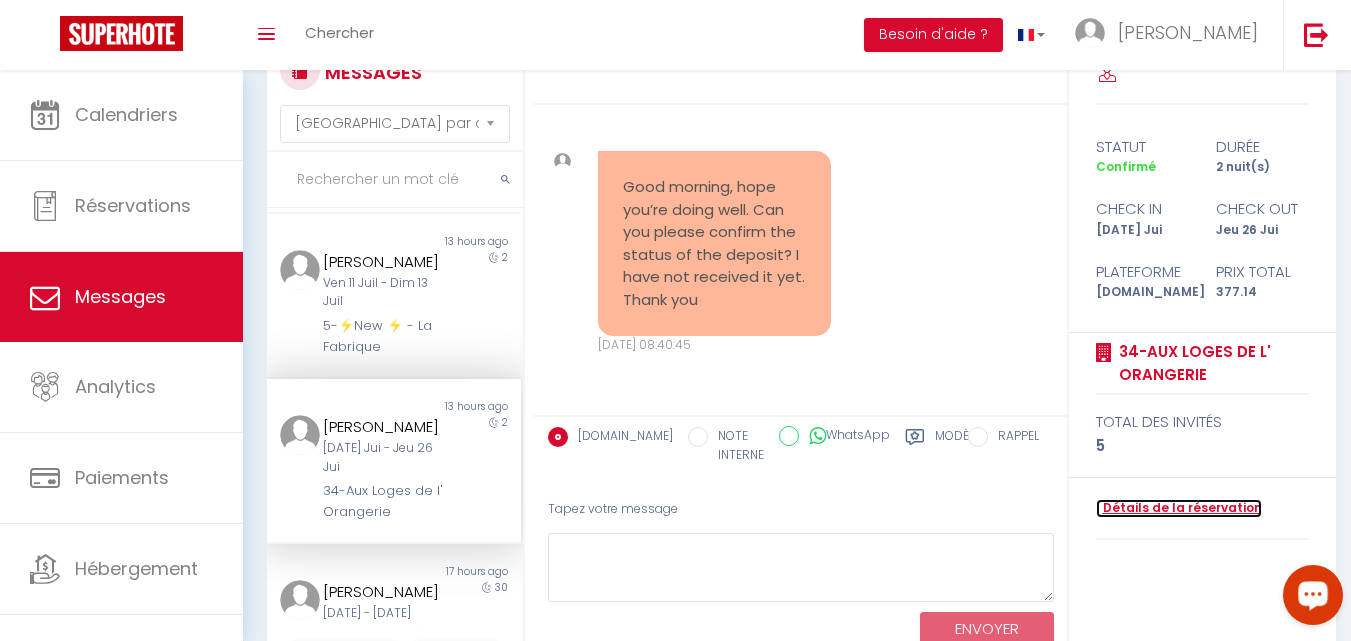 click on "Détails de la réservation" at bounding box center [1179, 508] 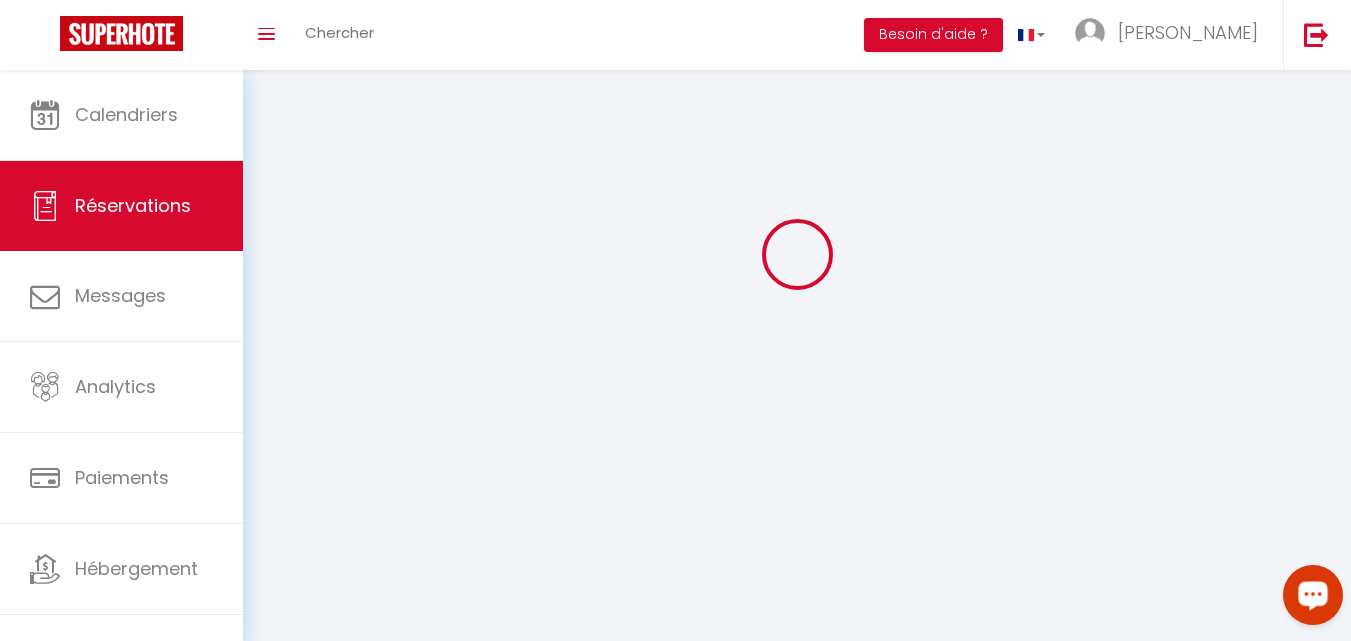 scroll, scrollTop: 0, scrollLeft: 0, axis: both 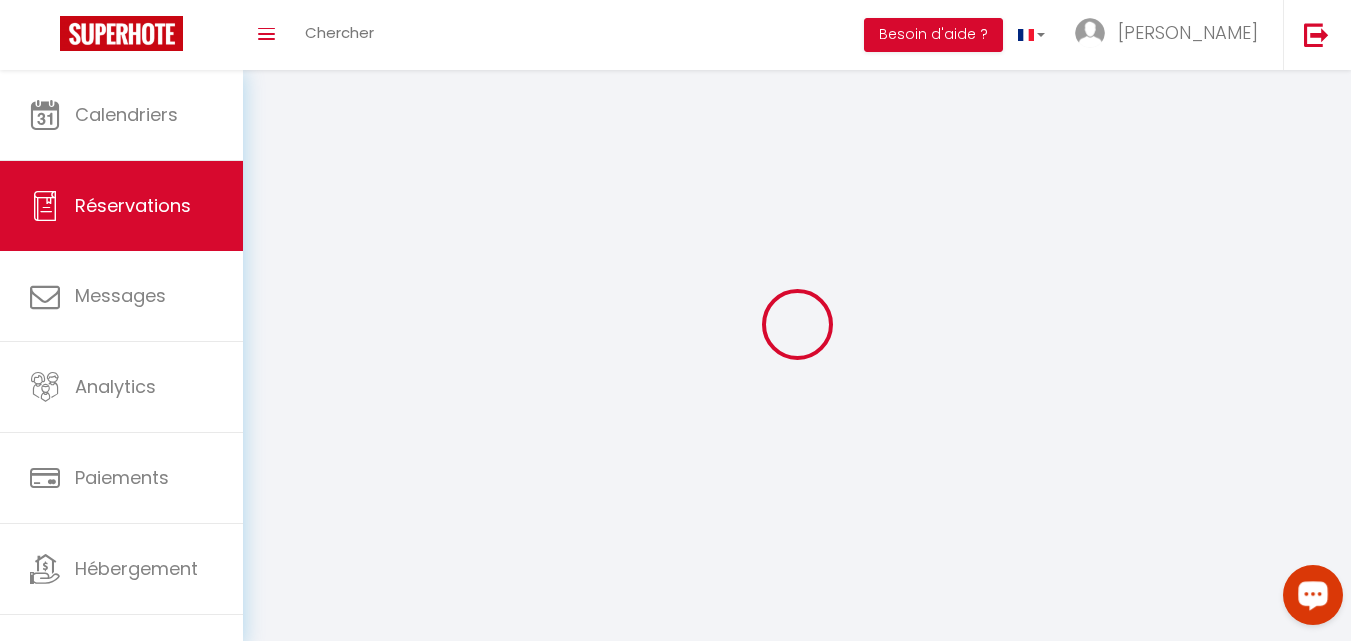 select 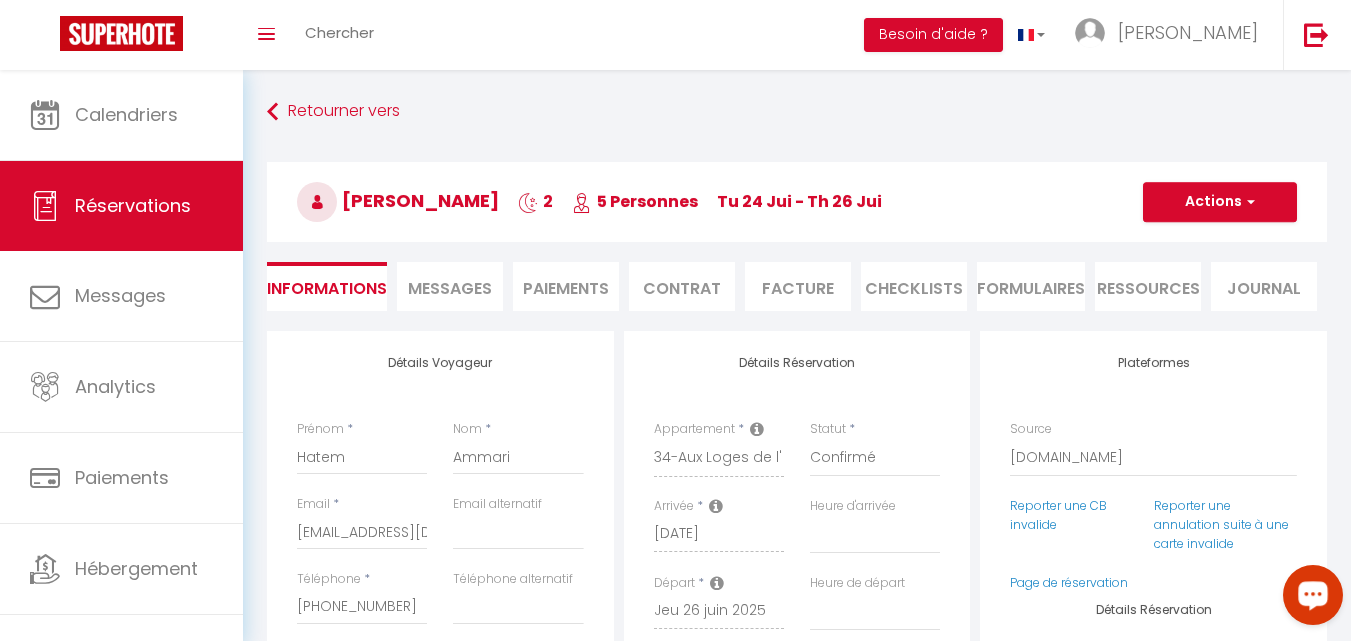 type on "90" 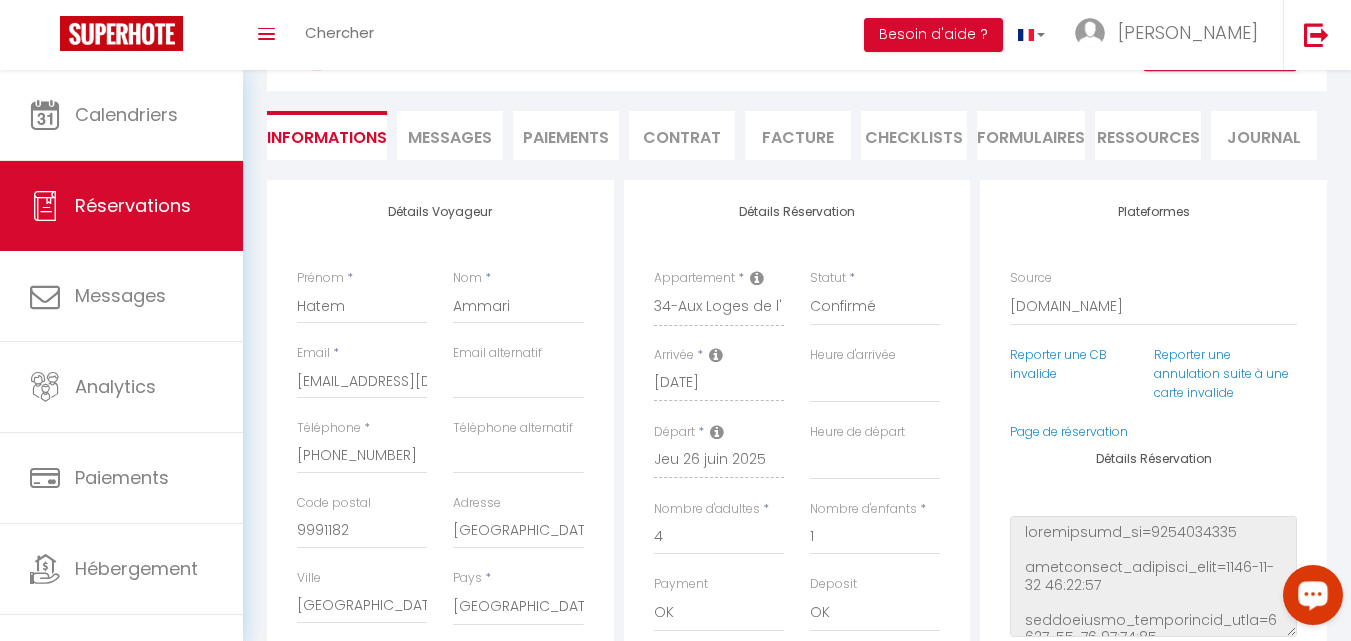 checkbox on "true" 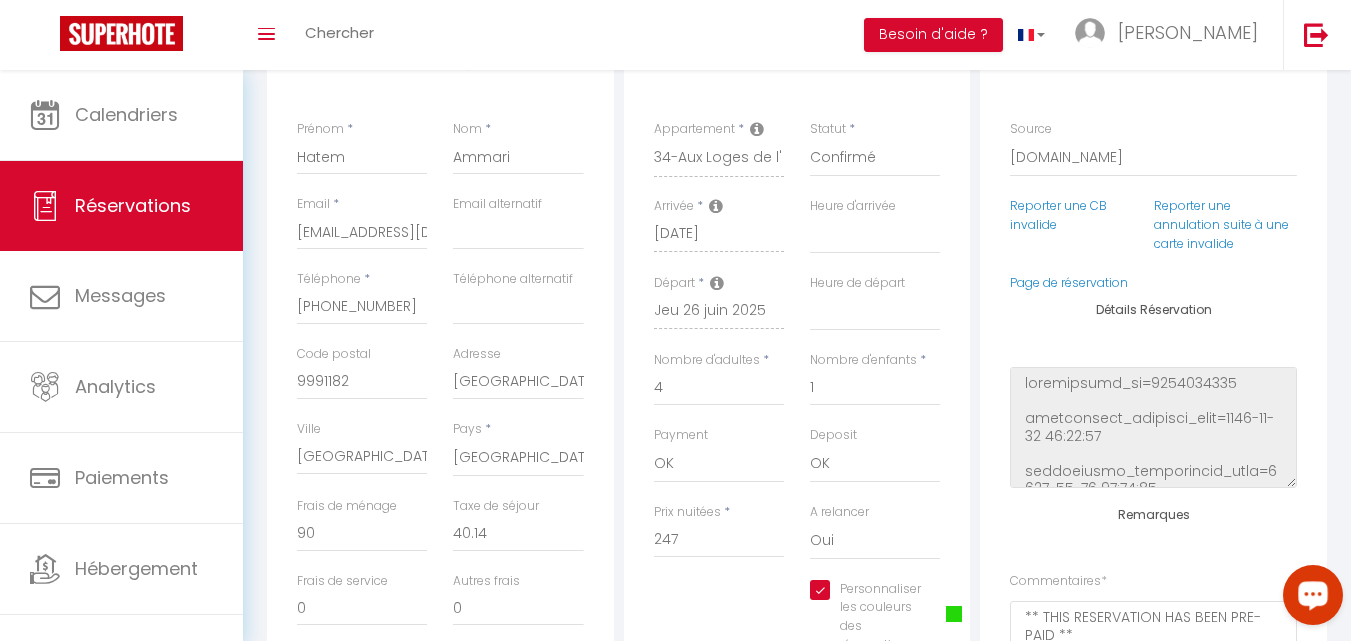 select 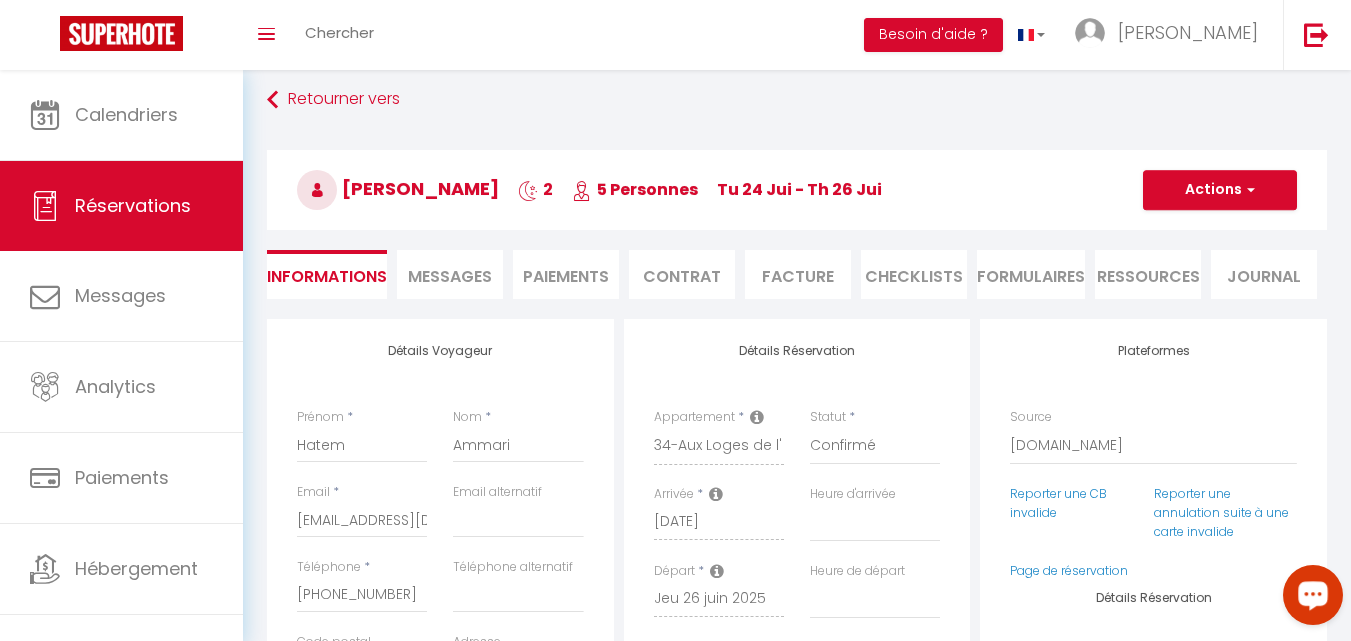 scroll, scrollTop: 0, scrollLeft: 0, axis: both 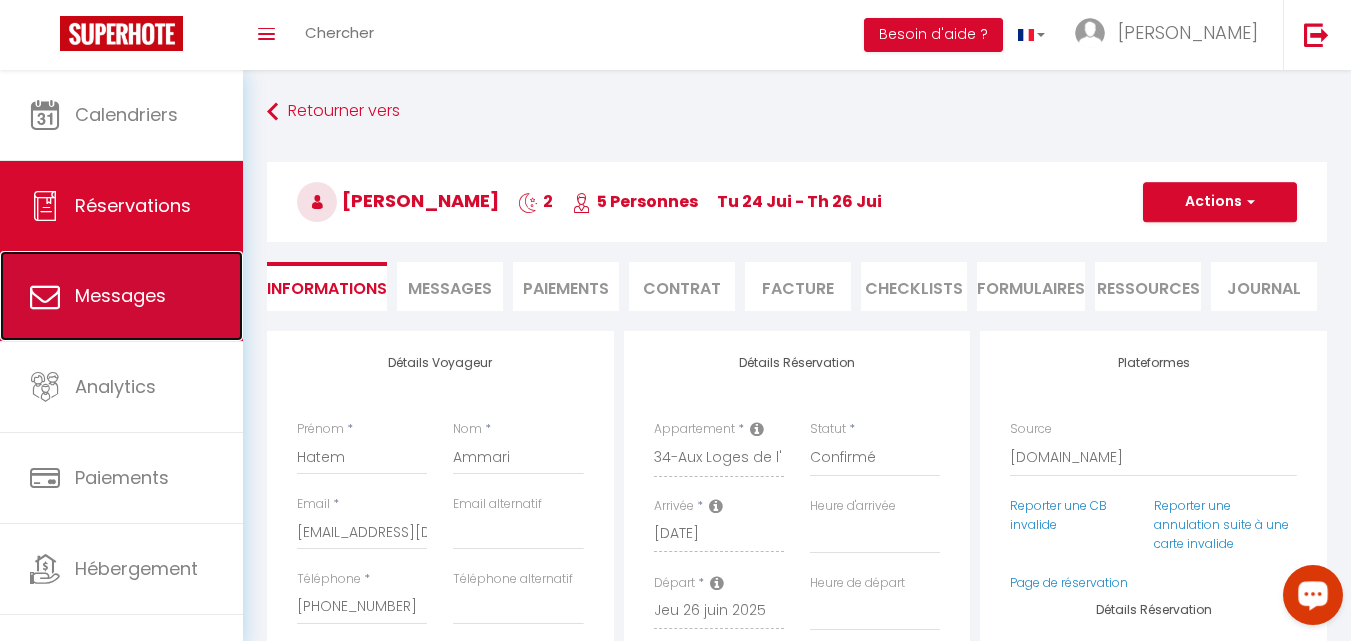 click on "Messages" at bounding box center [120, 295] 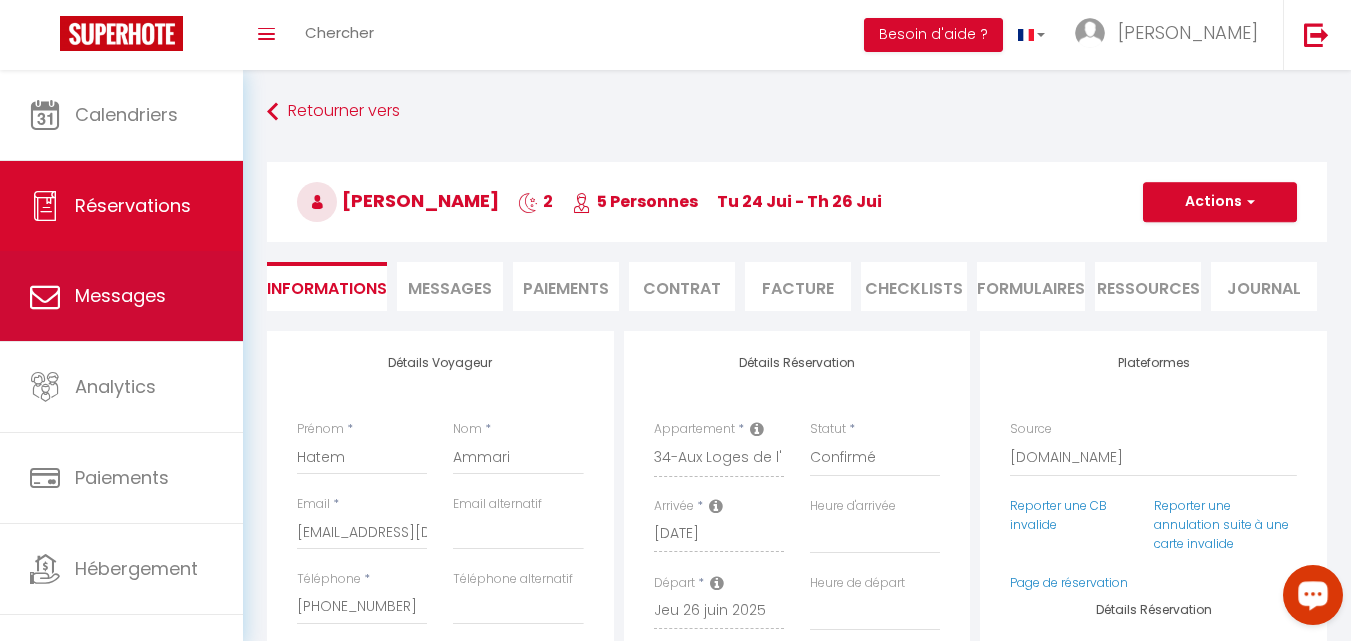 select on "message" 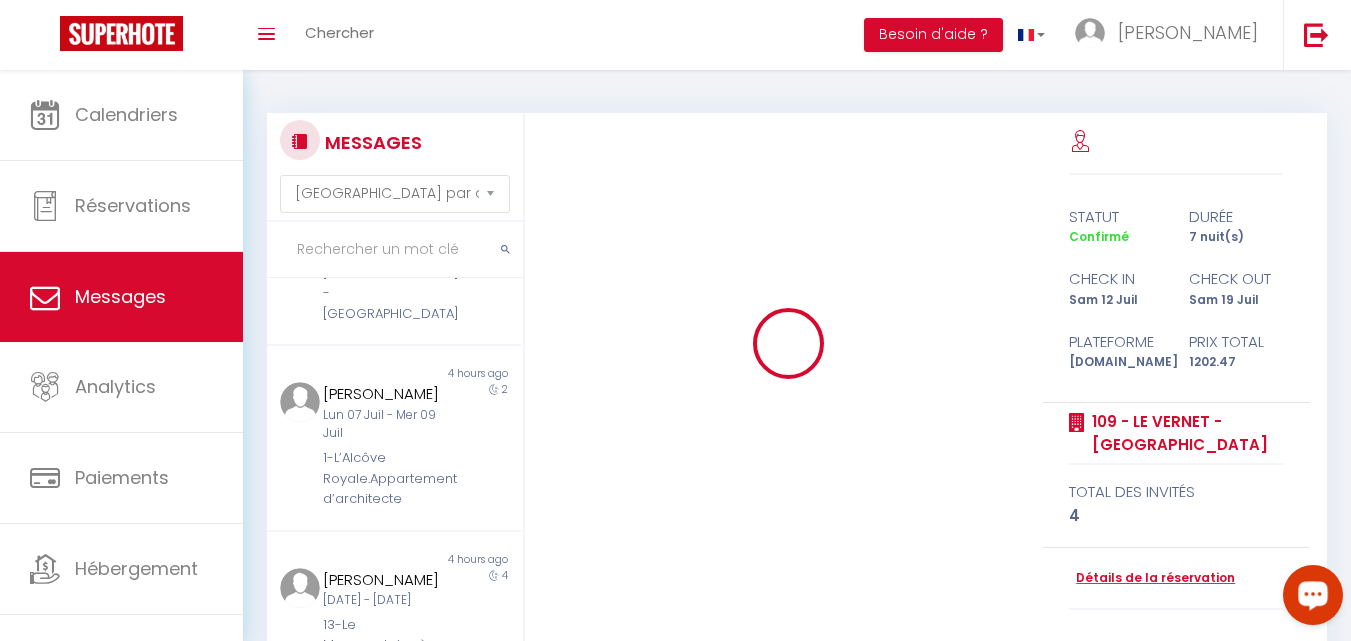 scroll, scrollTop: 1503, scrollLeft: 0, axis: vertical 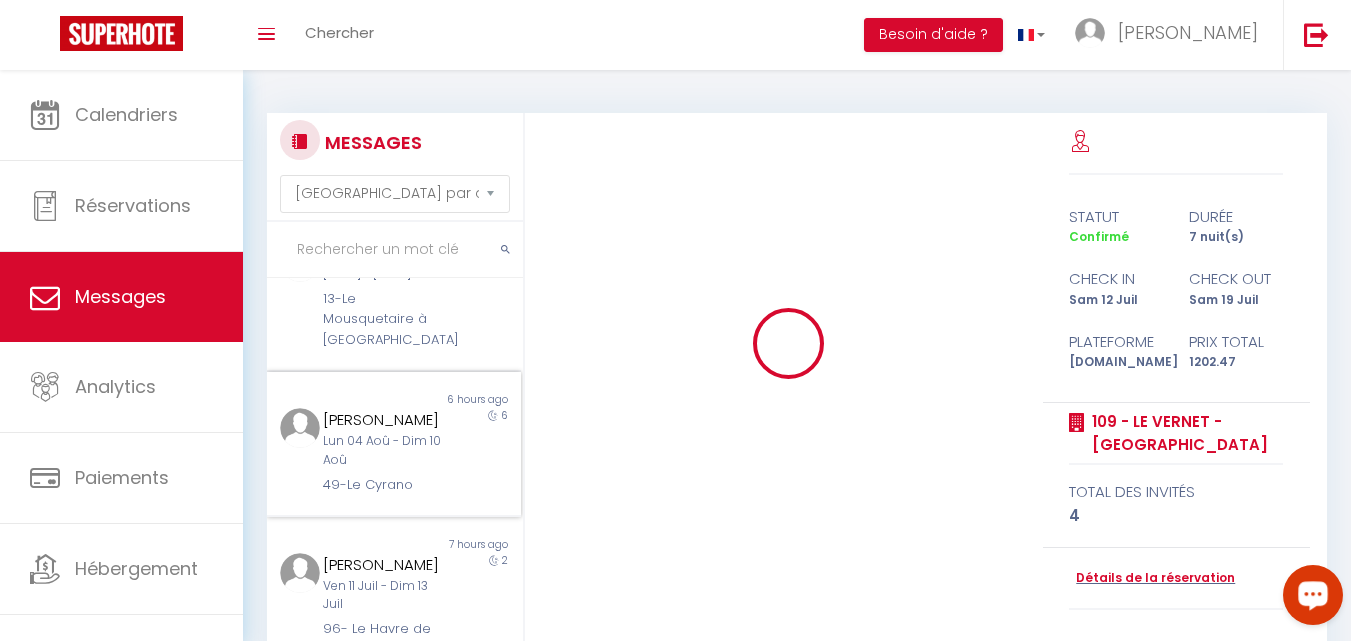 click on "[PERSON_NAME]   Lun 04 Aoû - Dim 10 Aoû   49-Le Cyrano" at bounding box center [383, 451] 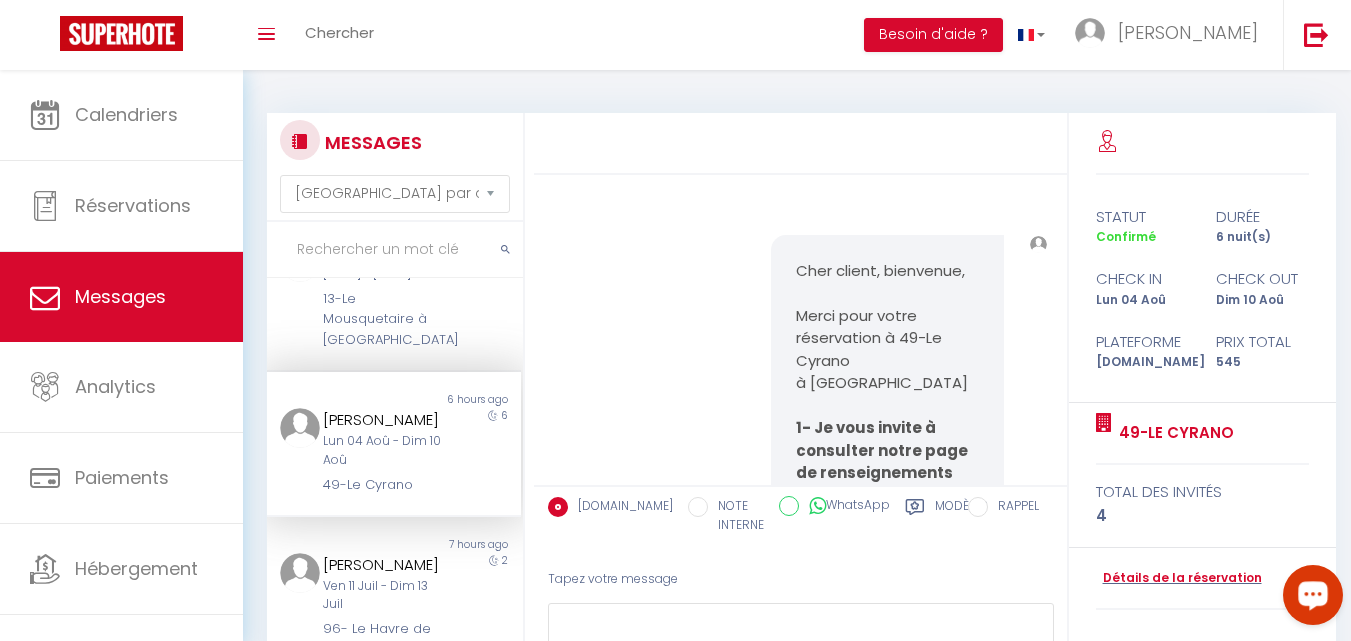 scroll, scrollTop: 2759, scrollLeft: 0, axis: vertical 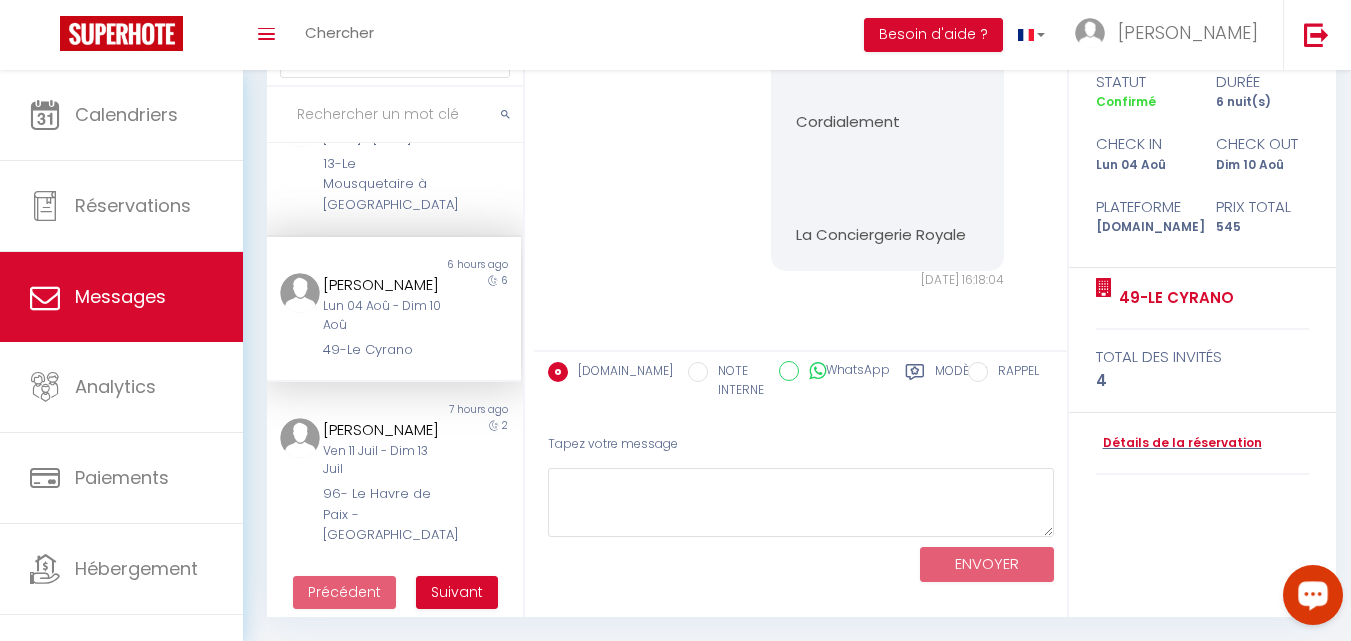 drag, startPoint x: 1358, startPoint y: 337, endPoint x: 43, endPoint y: 36, distance: 1349.0093 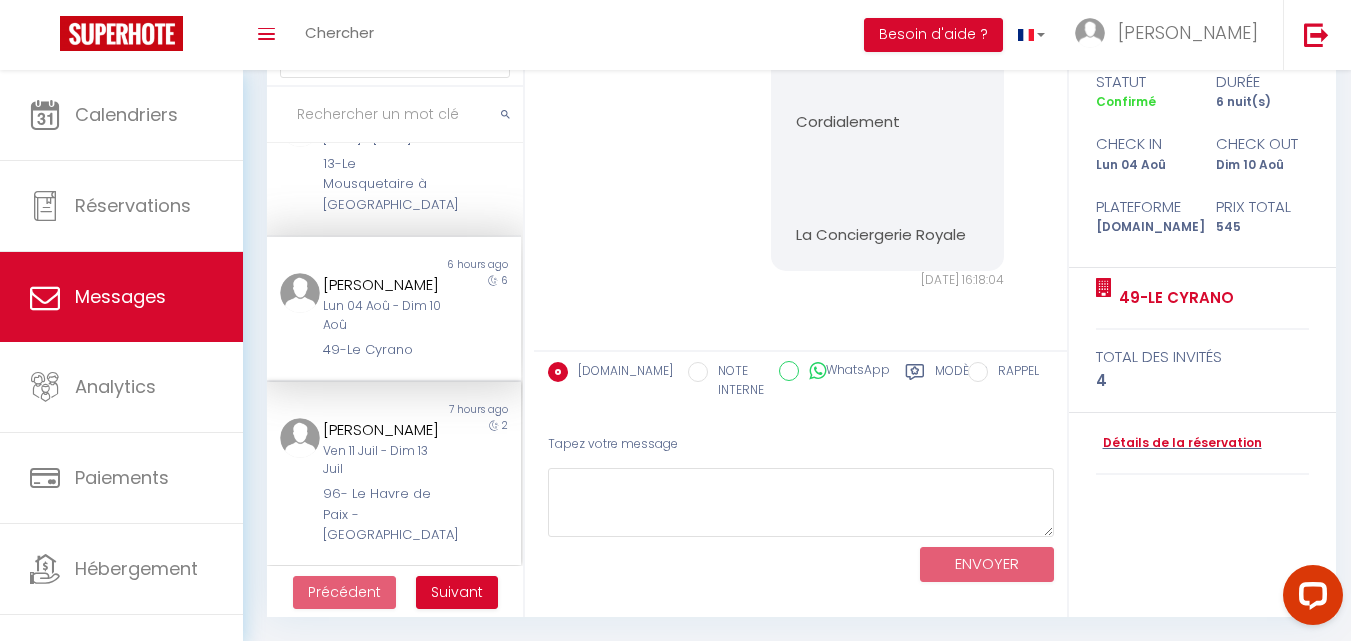 click on "Ven 11 Juil - Dim 13 Juil" at bounding box center [384, 461] 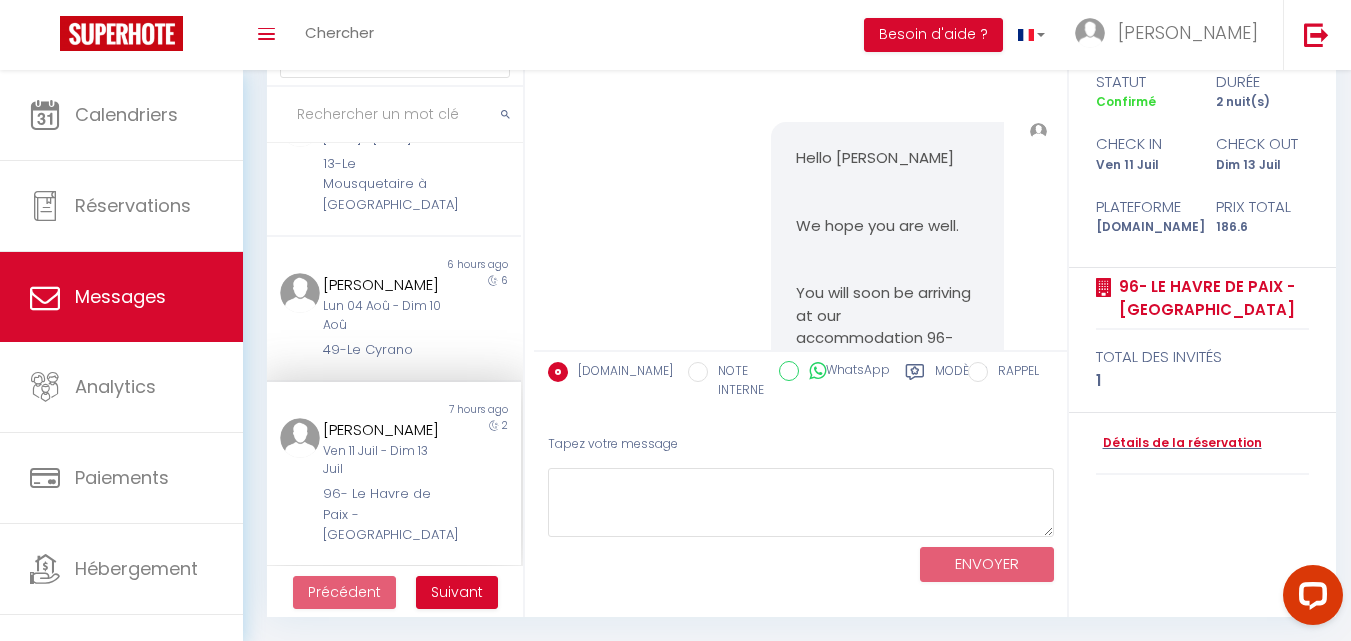 scroll, scrollTop: 7932, scrollLeft: 0, axis: vertical 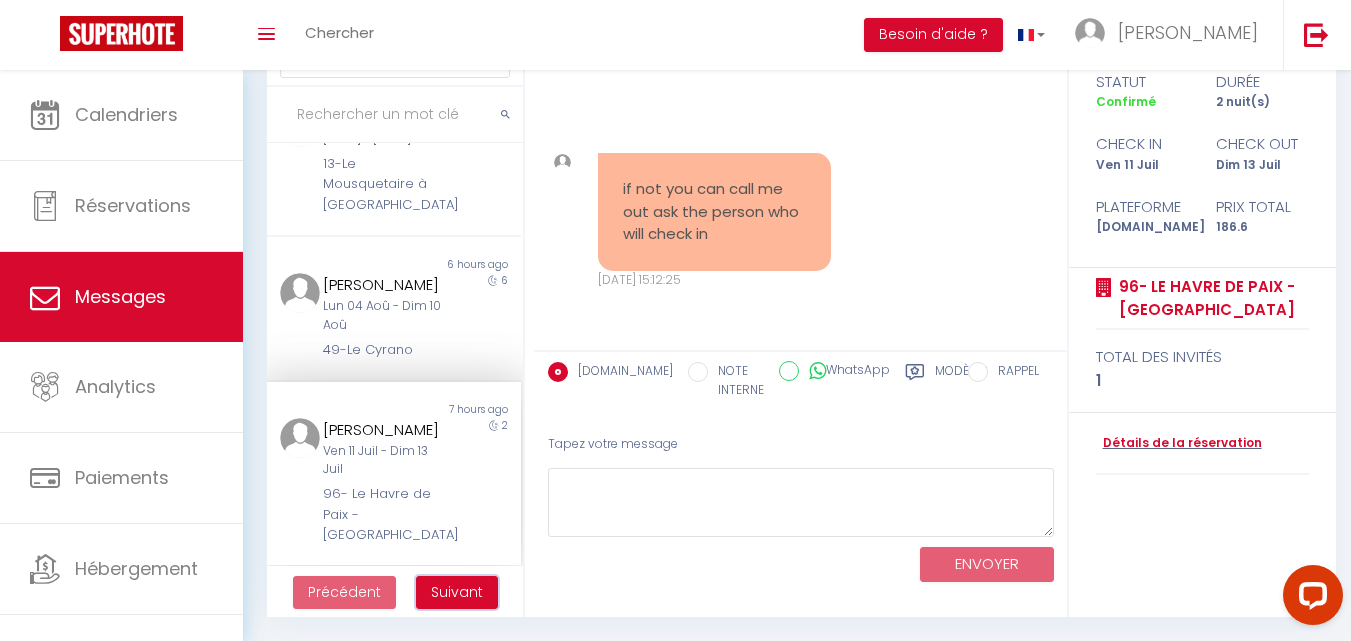 click on "Suivant" at bounding box center (457, 592) 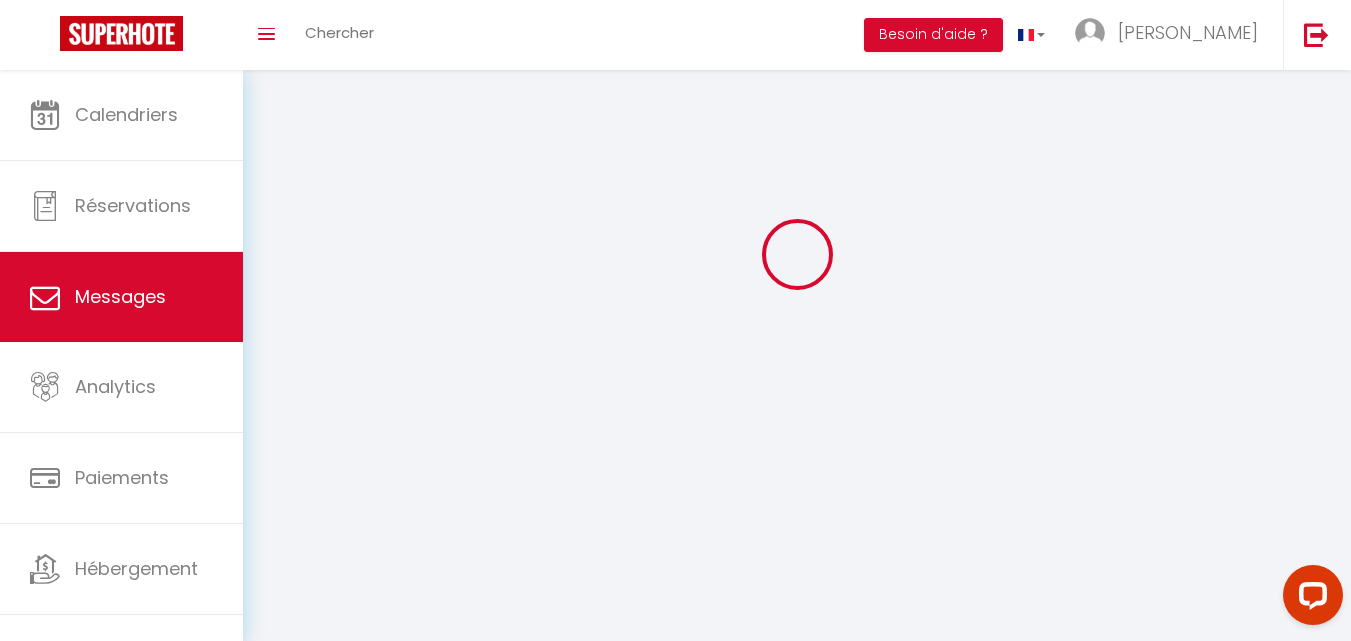 scroll, scrollTop: 70, scrollLeft: 0, axis: vertical 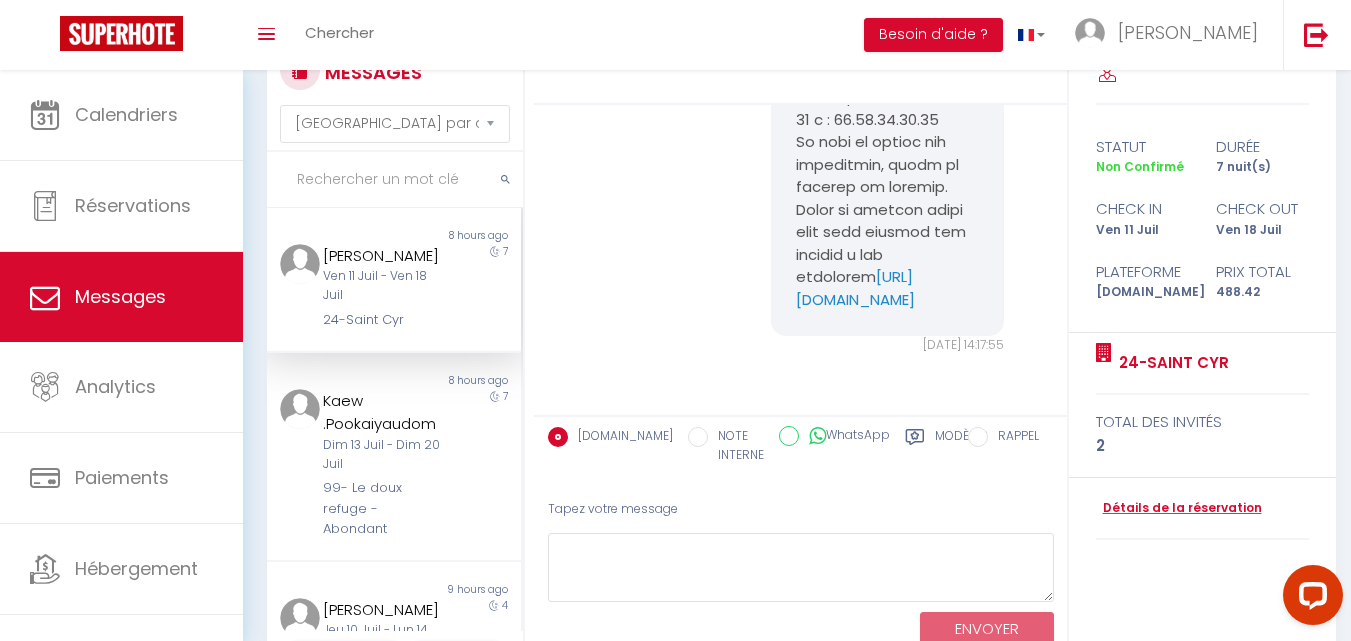 click on "Ven 11 Juil - Ven 18 Juil" at bounding box center [384, 286] 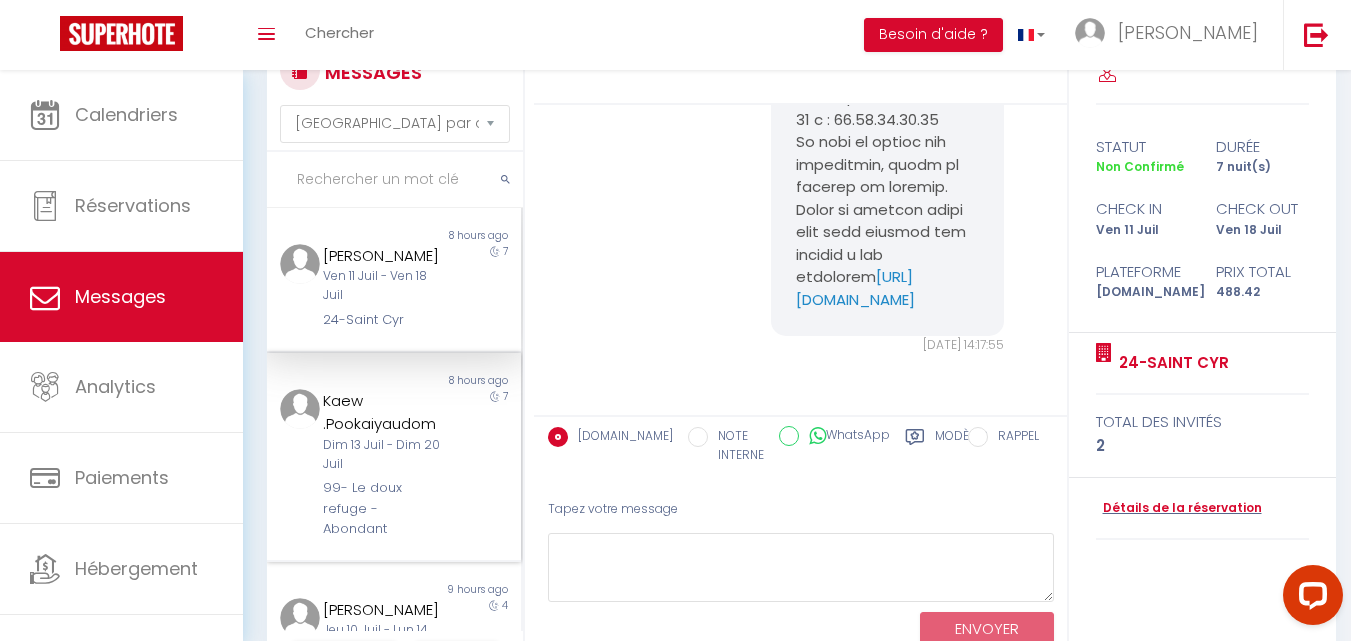 click on "Dim 13 Juil - Dim 20 Juil" at bounding box center [384, 455] 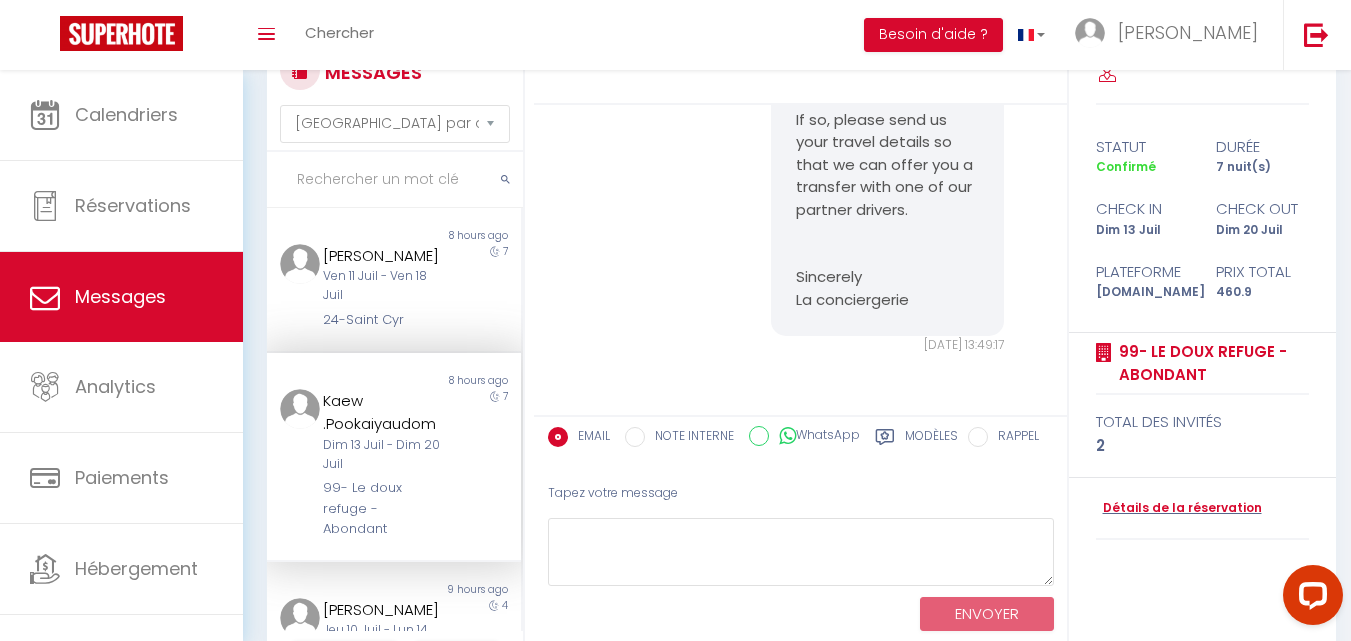 scroll, scrollTop: 3425, scrollLeft: 0, axis: vertical 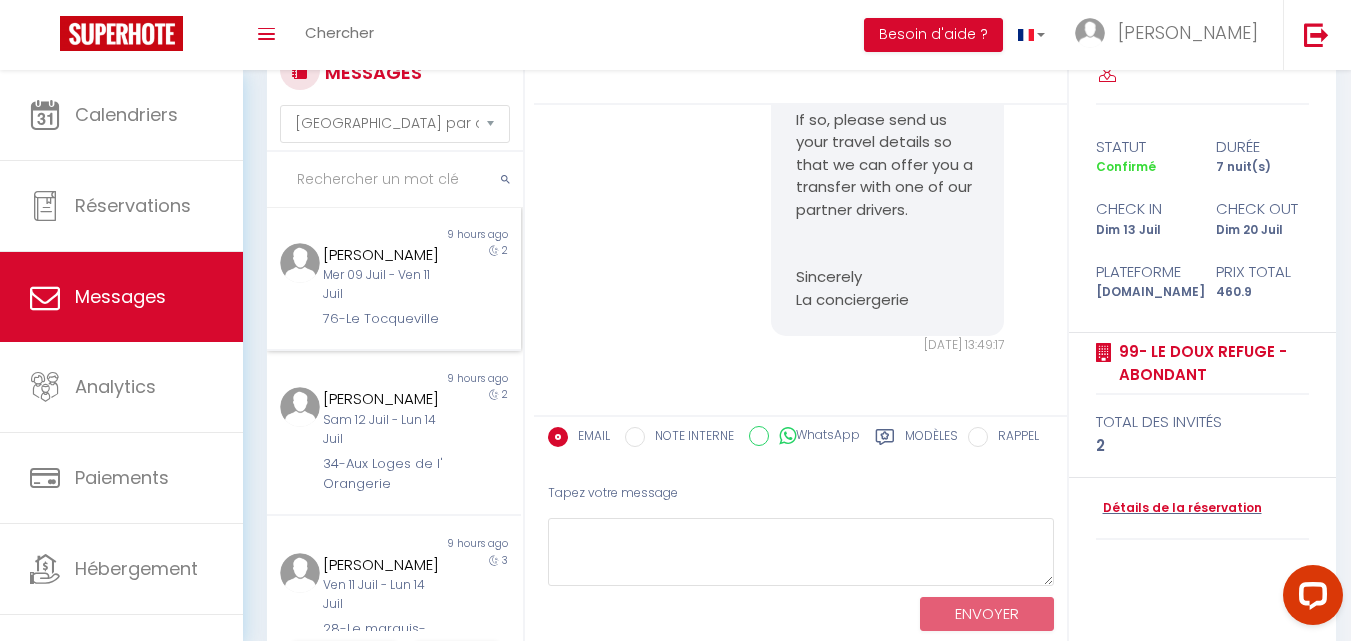 click on "Mer 09 Juil - Ven 11 Juil" at bounding box center [384, 285] 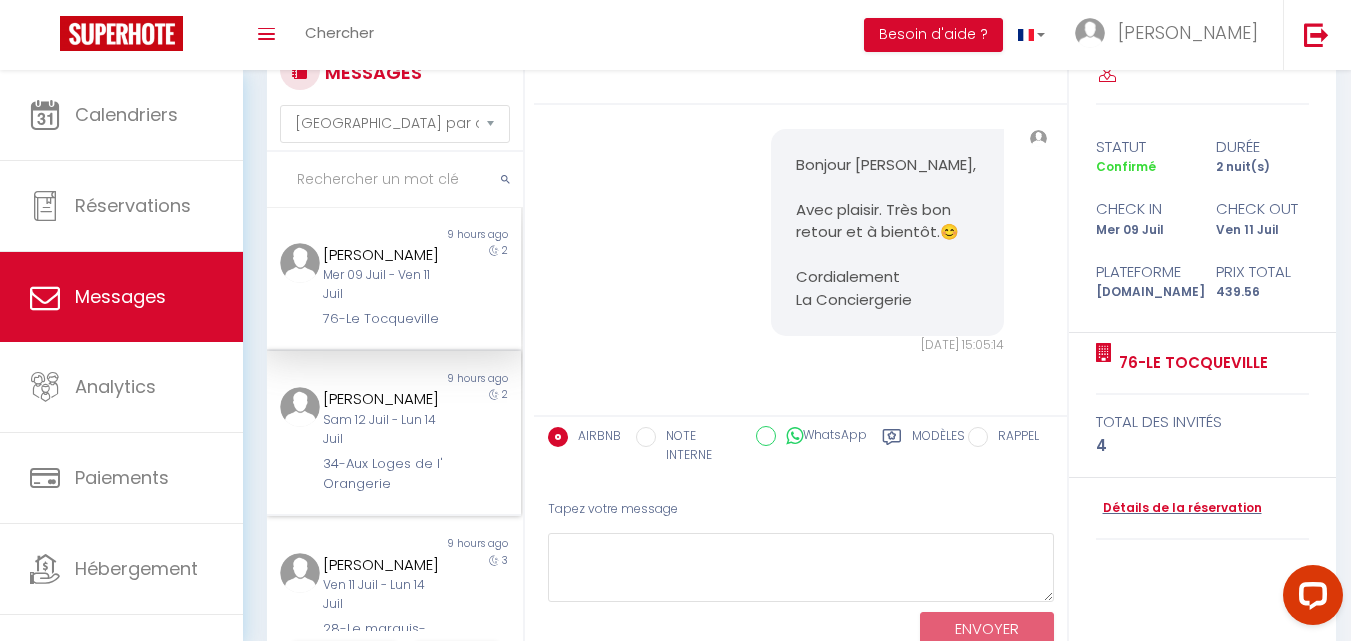 click on "[PERSON_NAME]" at bounding box center [384, 399] 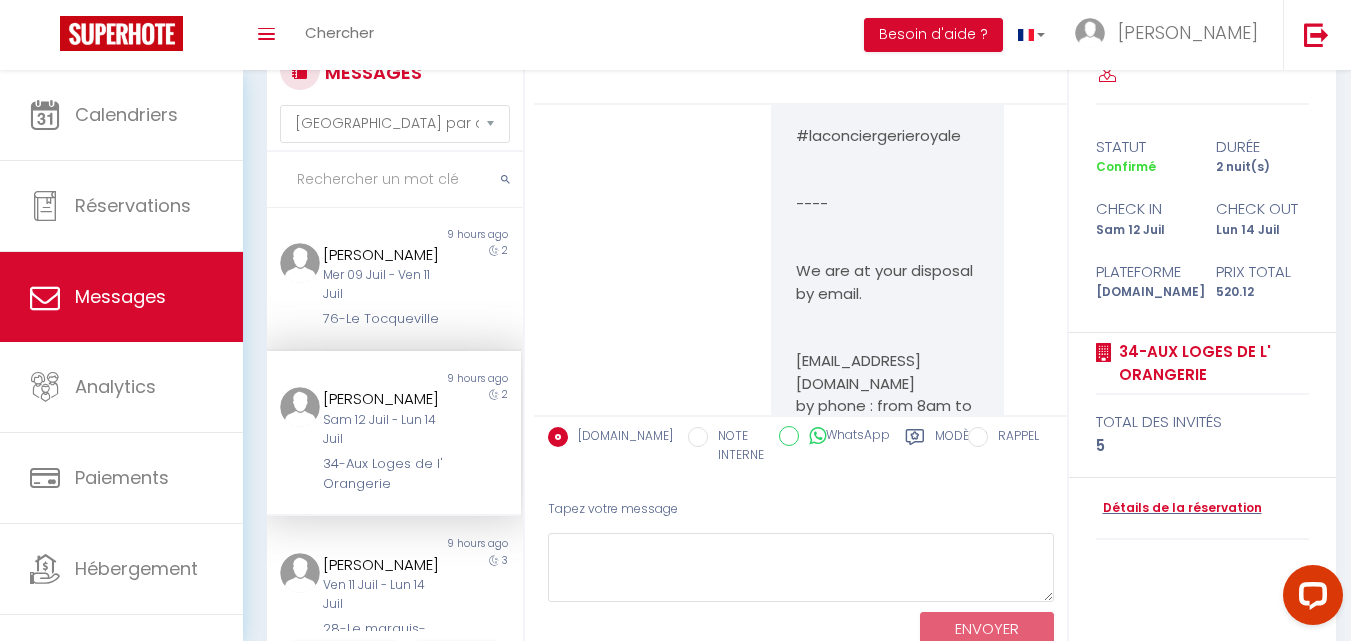 scroll, scrollTop: 19672, scrollLeft: 0, axis: vertical 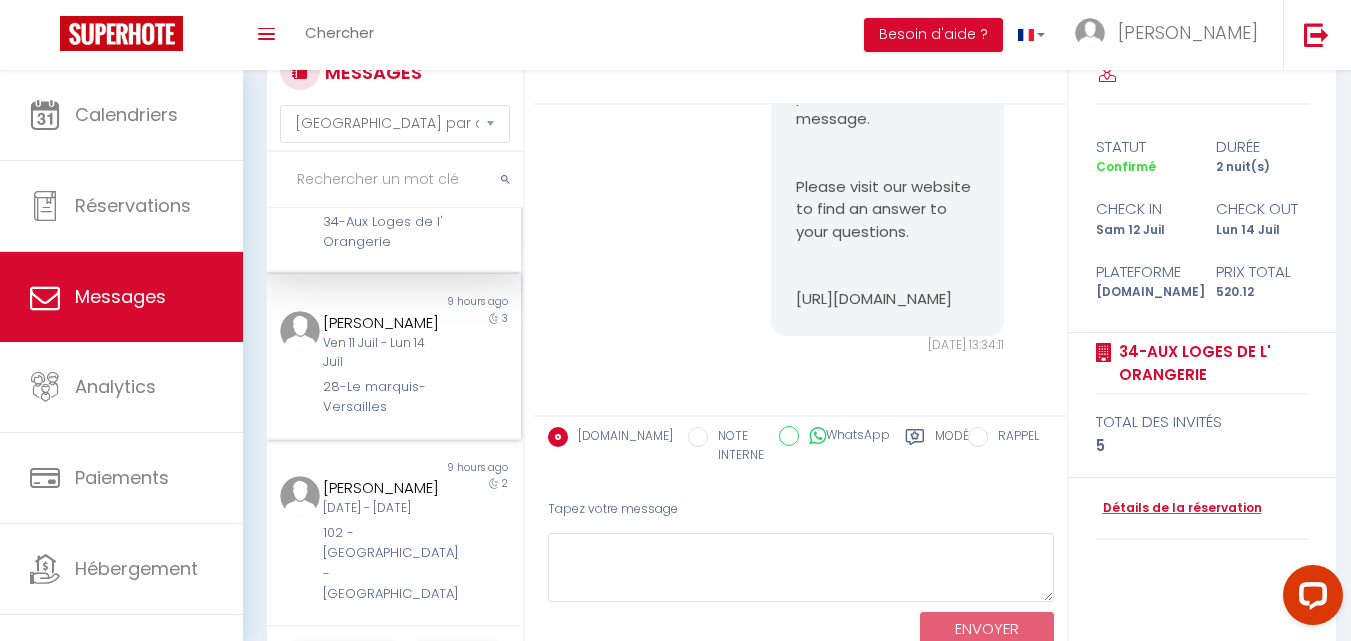 click on "28-Le marquis- Versailles" at bounding box center (384, 397) 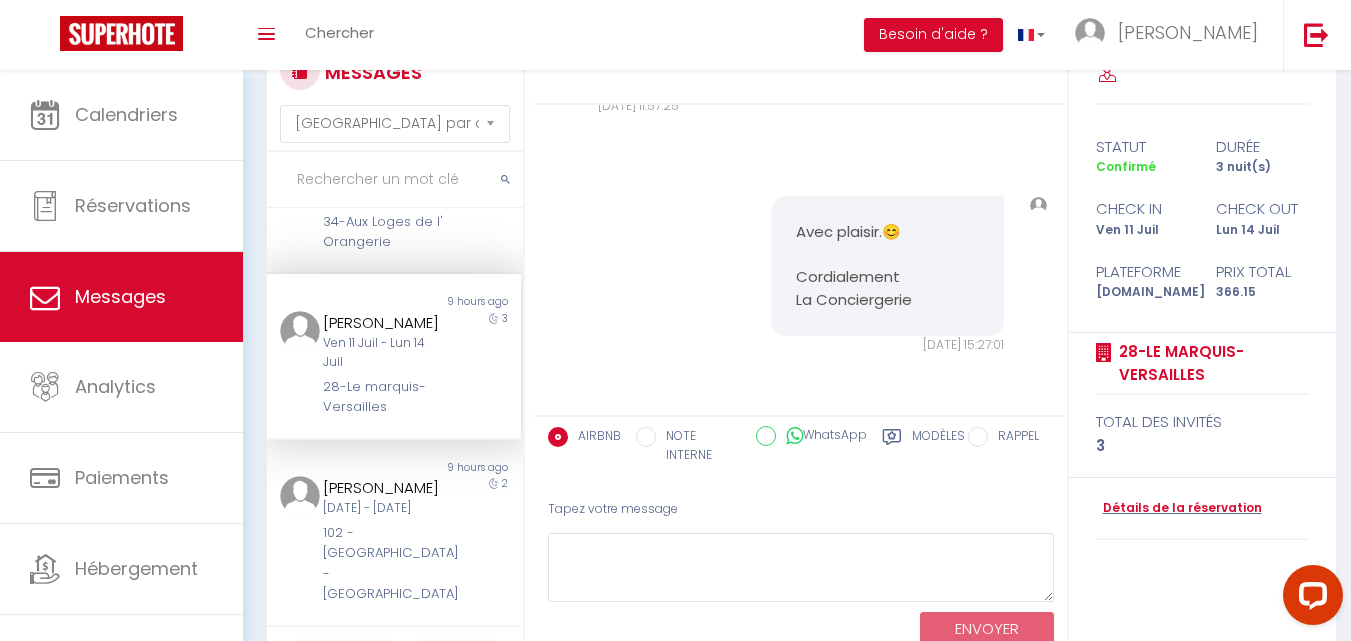 scroll, scrollTop: 15283, scrollLeft: 0, axis: vertical 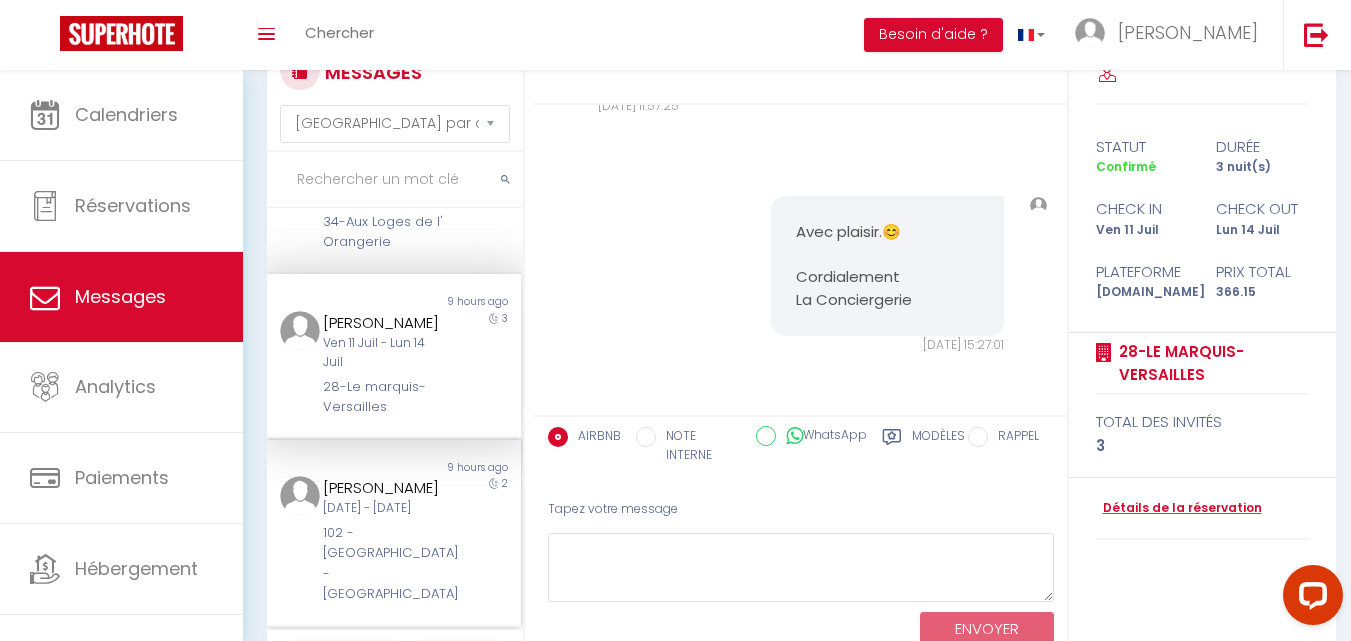 click on "[DATE] - [DATE]" at bounding box center (384, 508) 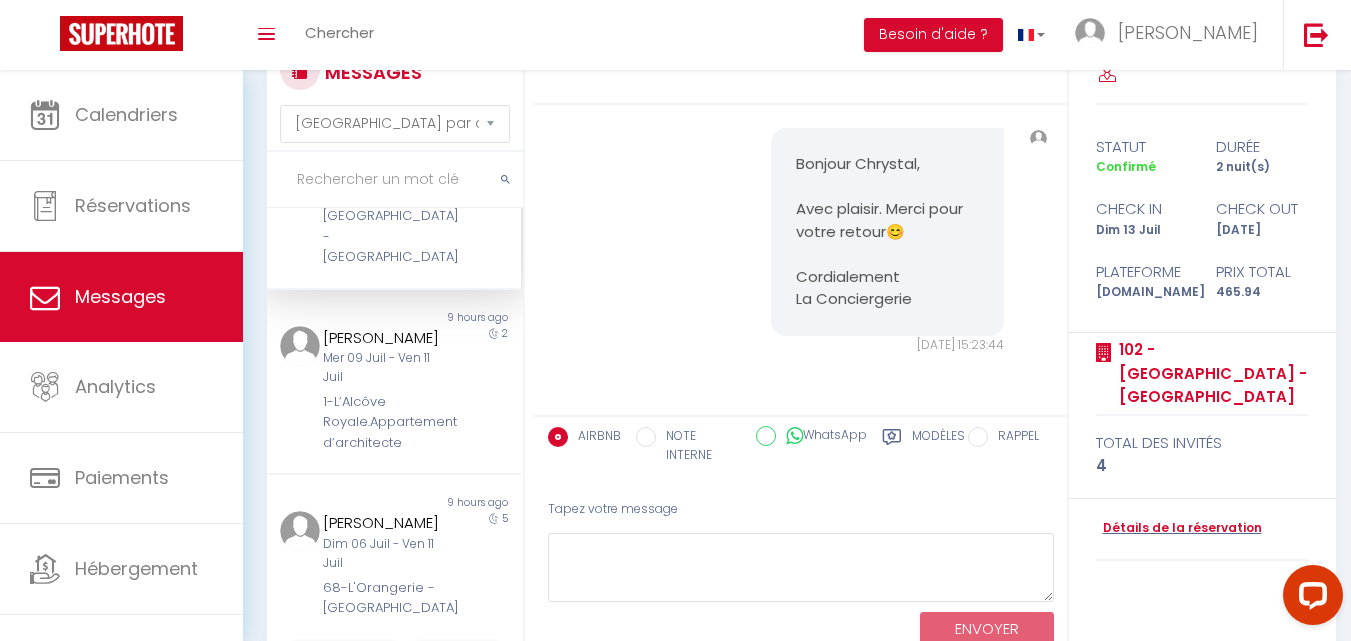 scroll, scrollTop: 1149, scrollLeft: 0, axis: vertical 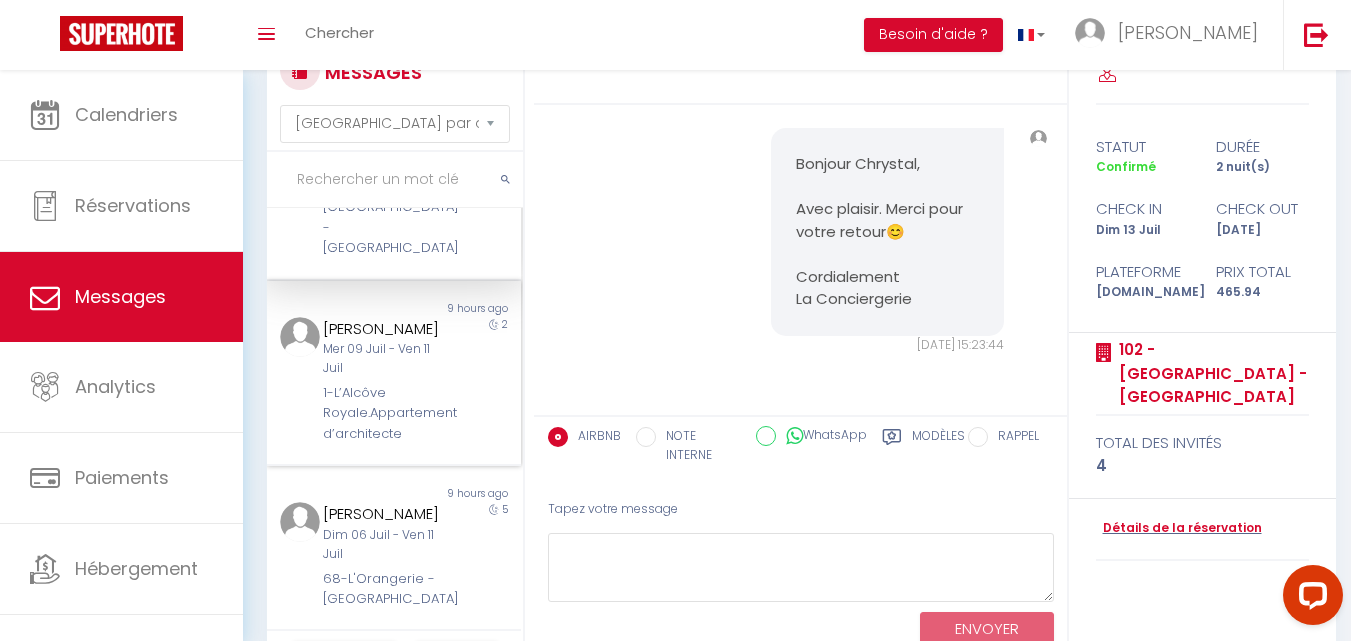 click on "1-L’Alcôve Royale.Appartement d’architecte" at bounding box center (384, 413) 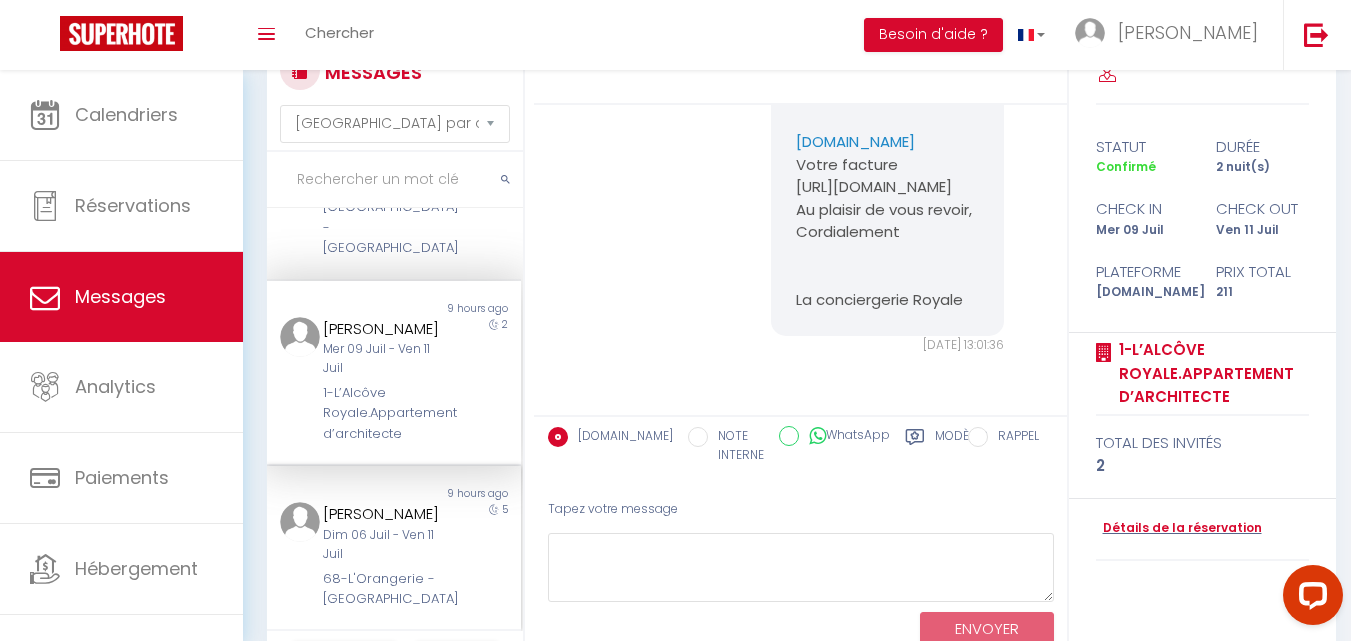 scroll, scrollTop: 14255, scrollLeft: 0, axis: vertical 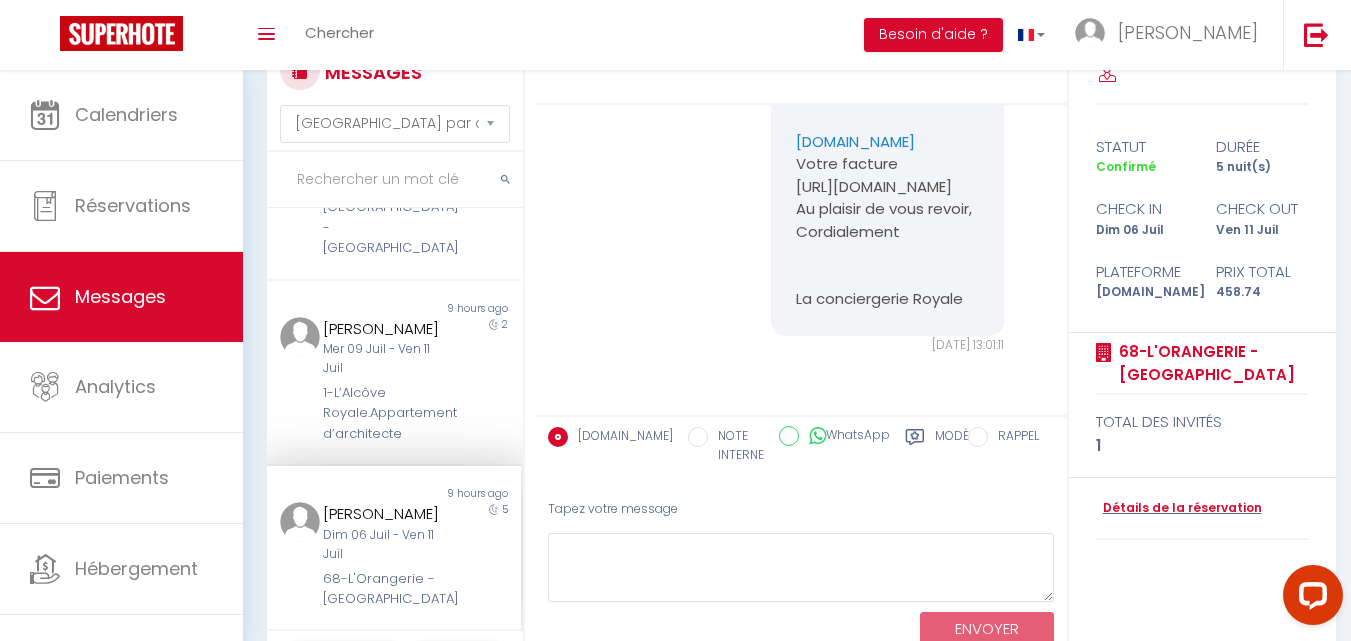 drag, startPoint x: 526, startPoint y: 496, endPoint x: 527, endPoint y: 610, distance: 114.00439 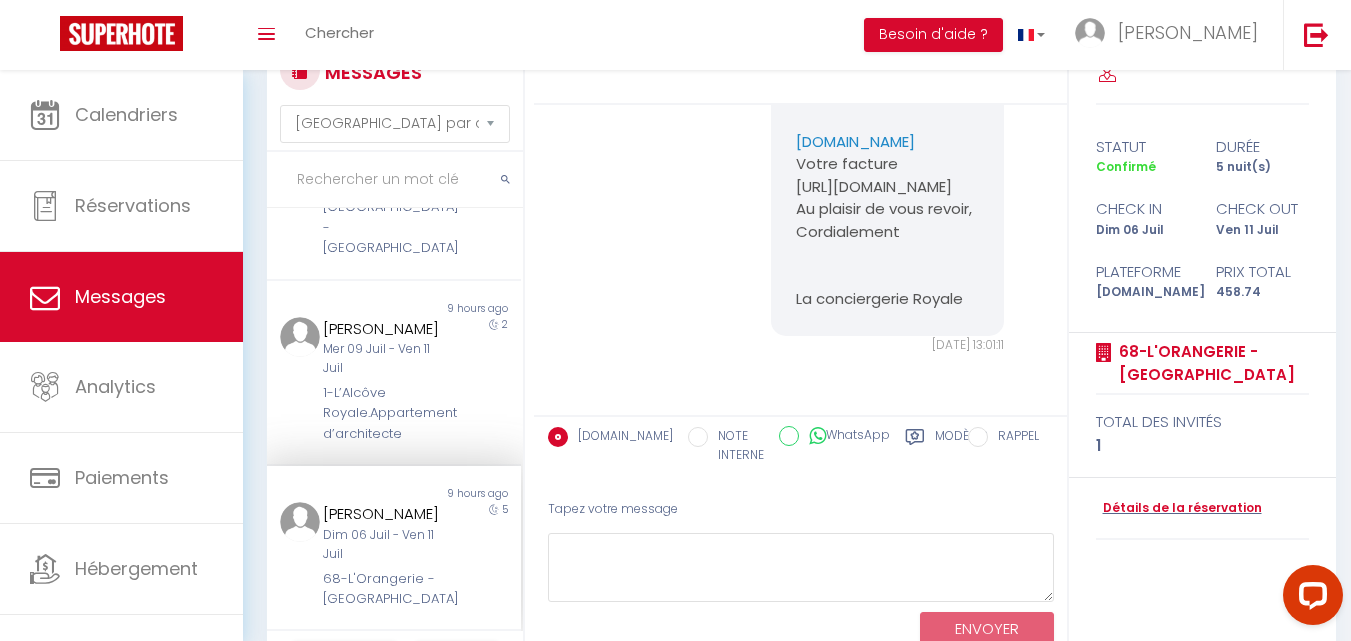 scroll, scrollTop: 1341, scrollLeft: 0, axis: vertical 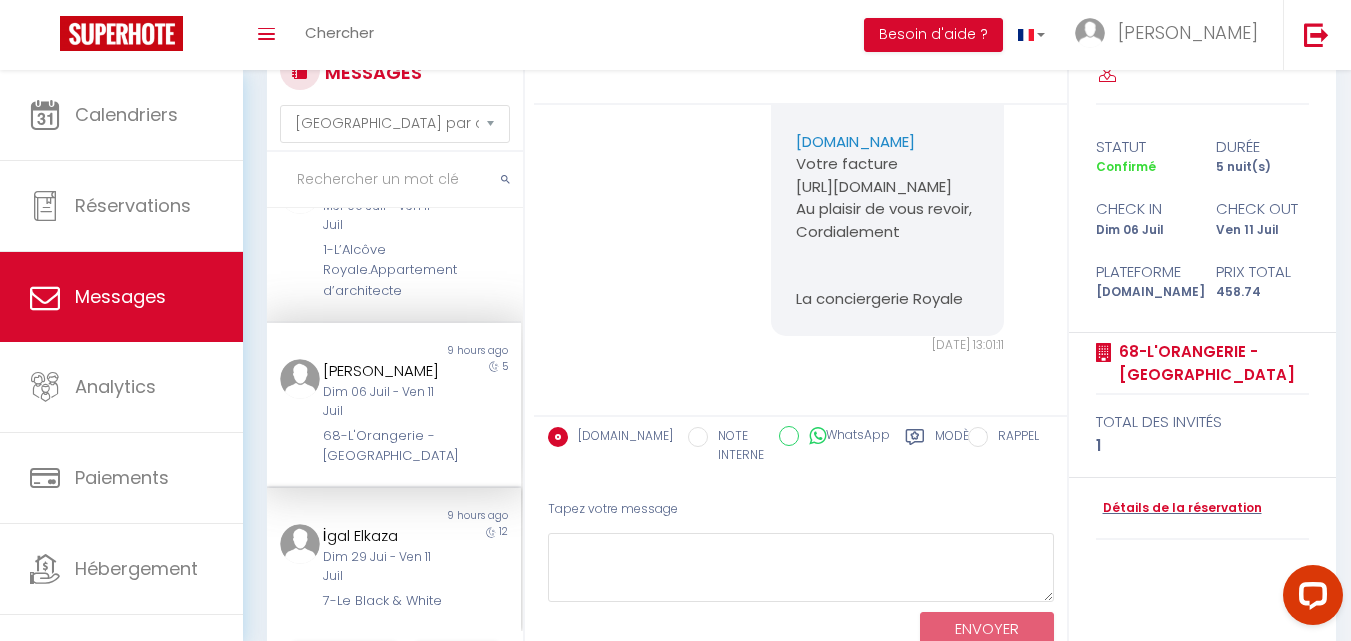click on "9 hours ago" at bounding box center (457, 516) 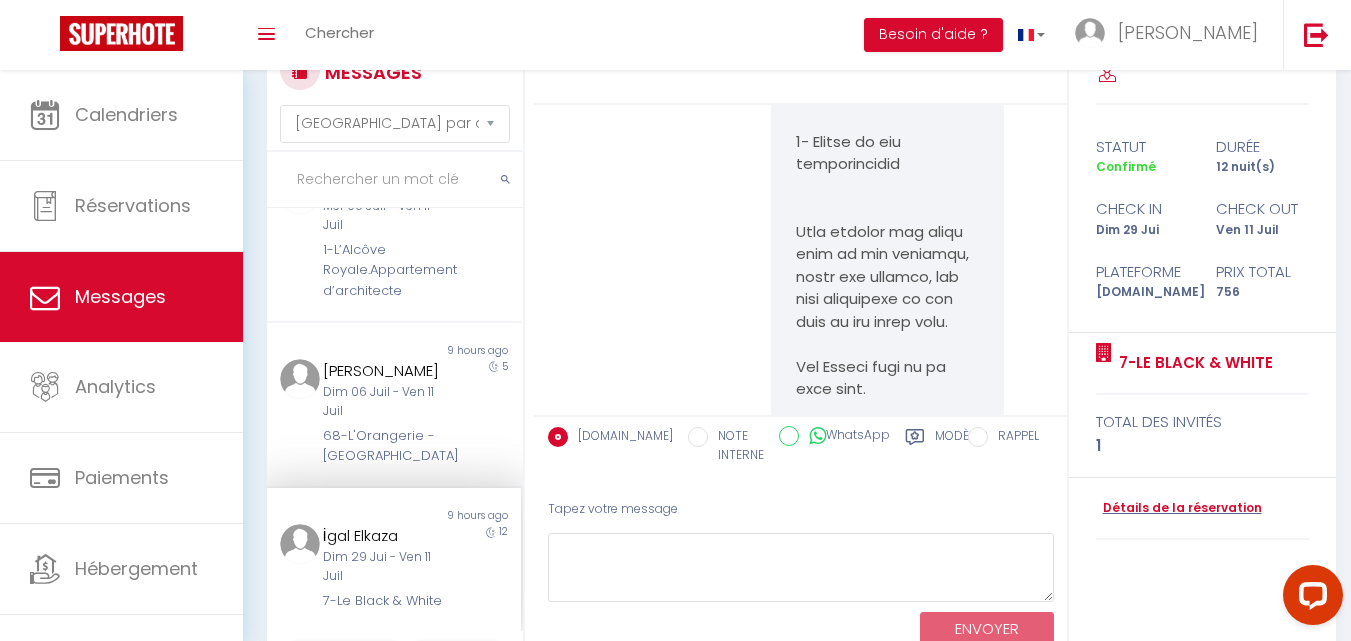 scroll, scrollTop: 28665, scrollLeft: 0, axis: vertical 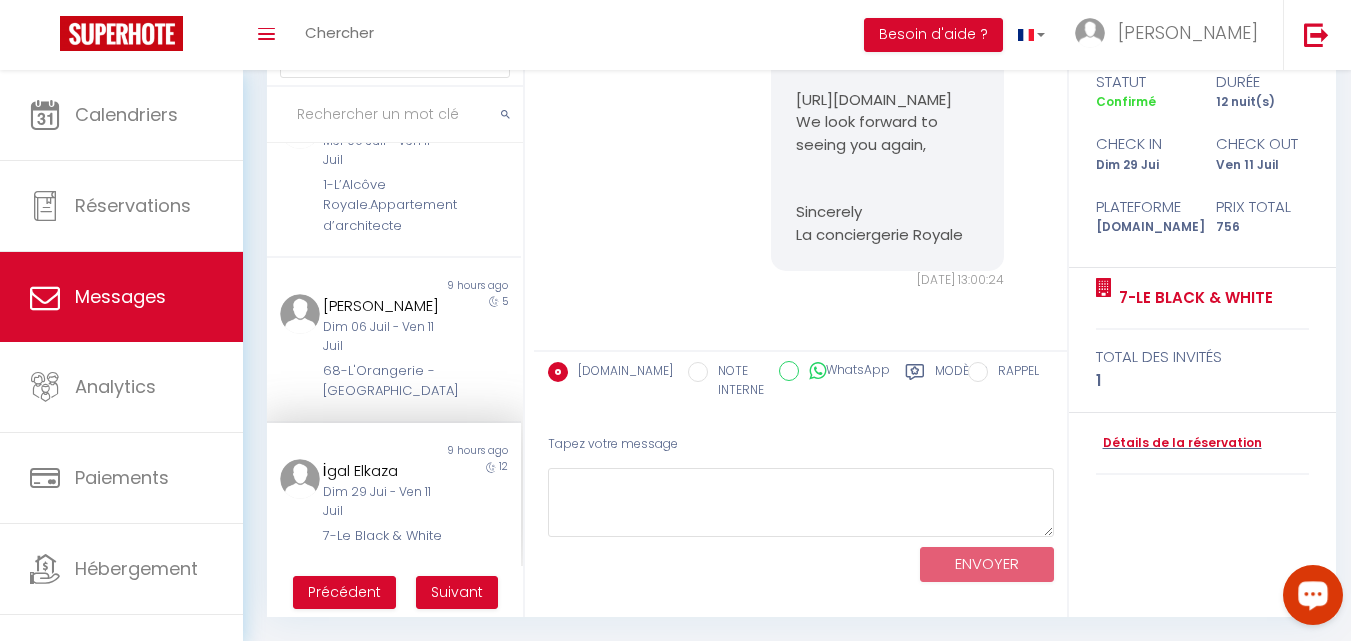 drag, startPoint x: 1360, startPoint y: 548, endPoint x: 20, endPoint y: 55, distance: 1427.8126 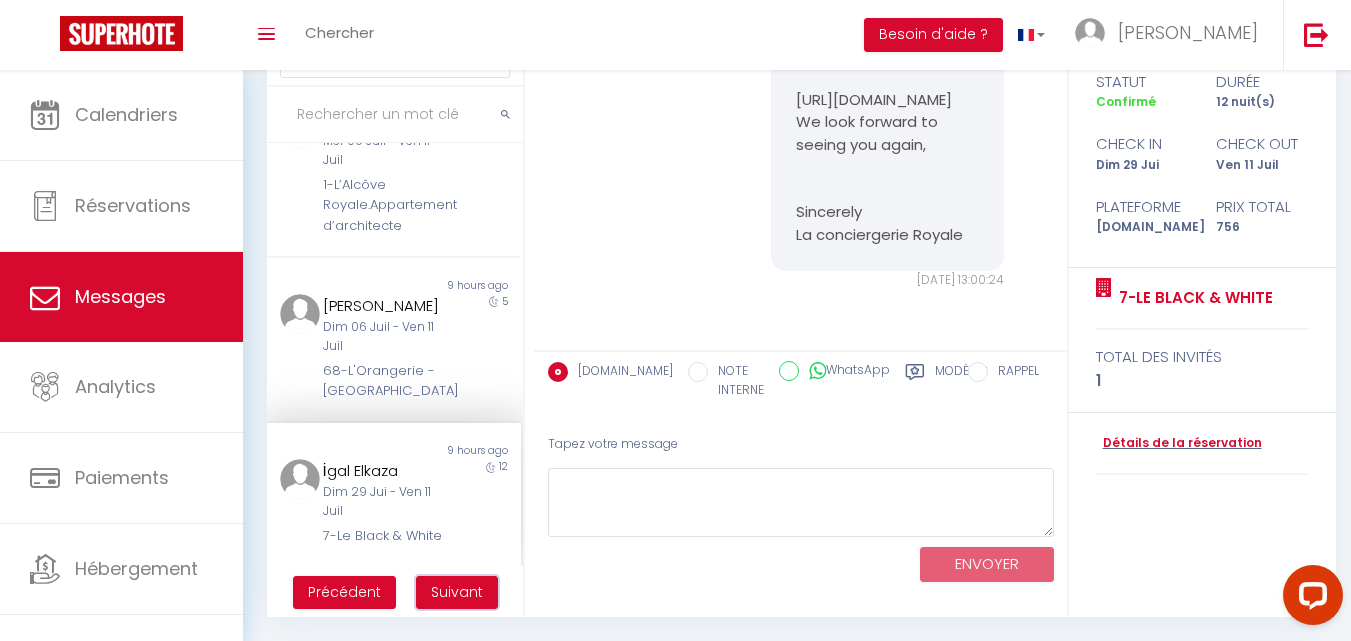 click on "Suivant" at bounding box center [457, 592] 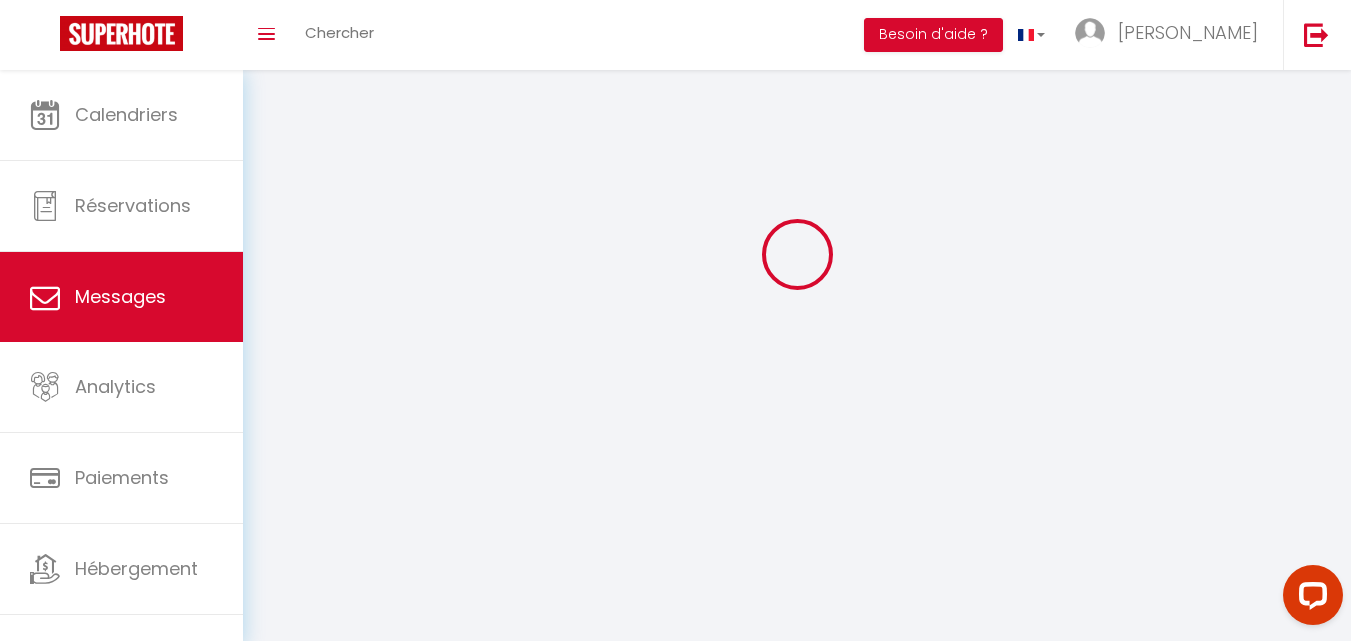 scroll, scrollTop: 70, scrollLeft: 0, axis: vertical 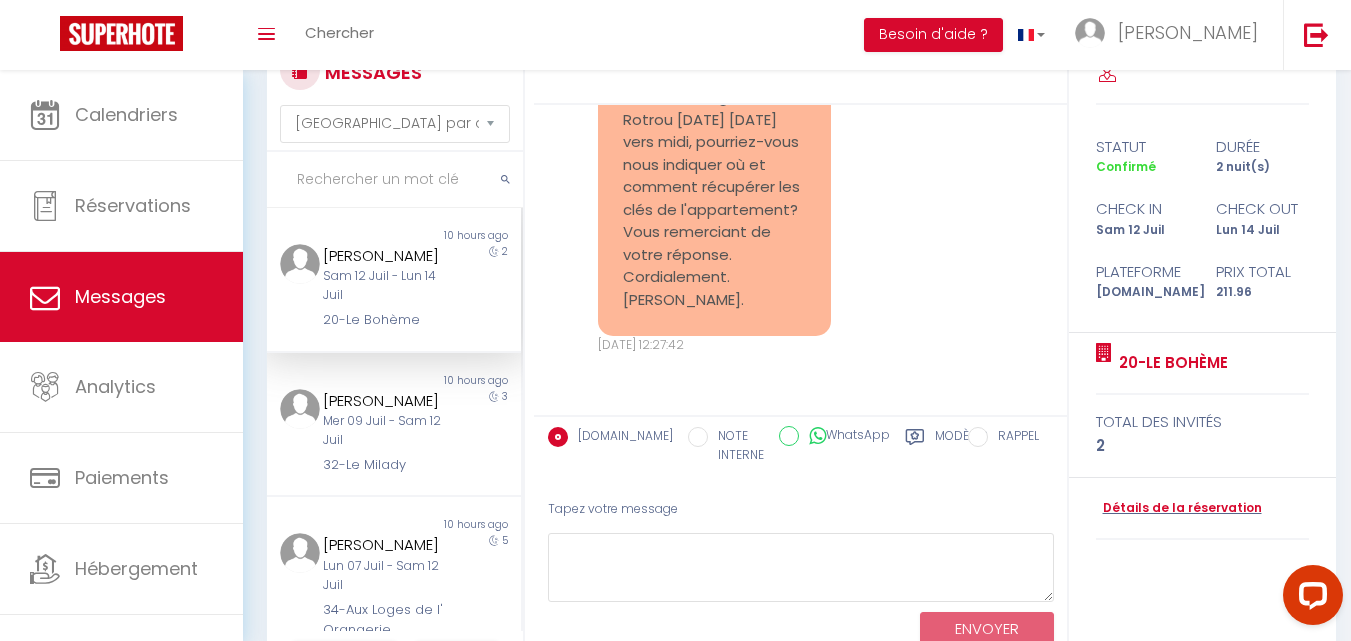 click on "Sam 12 Juil - Lun 14 Juil" at bounding box center [384, 286] 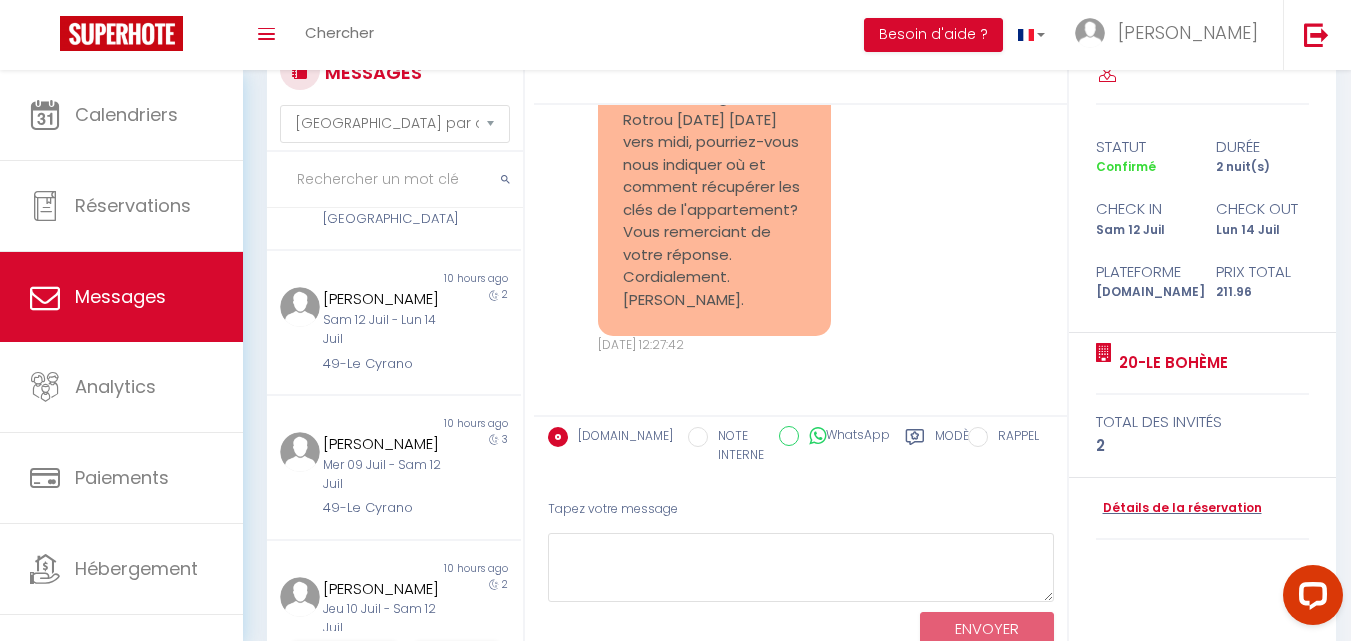 scroll, scrollTop: 0, scrollLeft: 0, axis: both 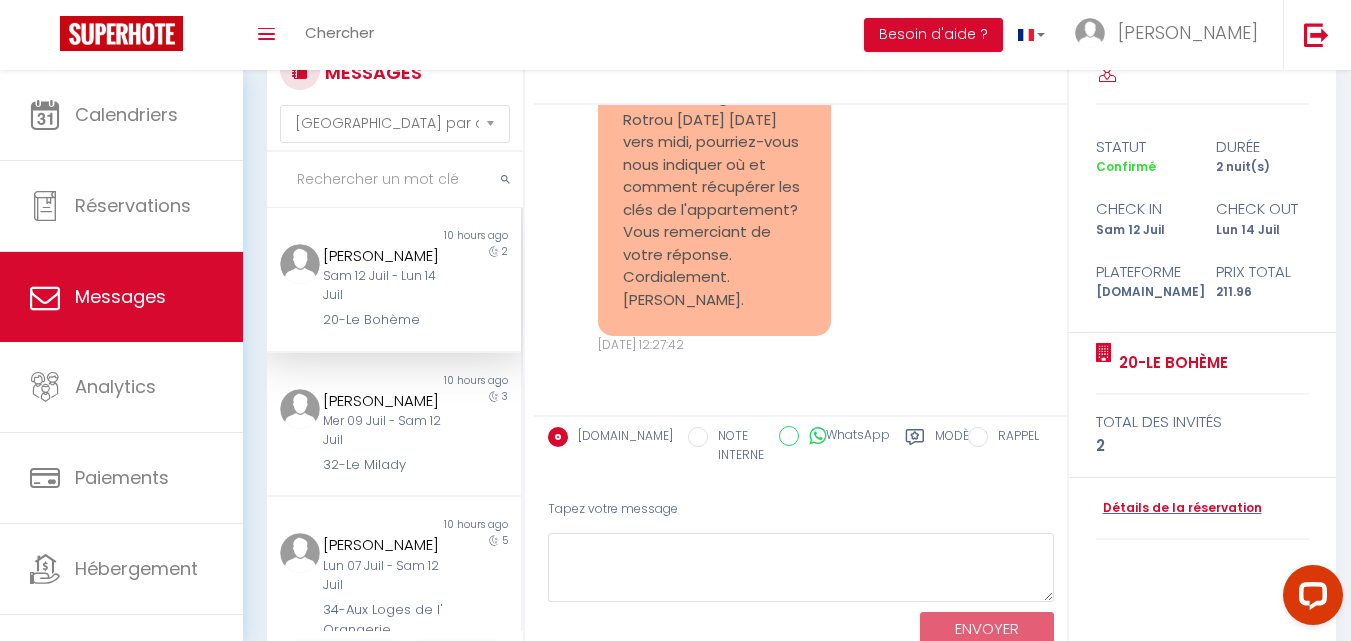 drag, startPoint x: 791, startPoint y: 211, endPoint x: 984, endPoint y: 255, distance: 197.95201 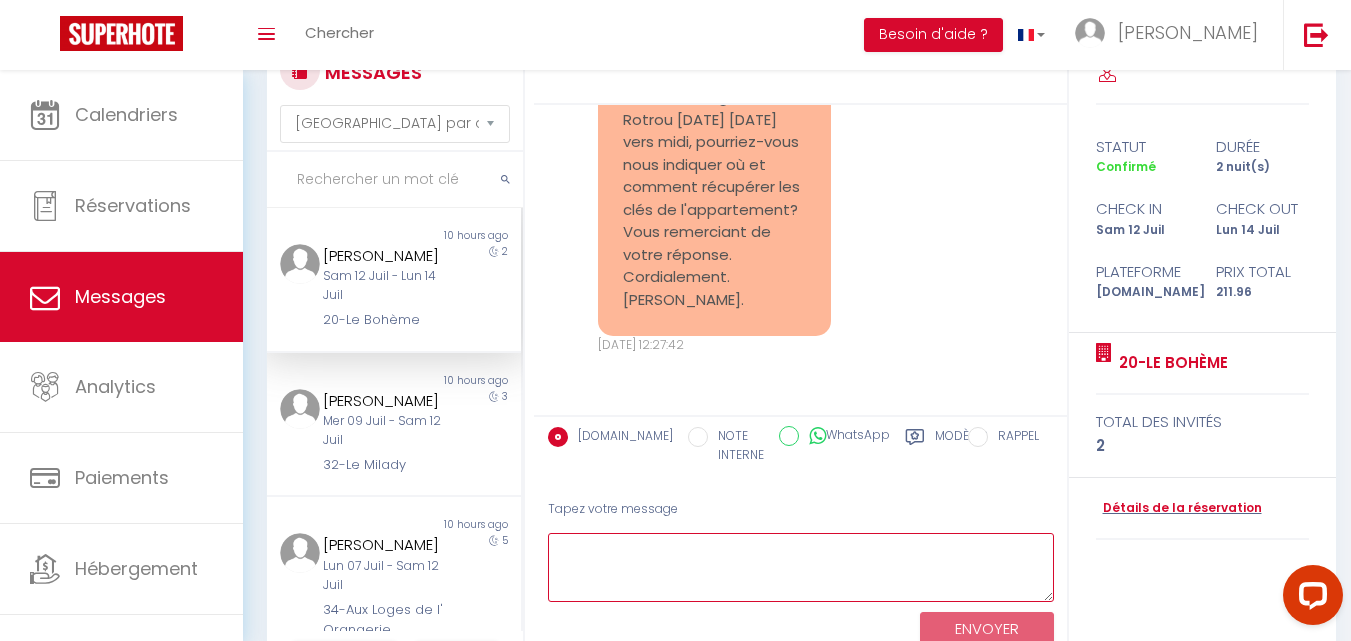 click at bounding box center [801, 567] 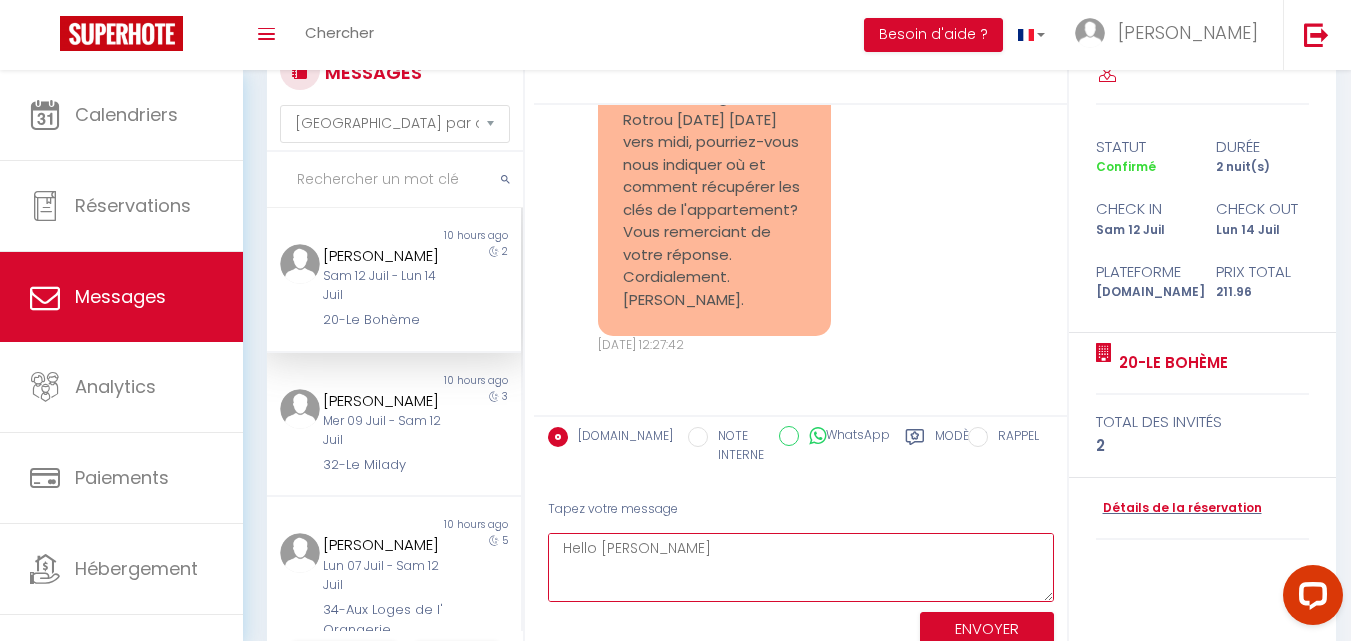 scroll, scrollTop: 0, scrollLeft: 0, axis: both 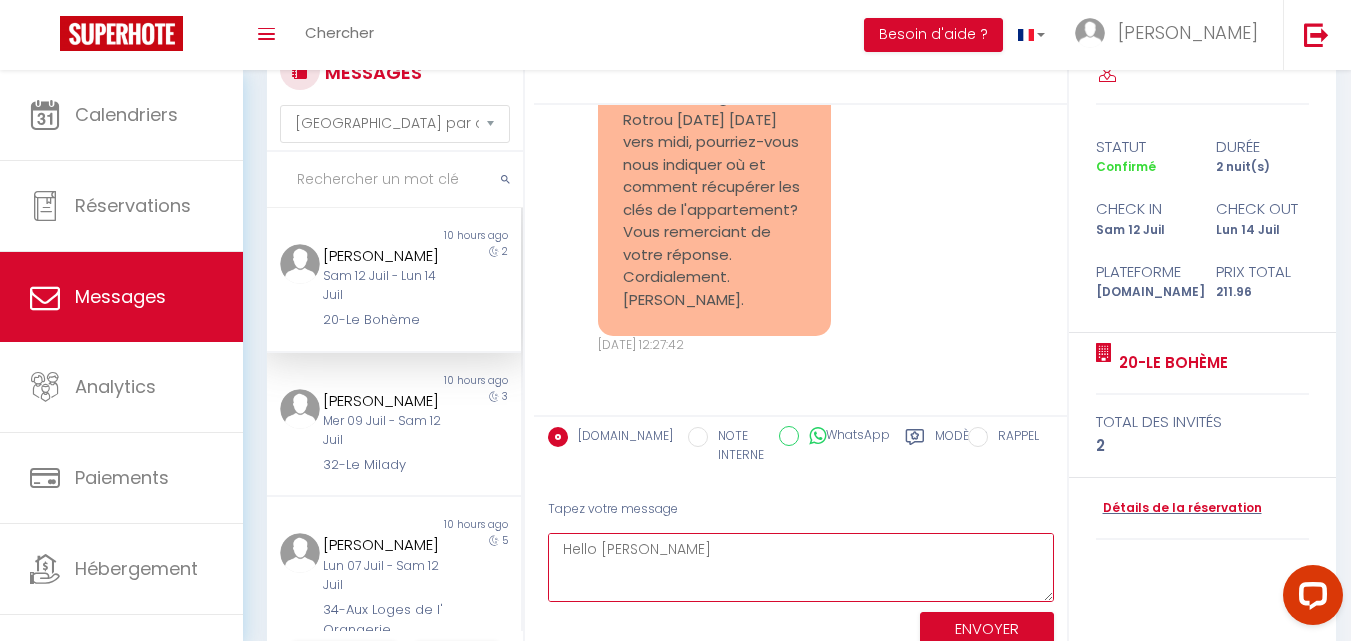 type on "Hello [PERSON_NAME]
In accordance with the conditions, a security deposit will be taken before your arrival.
As a reminder, the deposit is a bank imprint which will be cancelled on your departure.
In the absence of a deposit, we will not be able to send you access information.
We invite you to use the secure link below to make the deposit, please :
[URL][DOMAIN_NAME]
20-Le Bohème
Sincerely
La conciergerie Royale" 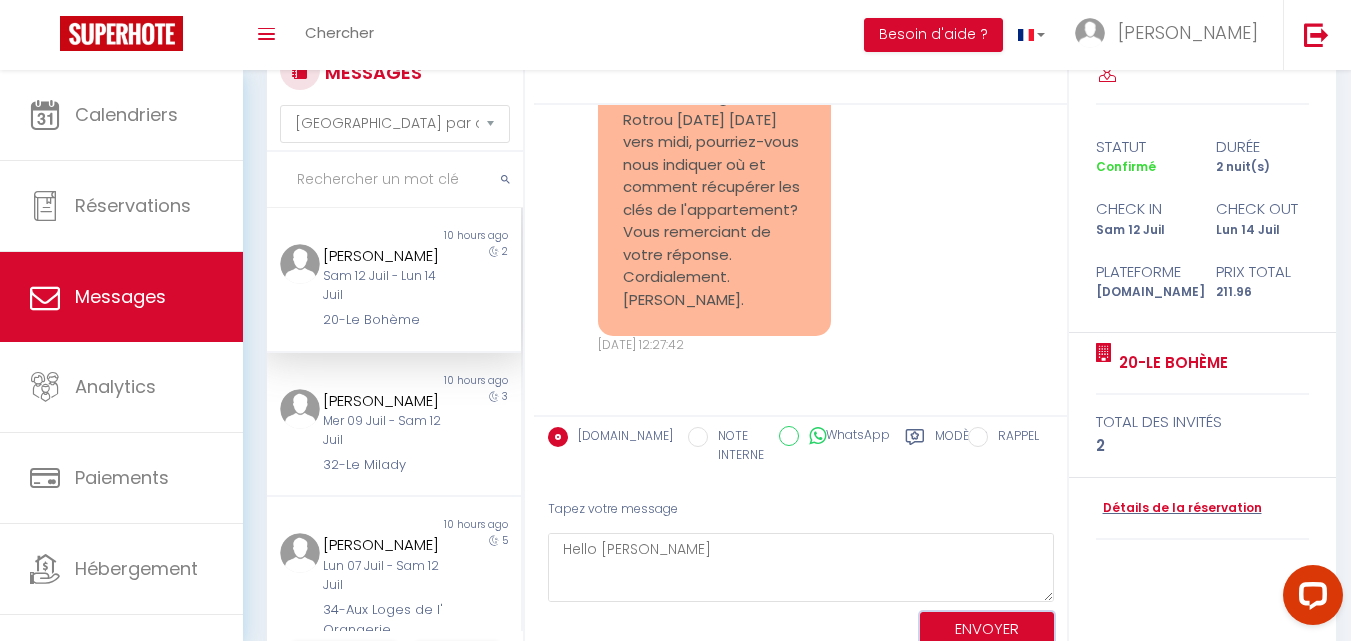 click on "ENVOYER" at bounding box center (987, 629) 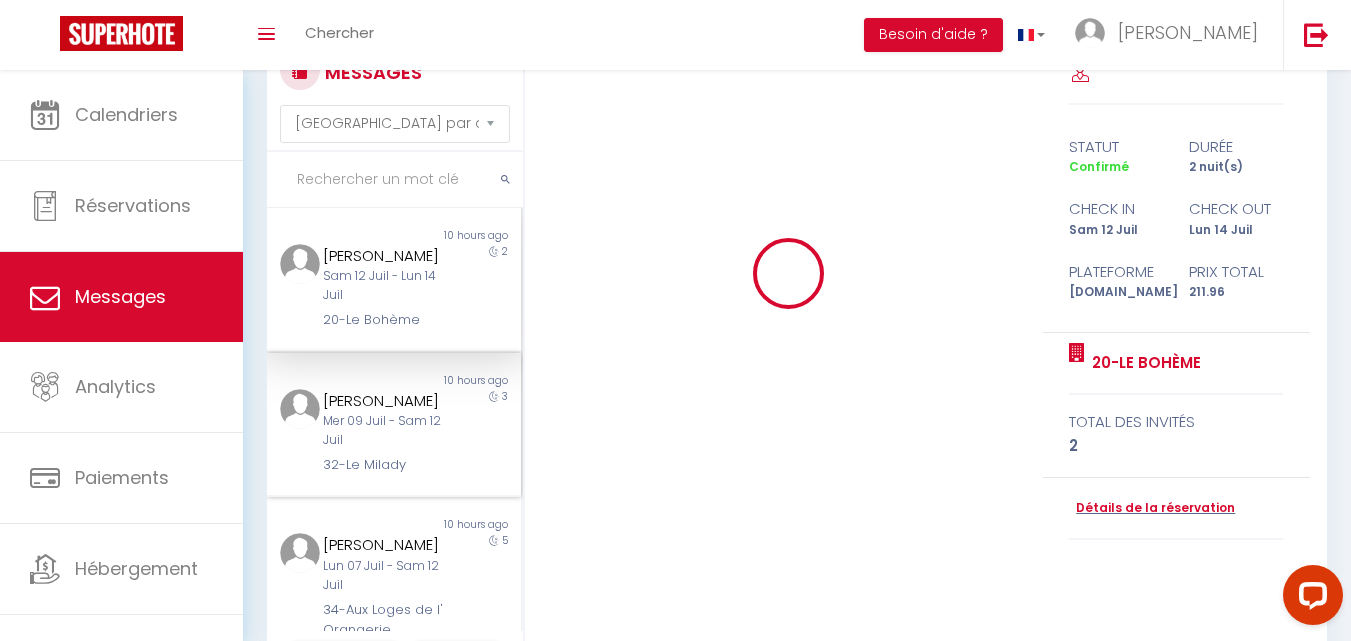 type 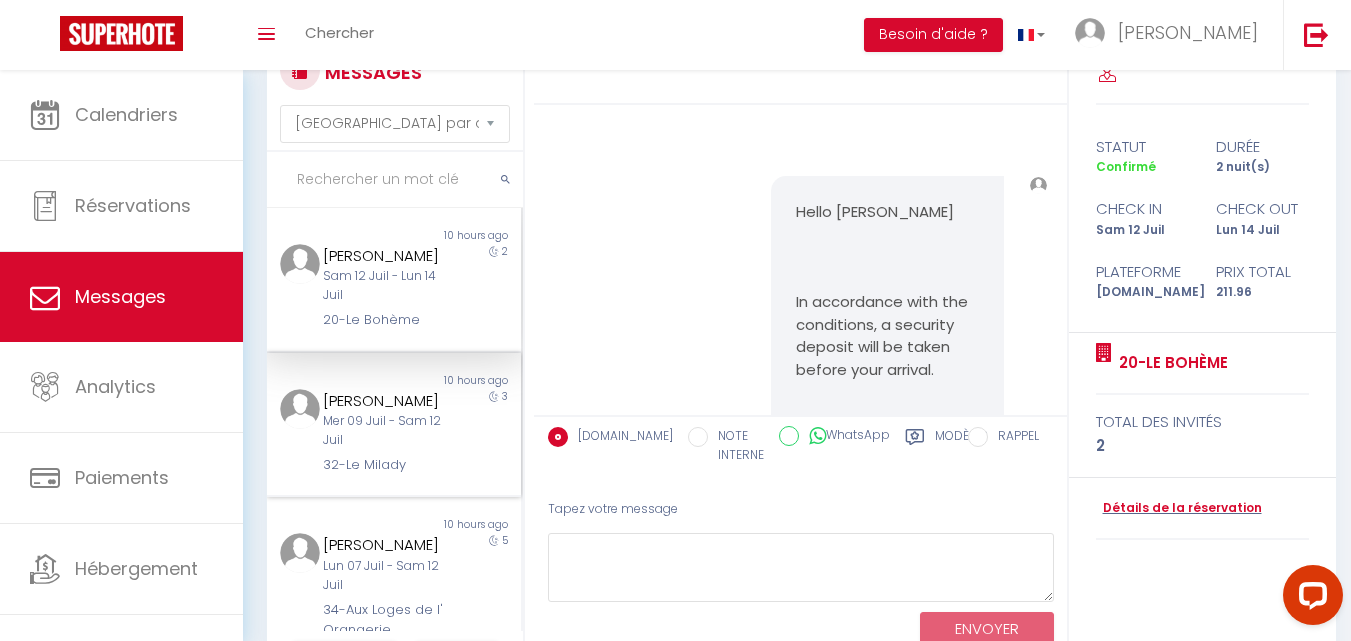 scroll, scrollTop: 8003, scrollLeft: 0, axis: vertical 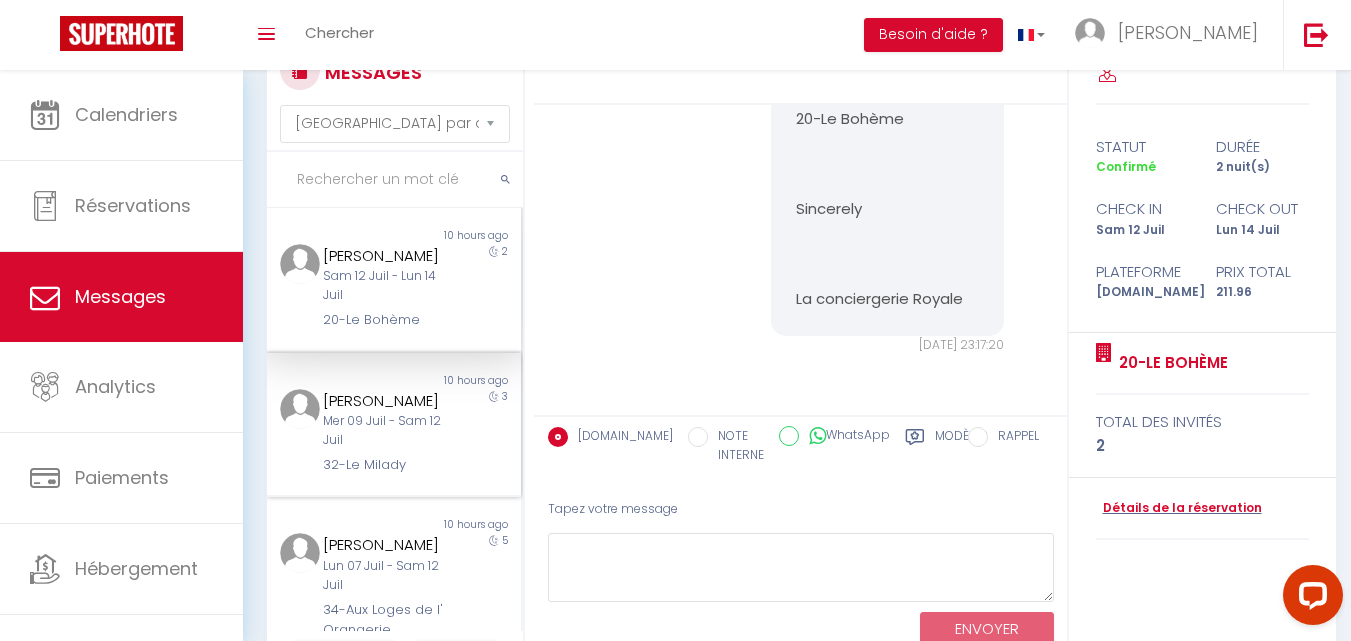 click on "[PERSON_NAME]" at bounding box center (384, 401) 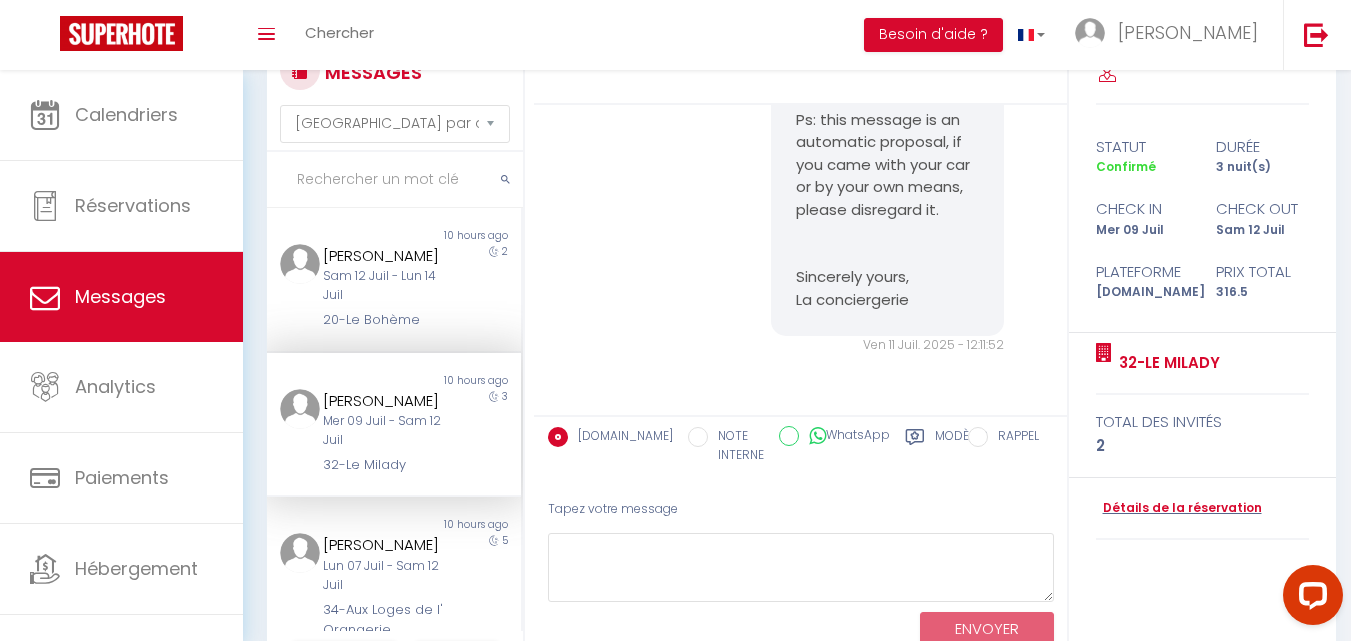 scroll, scrollTop: 12288, scrollLeft: 0, axis: vertical 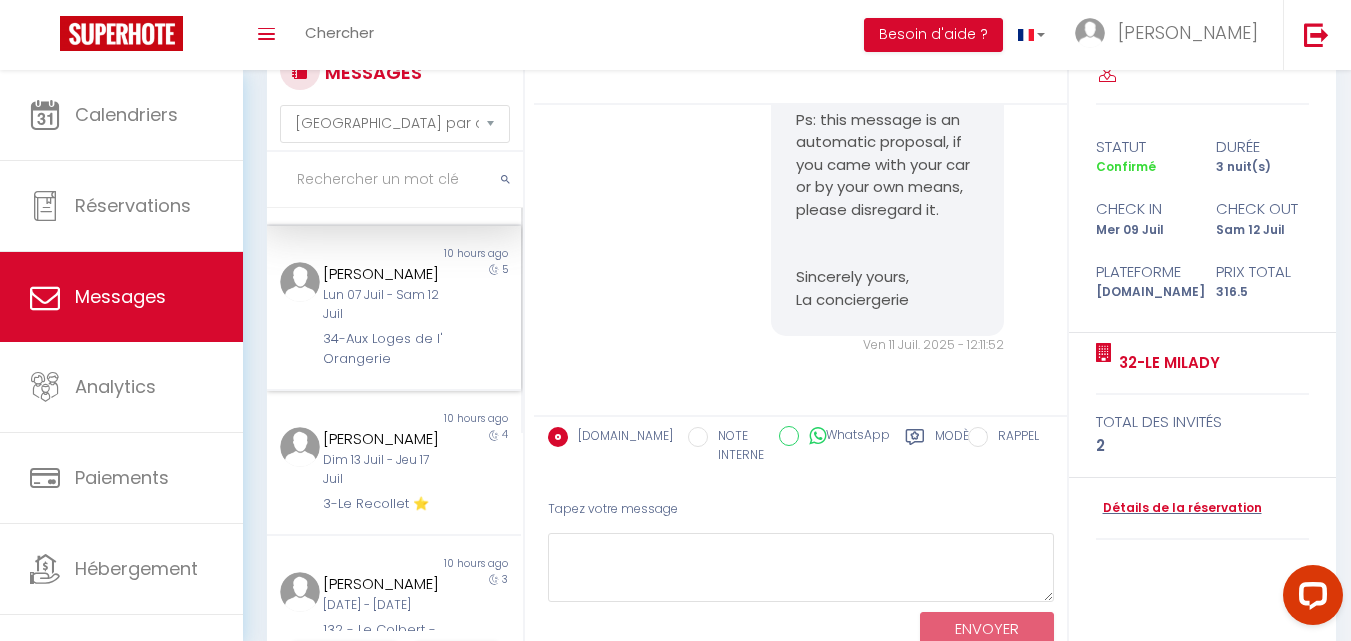click on "34-Aux Loges de l' Orangerie" at bounding box center [384, 349] 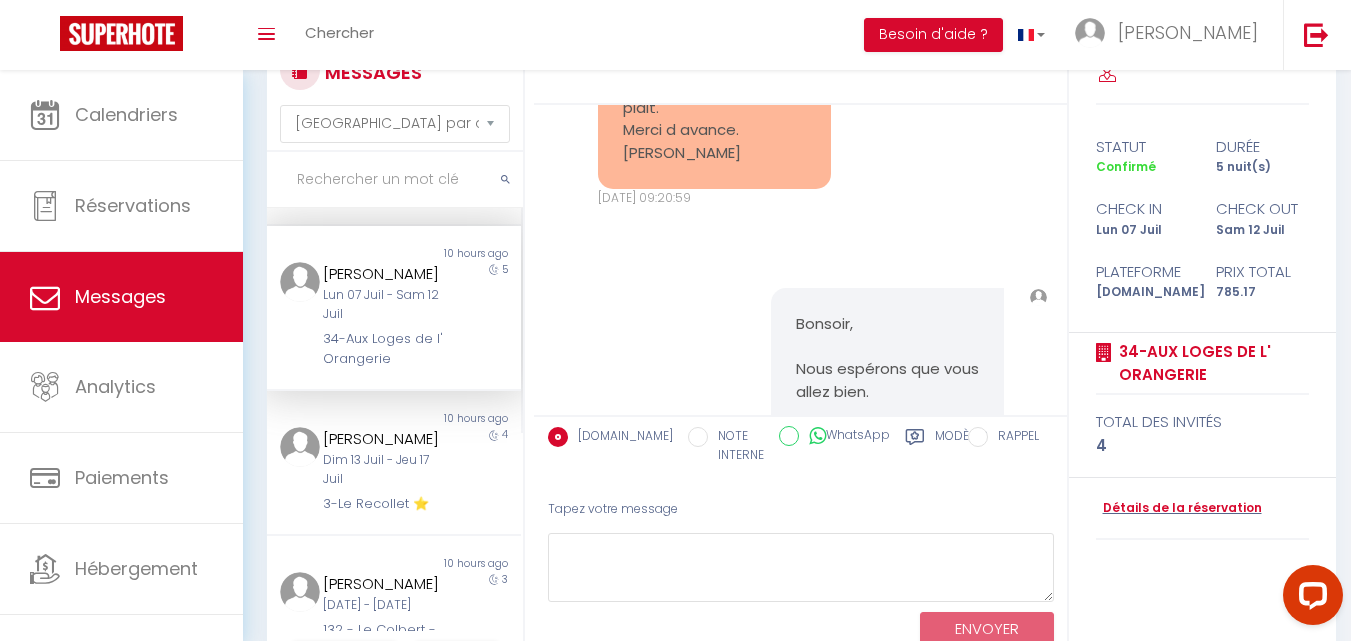 scroll, scrollTop: 15027, scrollLeft: 0, axis: vertical 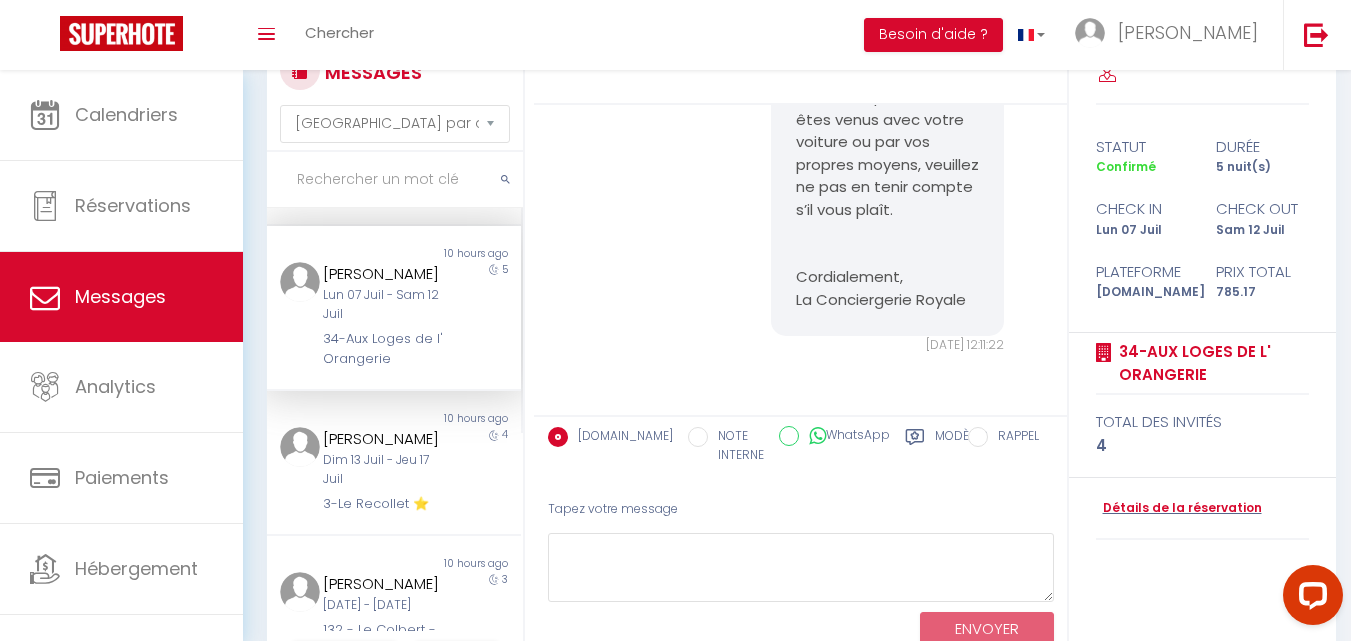 drag, startPoint x: 523, startPoint y: 327, endPoint x: 524, endPoint y: 378, distance: 51.009804 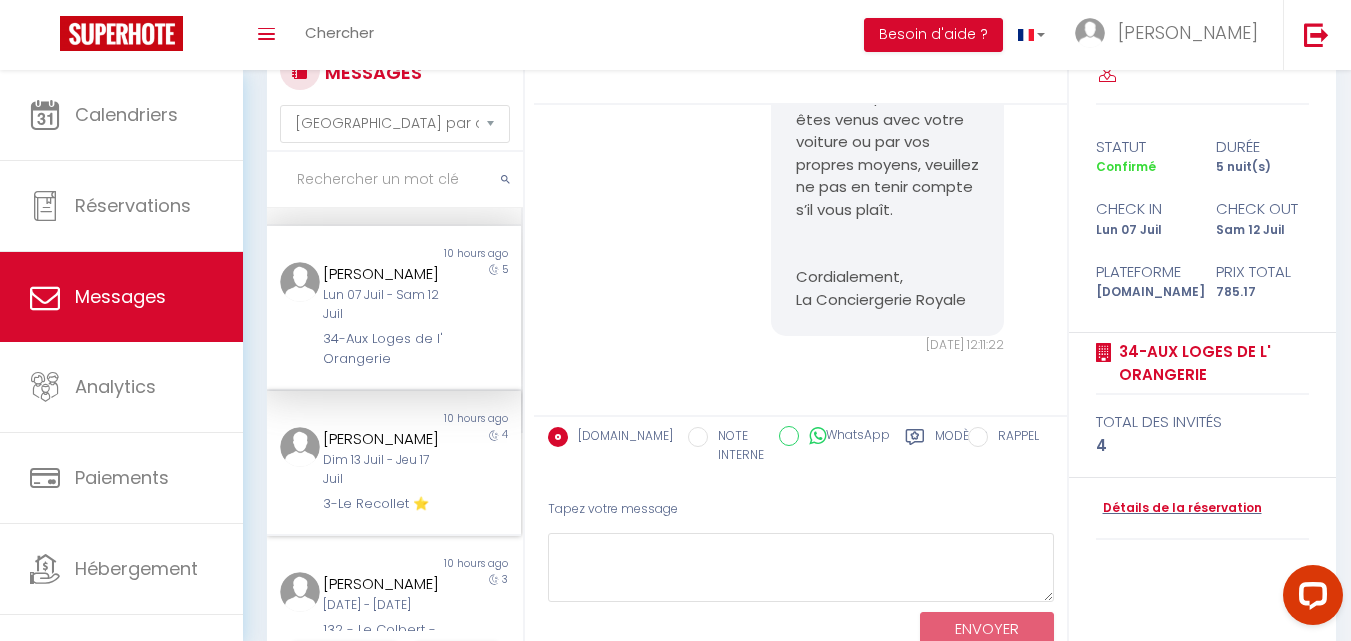 click on "Dim 13 Juil - Jeu 17 Juil" at bounding box center (384, 470) 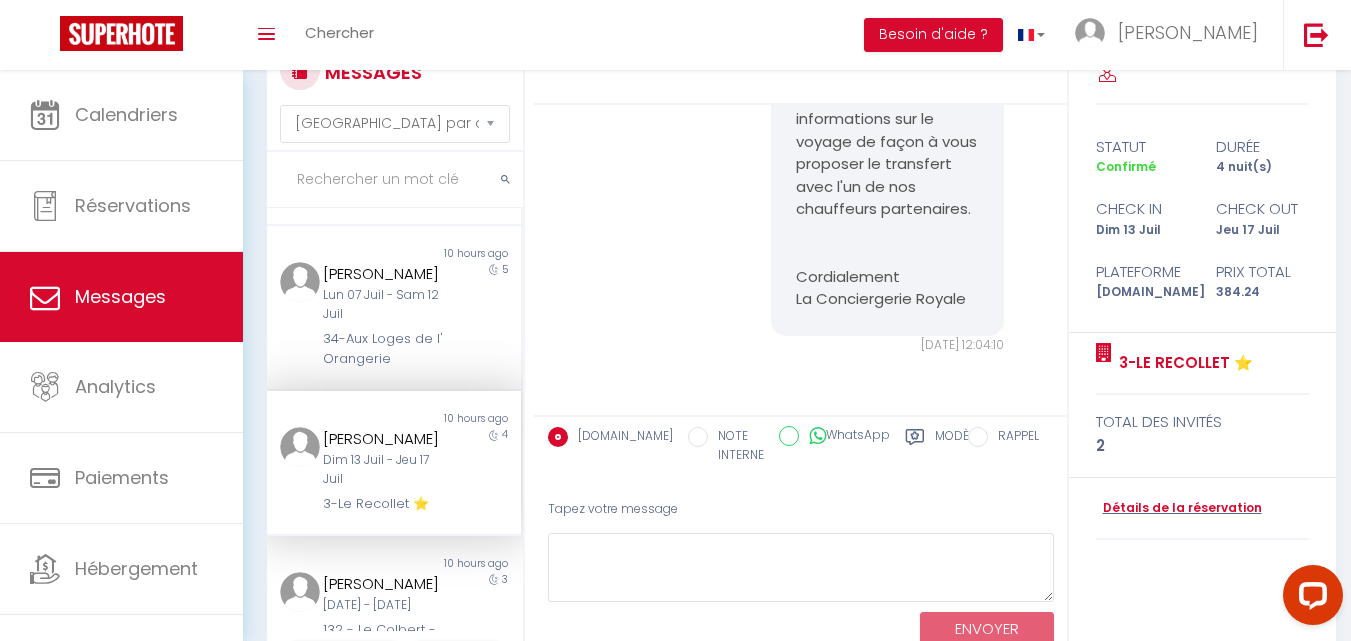 scroll, scrollTop: 8116, scrollLeft: 0, axis: vertical 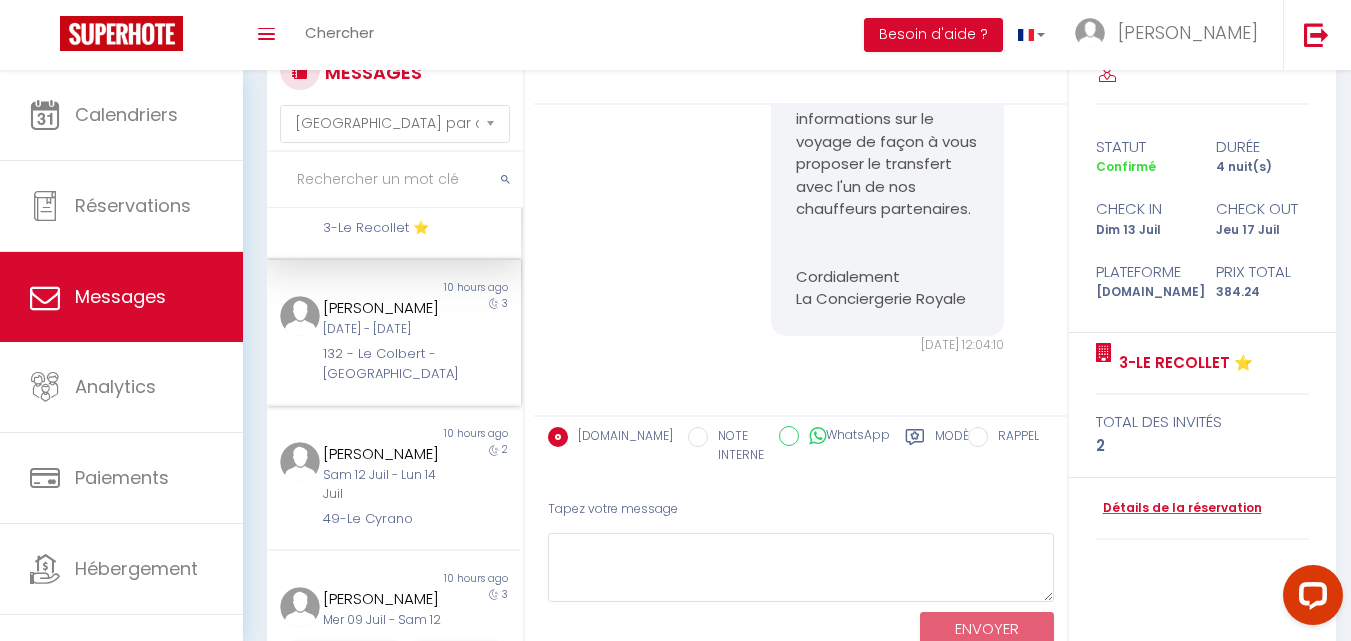 click on "[DATE] - [DATE]" at bounding box center (384, 329) 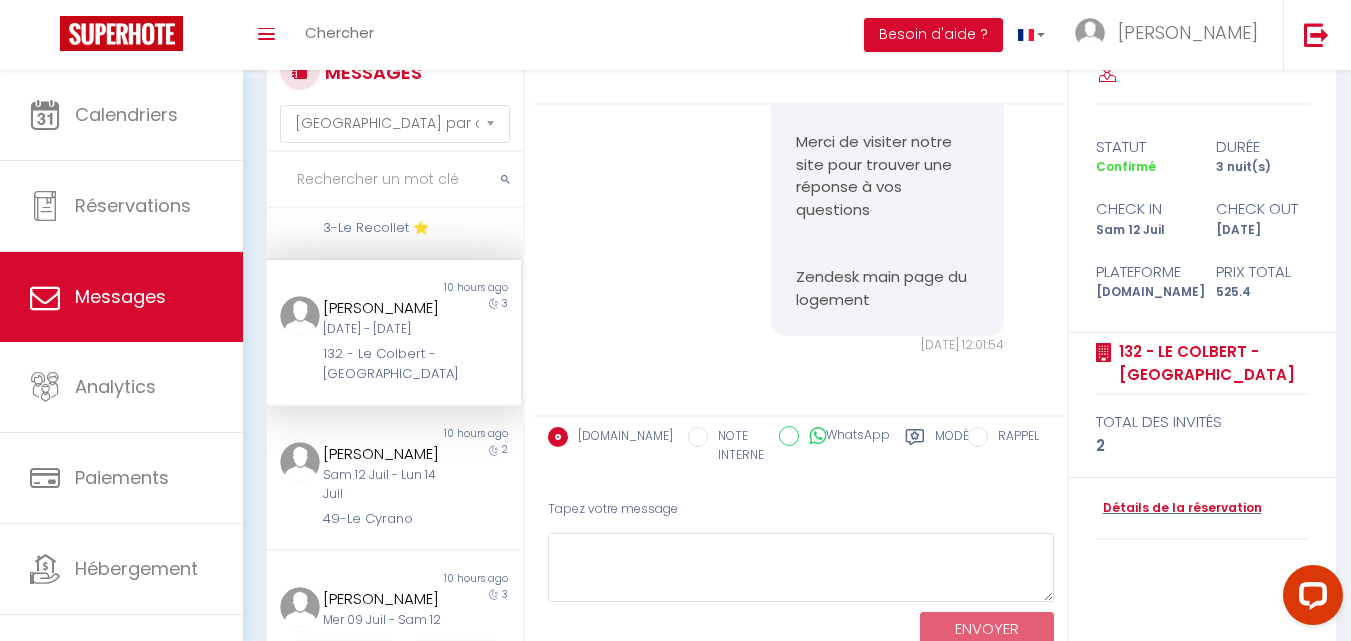 scroll, scrollTop: 7539, scrollLeft: 0, axis: vertical 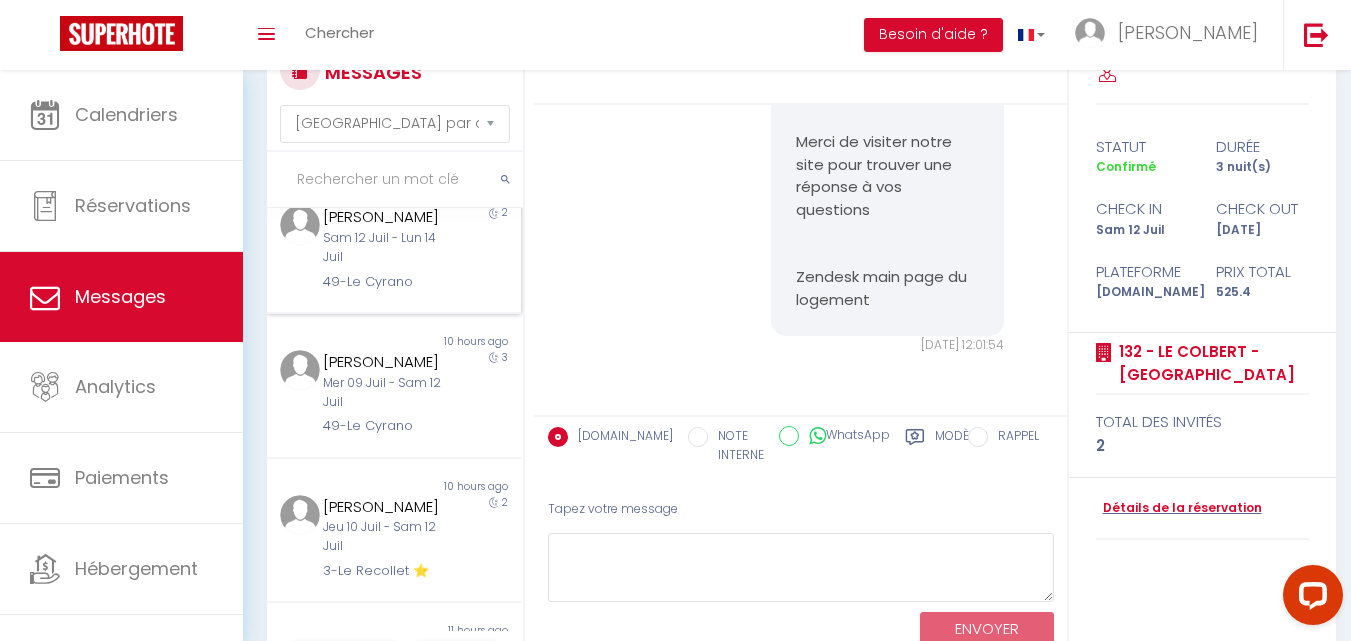 click on "Non lu
10 hours ago
[PERSON_NAME][DATE] - [DATE]-Le Cyrano     2" at bounding box center [394, 241] 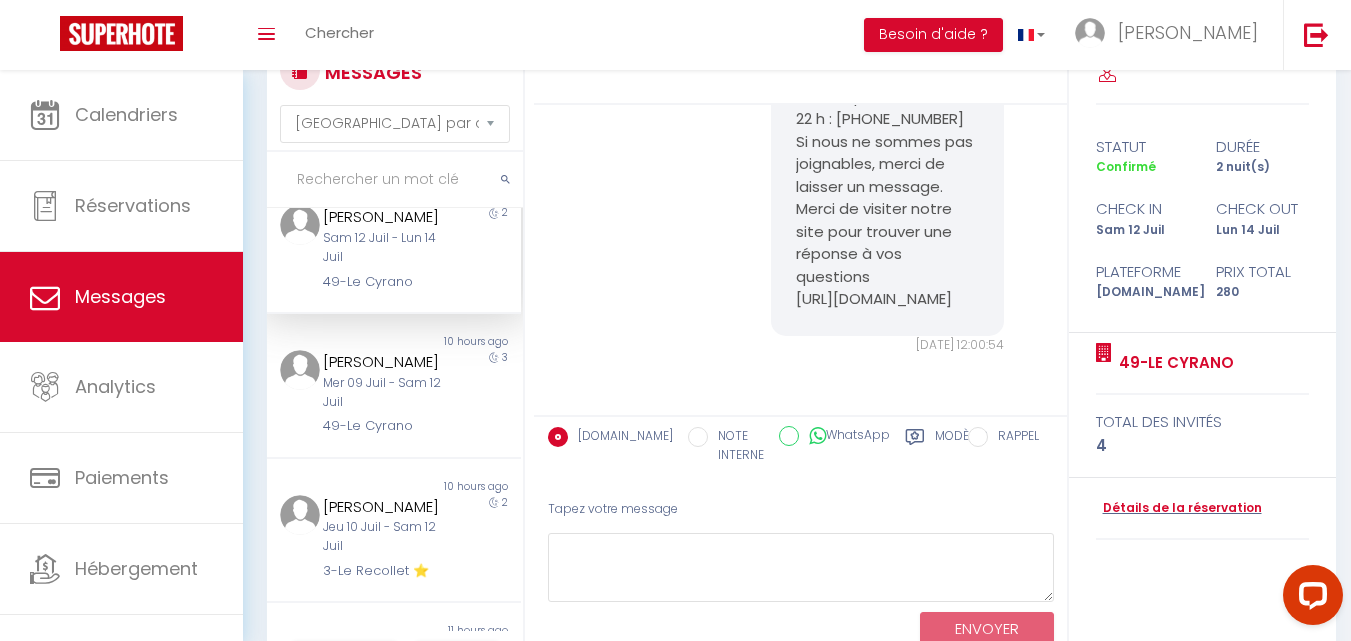 scroll, scrollTop: 11054, scrollLeft: 0, axis: vertical 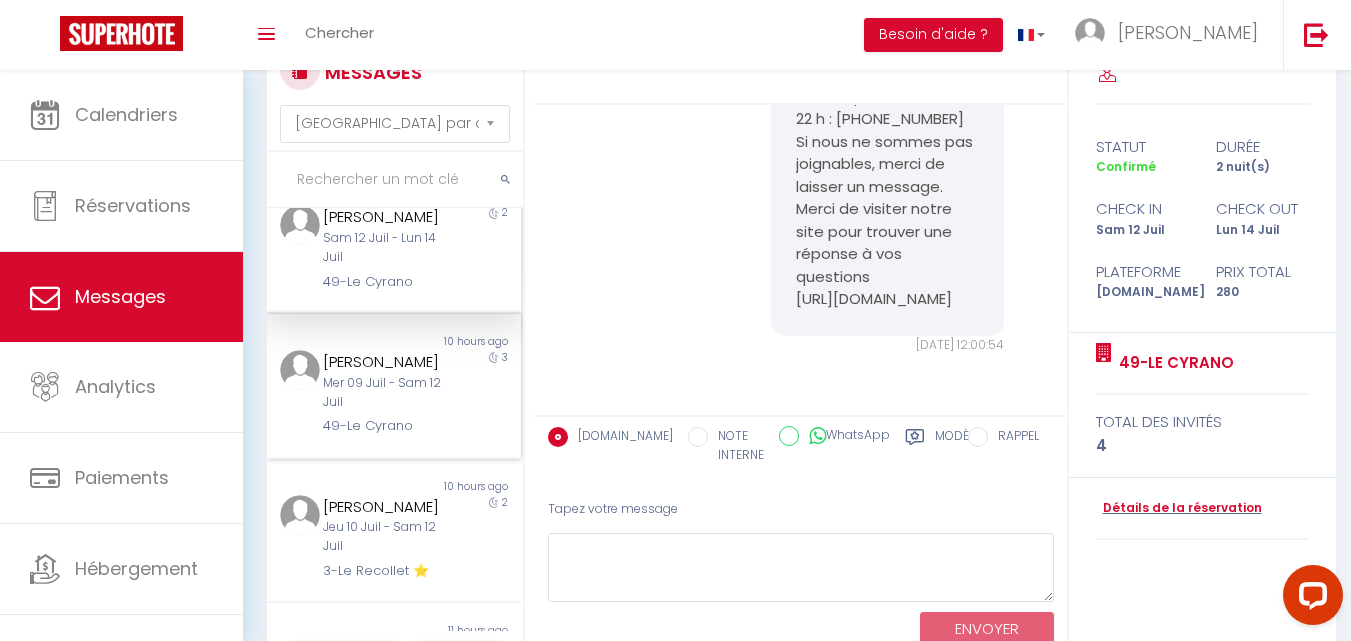click on "3" at bounding box center [490, 393] 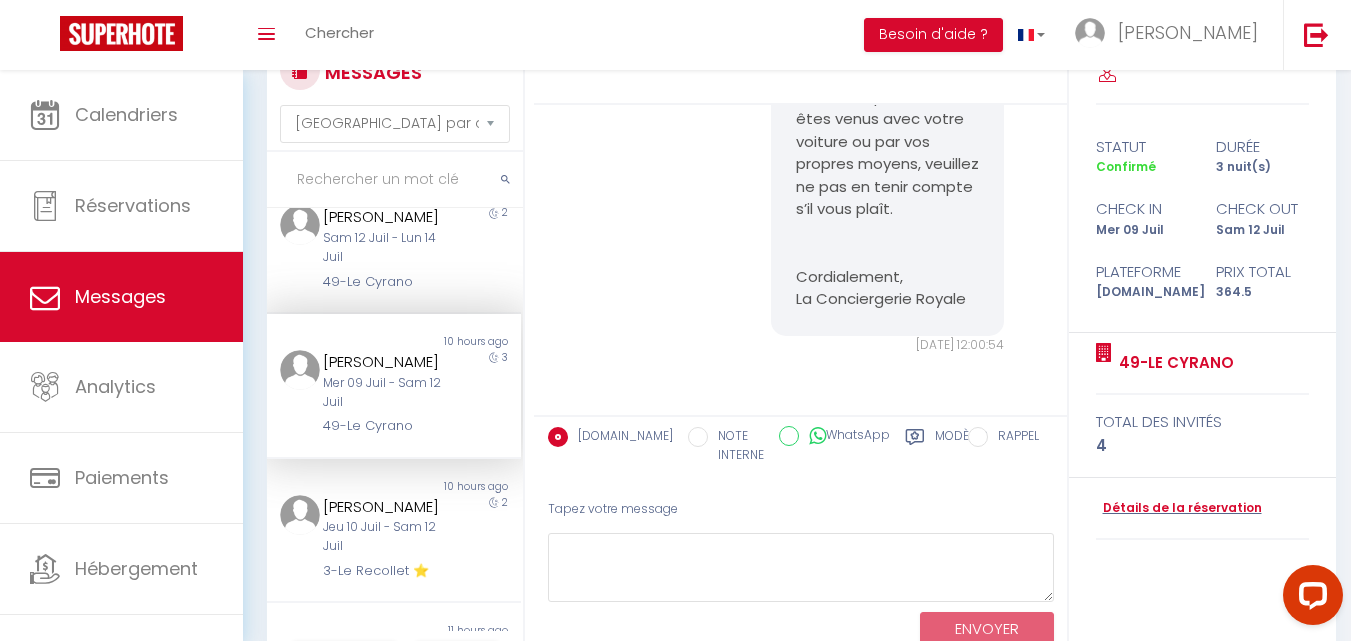 scroll, scrollTop: 10717, scrollLeft: 0, axis: vertical 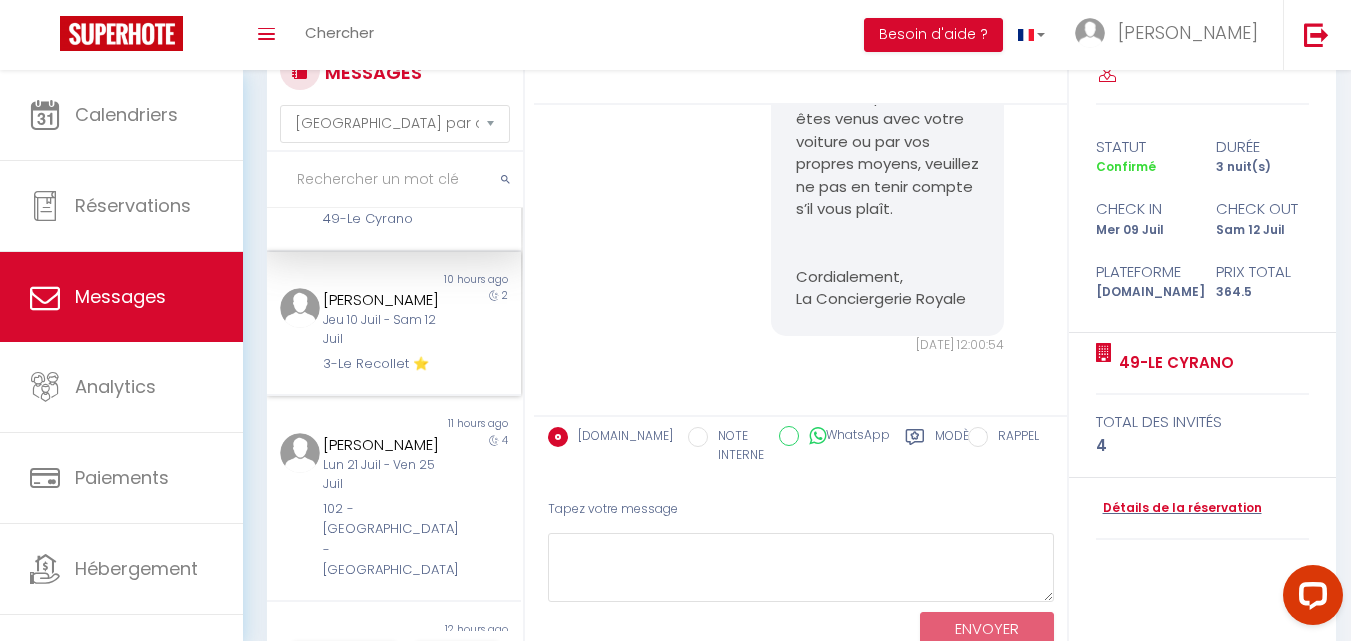 click on "Jeu 10 Juil - Sam 12 Juil" at bounding box center [384, 330] 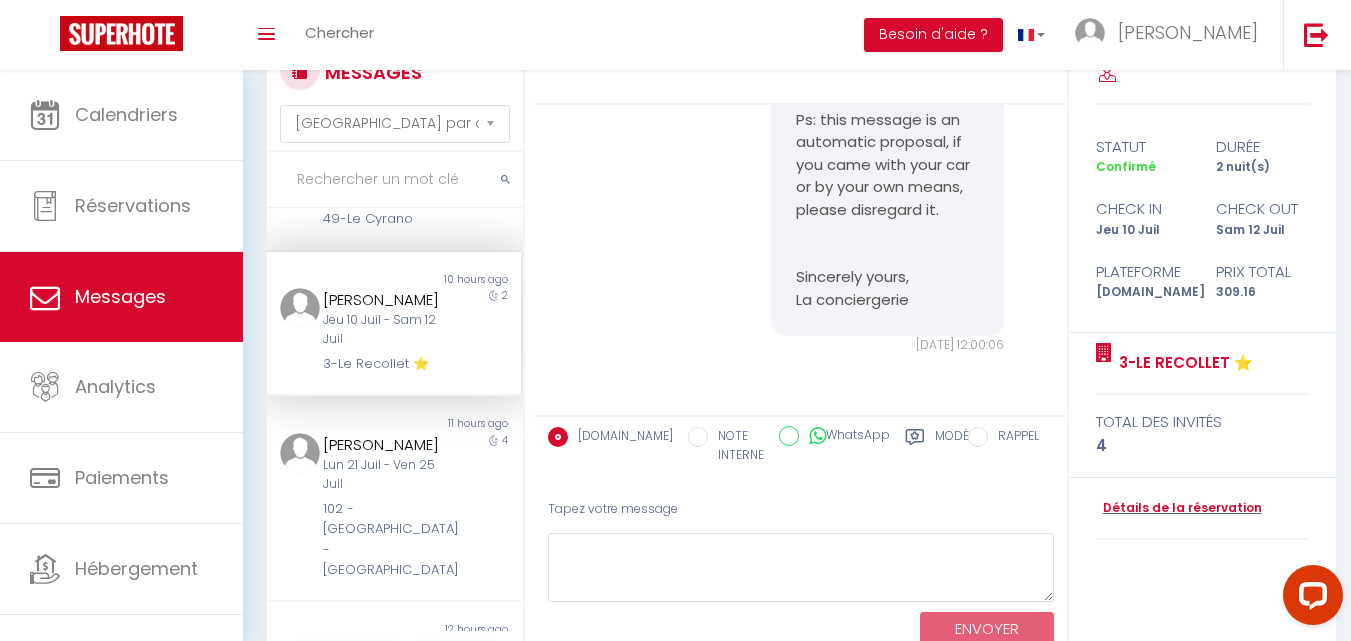 scroll, scrollTop: 14575, scrollLeft: 0, axis: vertical 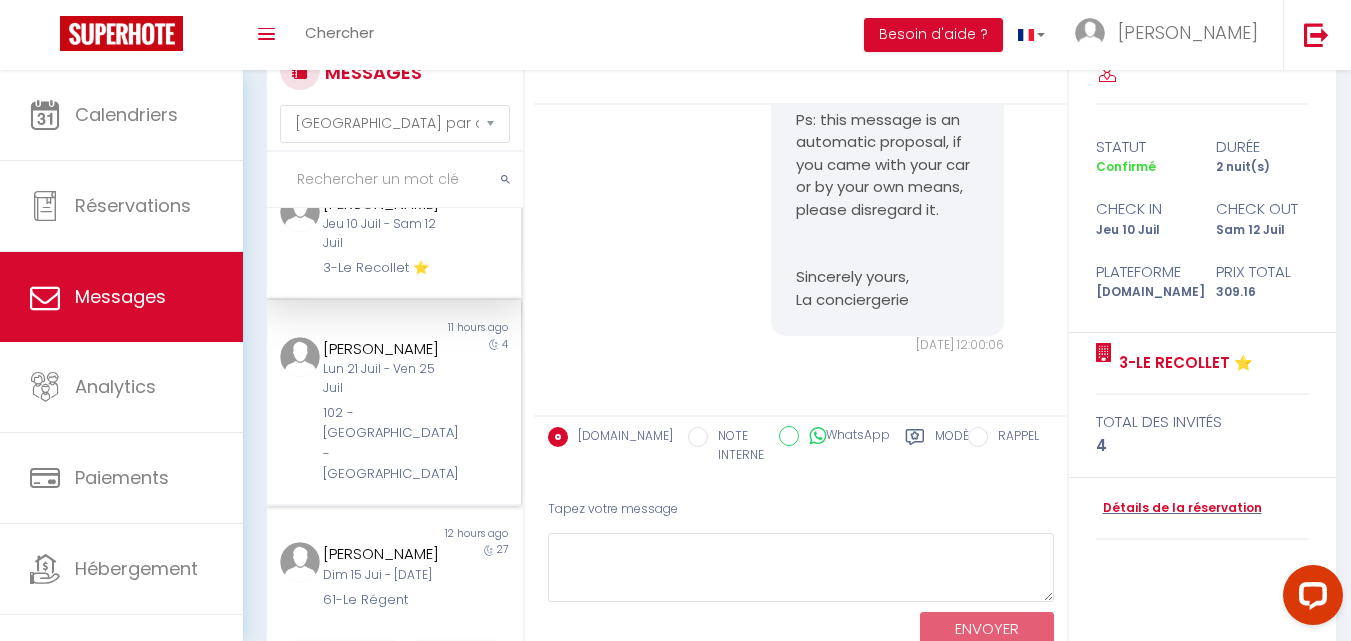 click on "102 - [GEOGRAPHIC_DATA] - [GEOGRAPHIC_DATA]" at bounding box center [384, 444] 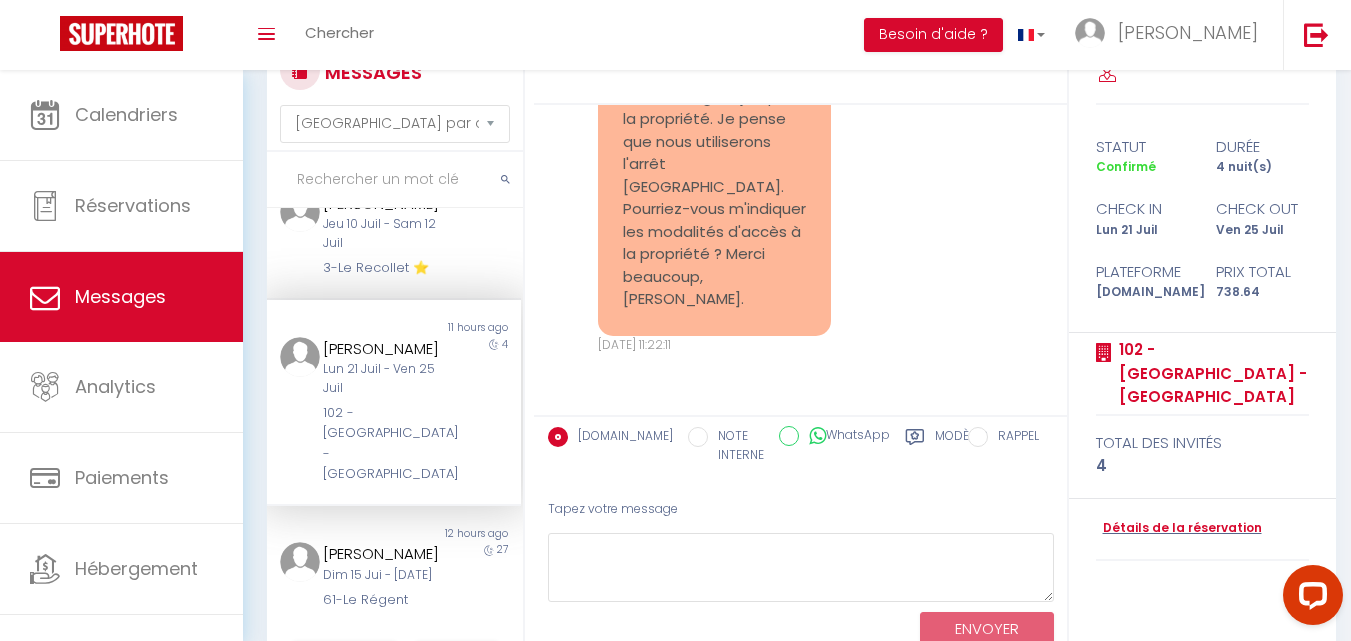 scroll, scrollTop: 2908, scrollLeft: 0, axis: vertical 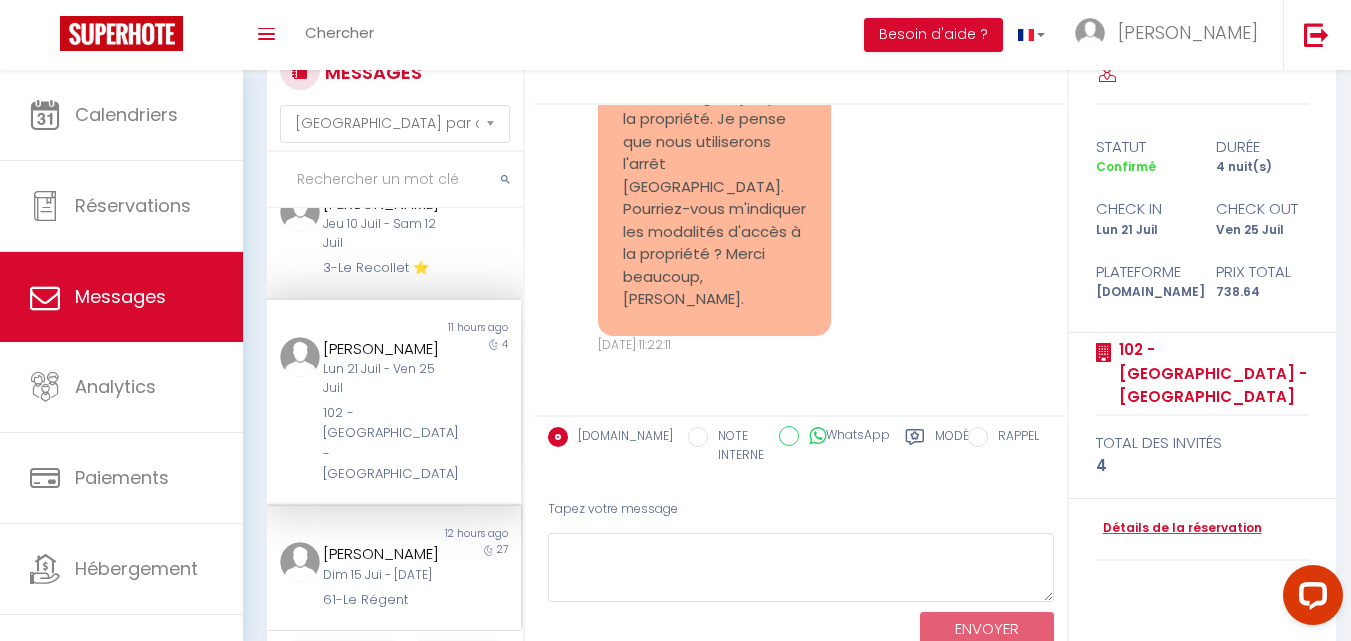 click on "Dim 15 Jui - [DATE]" at bounding box center (384, 575) 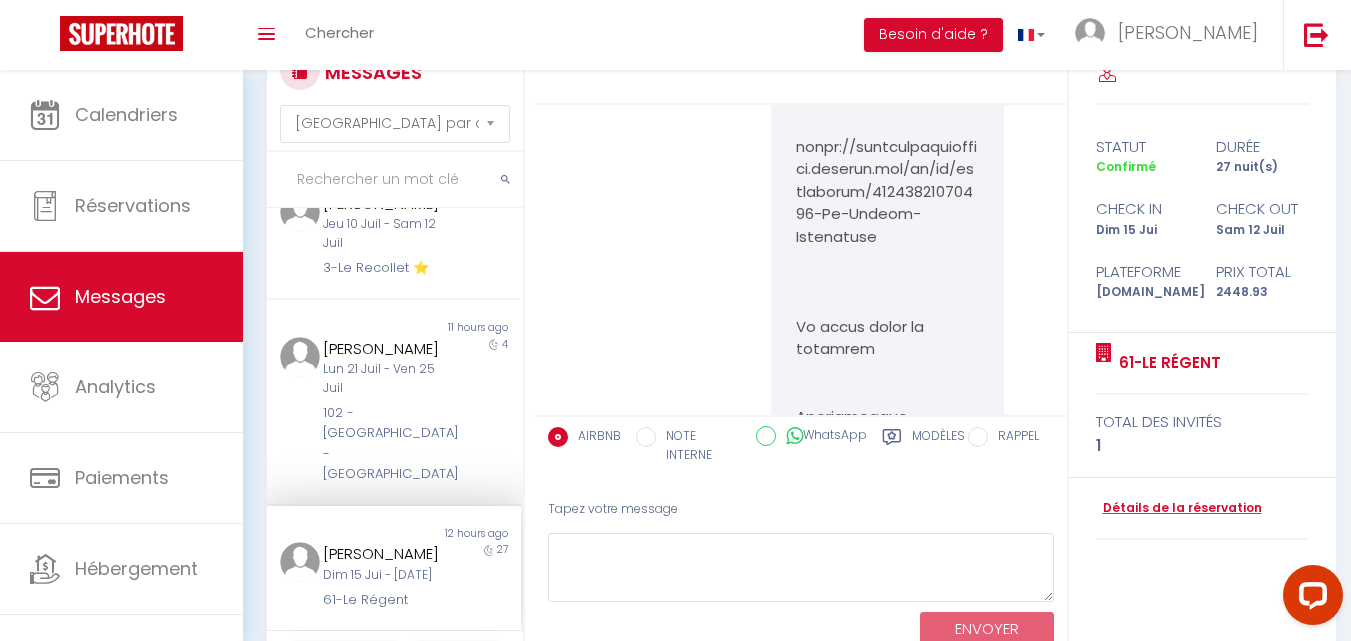 scroll, scrollTop: 25304, scrollLeft: 0, axis: vertical 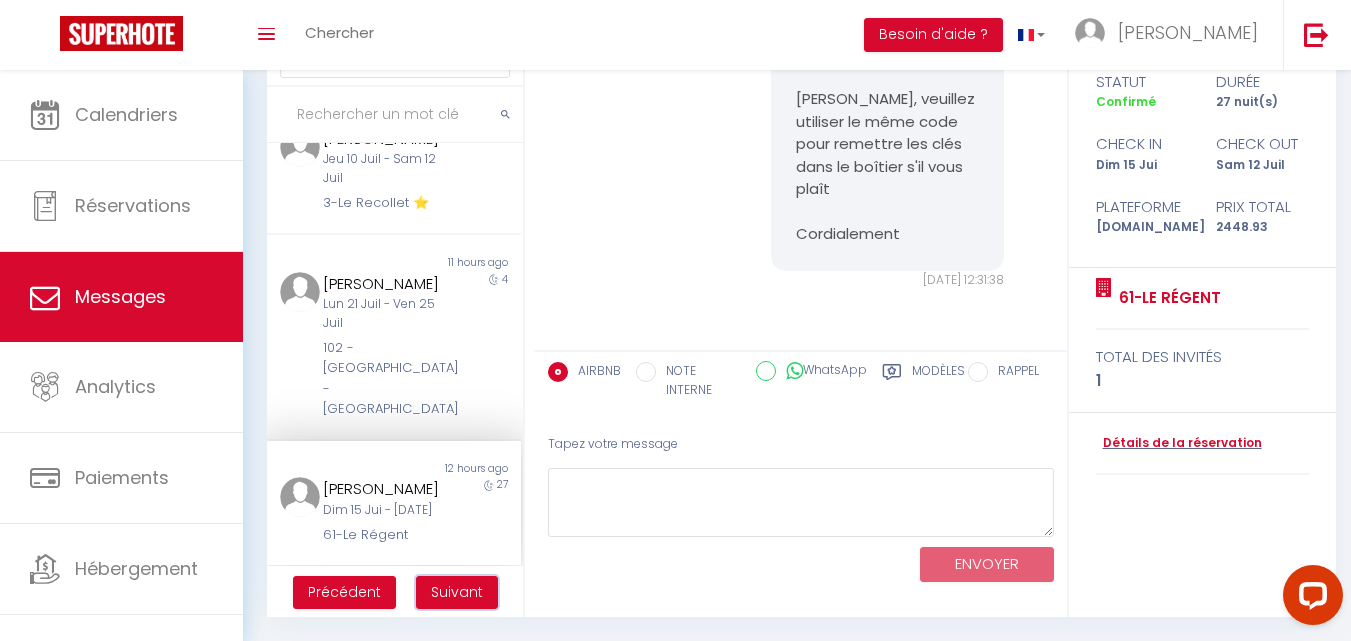 click on "Suivant" at bounding box center [457, 592] 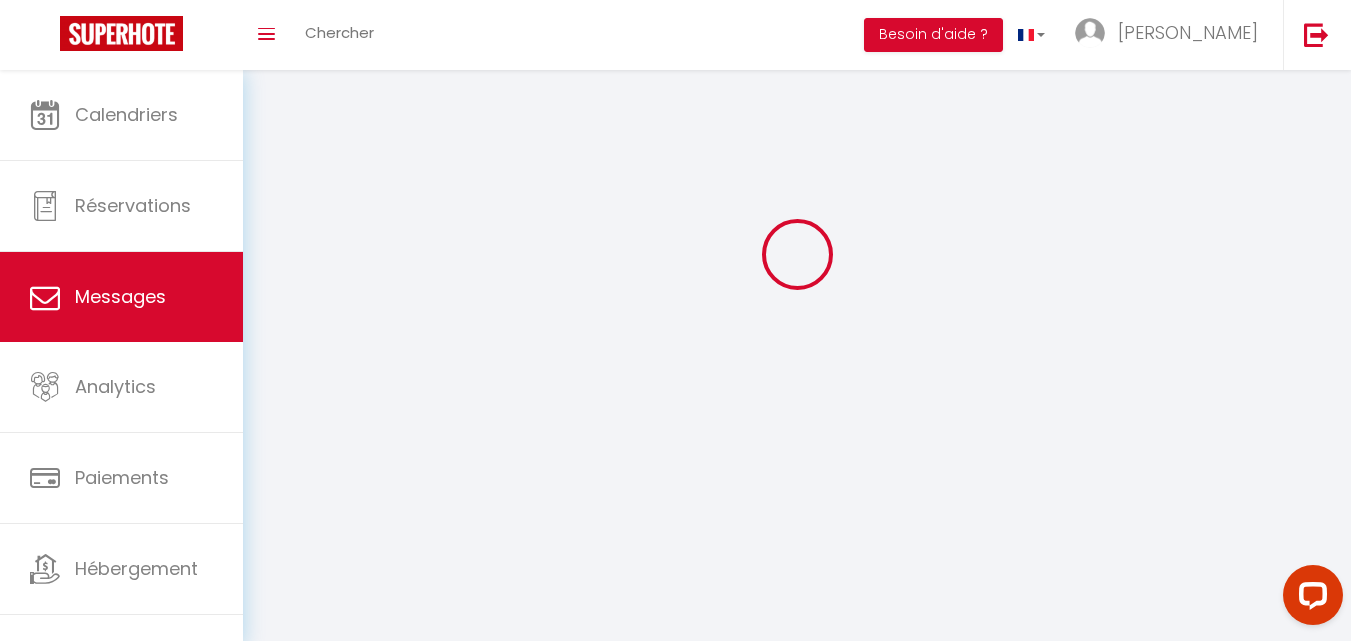scroll, scrollTop: 70, scrollLeft: 0, axis: vertical 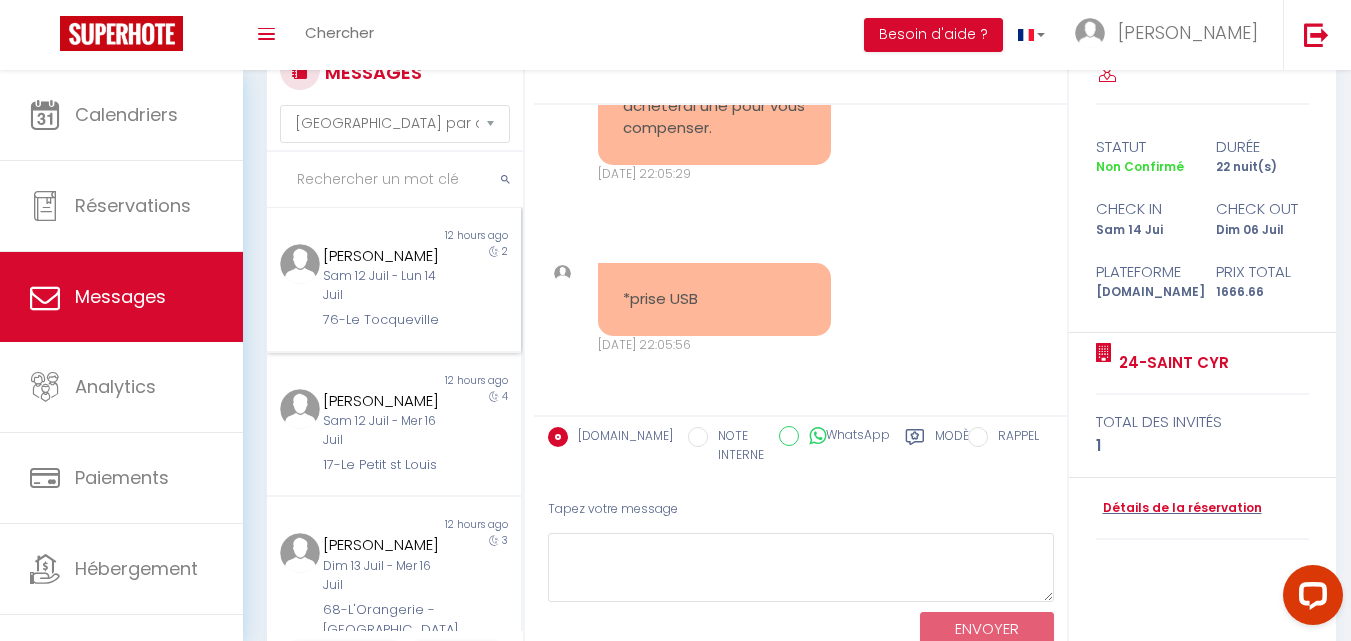 click on "Sam 12 Juil - Lun 14 Juil" at bounding box center (384, 286) 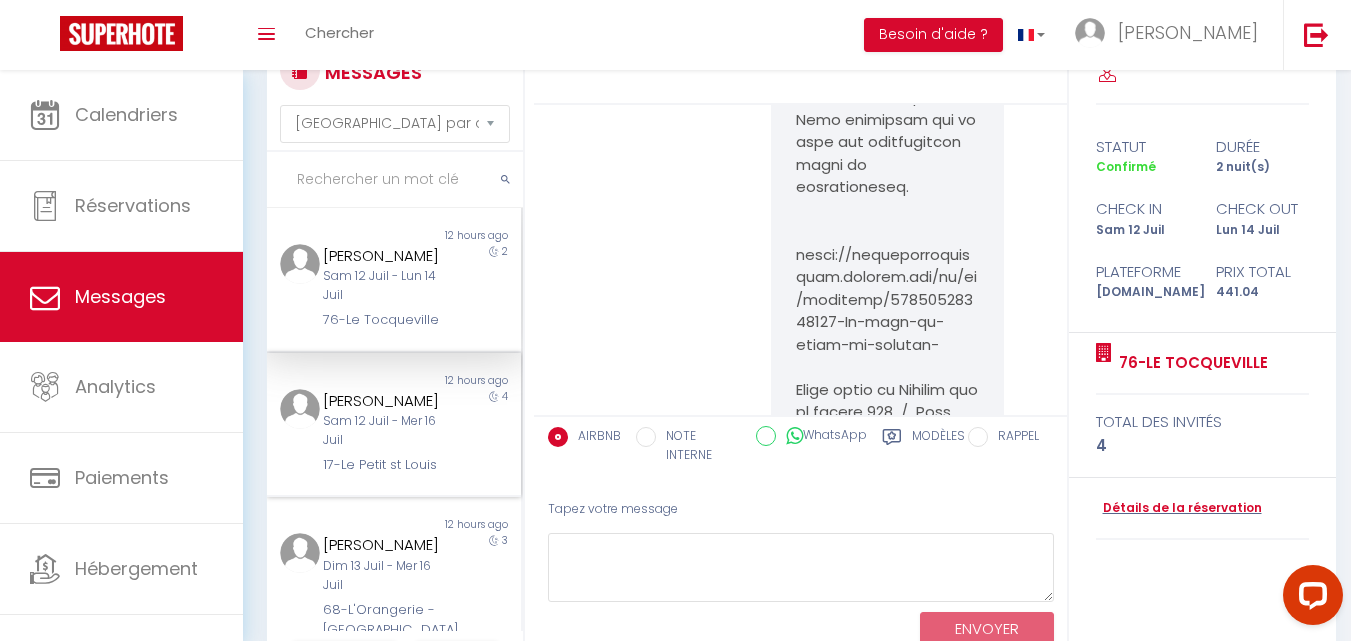 scroll, scrollTop: 7601, scrollLeft: 0, axis: vertical 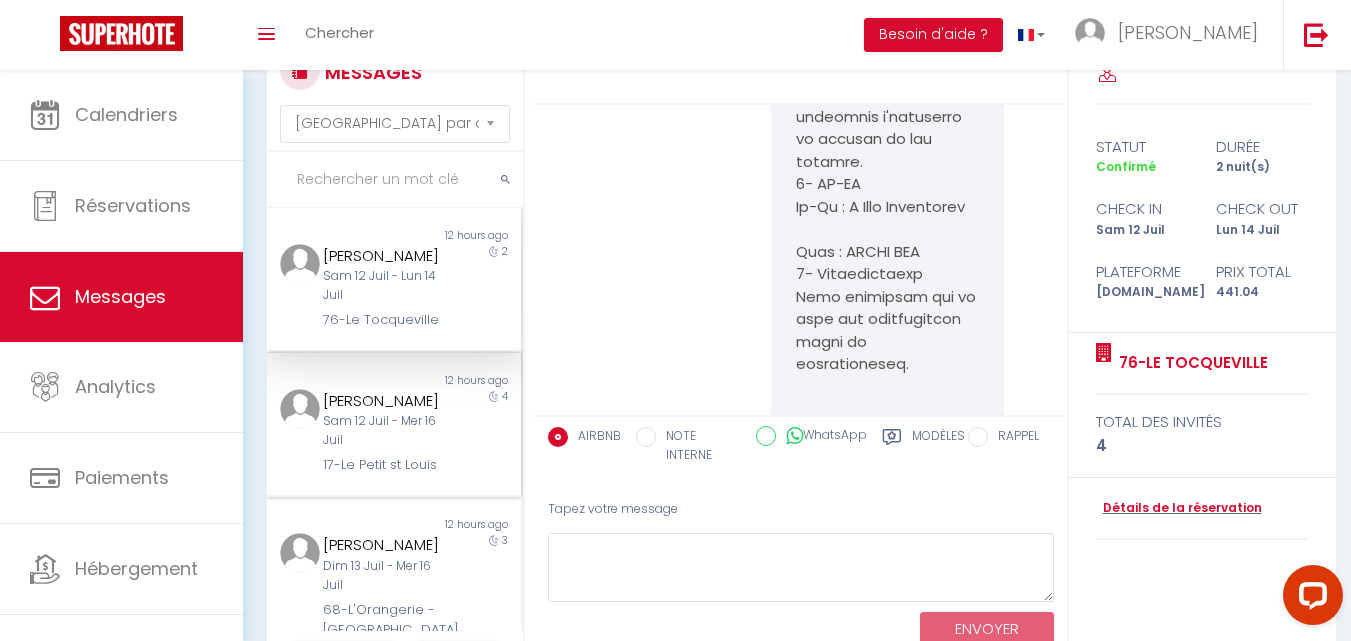 click on "12 hours ago" at bounding box center [457, 381] 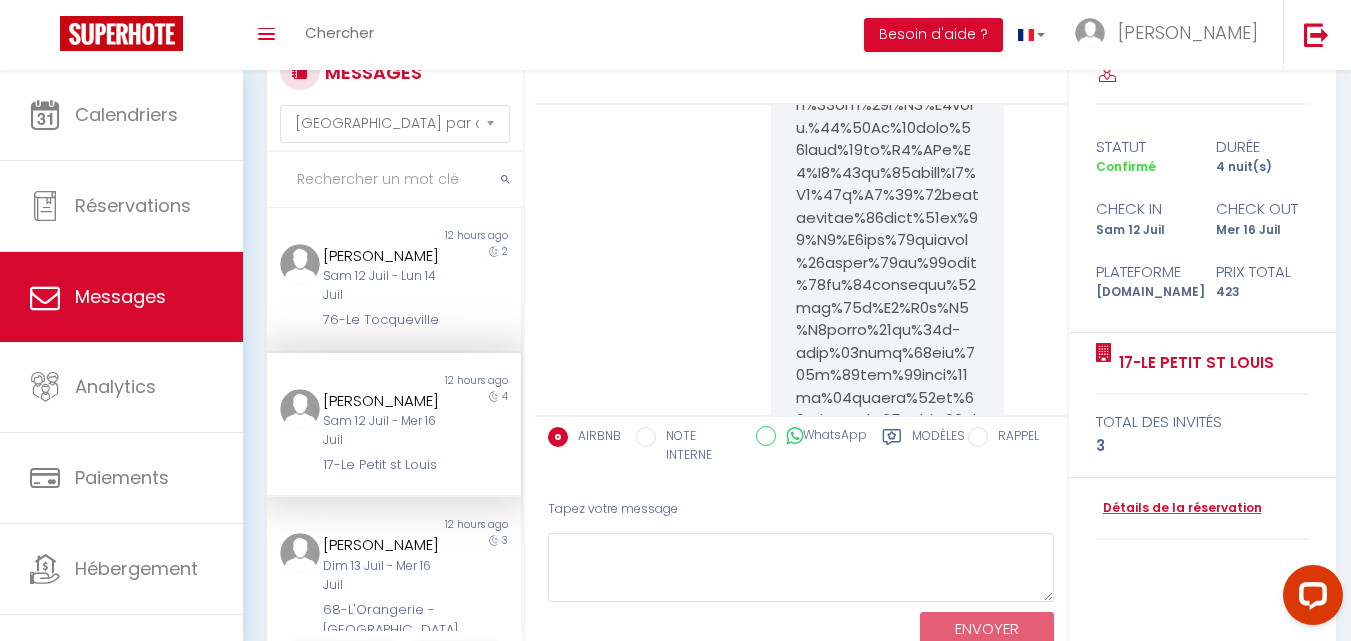scroll, scrollTop: 19653, scrollLeft: 0, axis: vertical 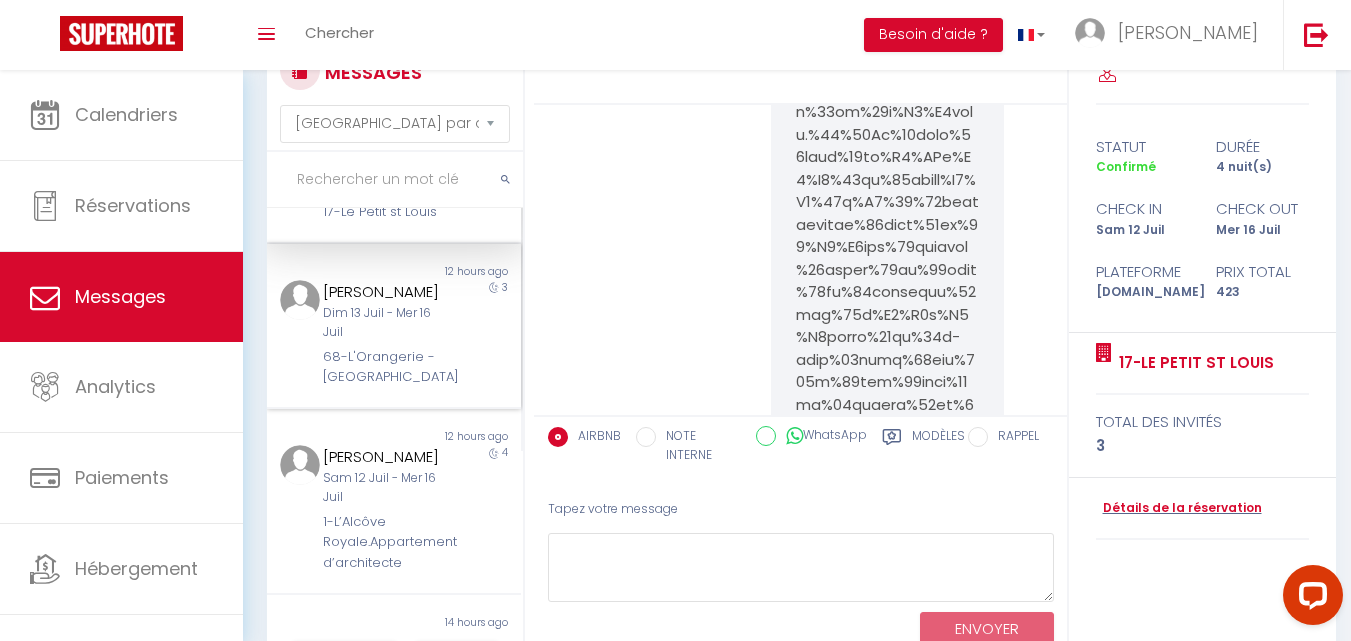 click on "Dim 13 Juil - Mer 16 Juil" at bounding box center [384, 323] 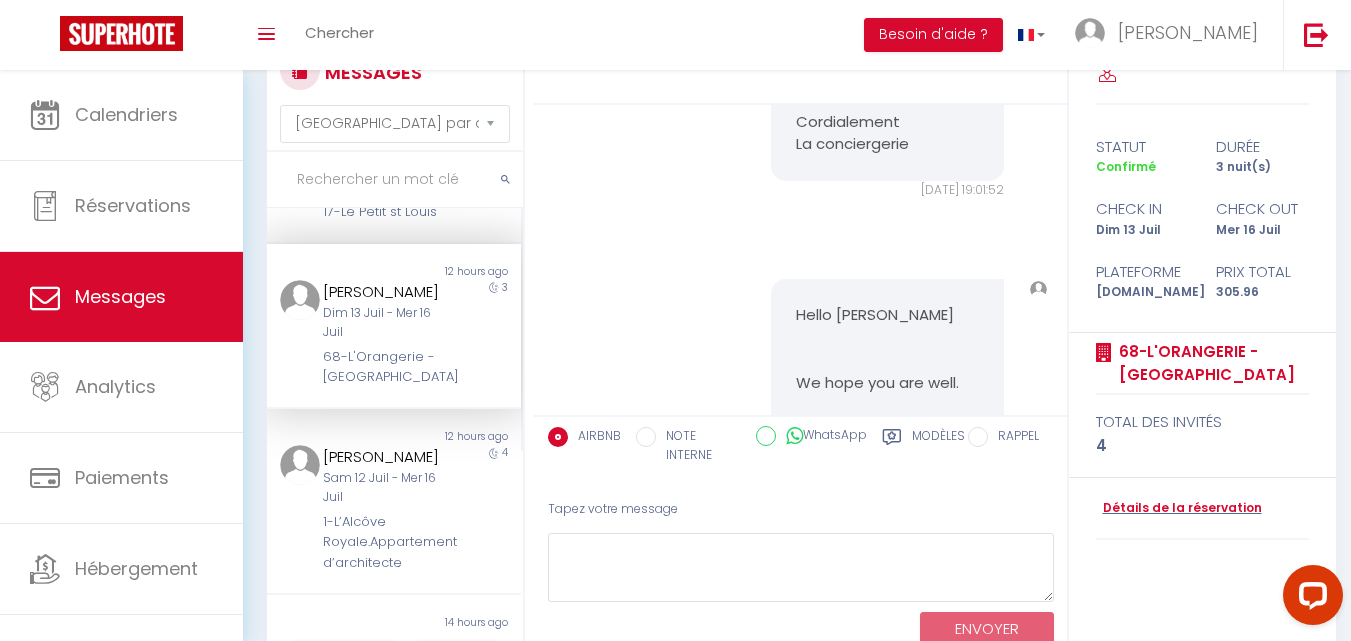 scroll, scrollTop: 4774, scrollLeft: 0, axis: vertical 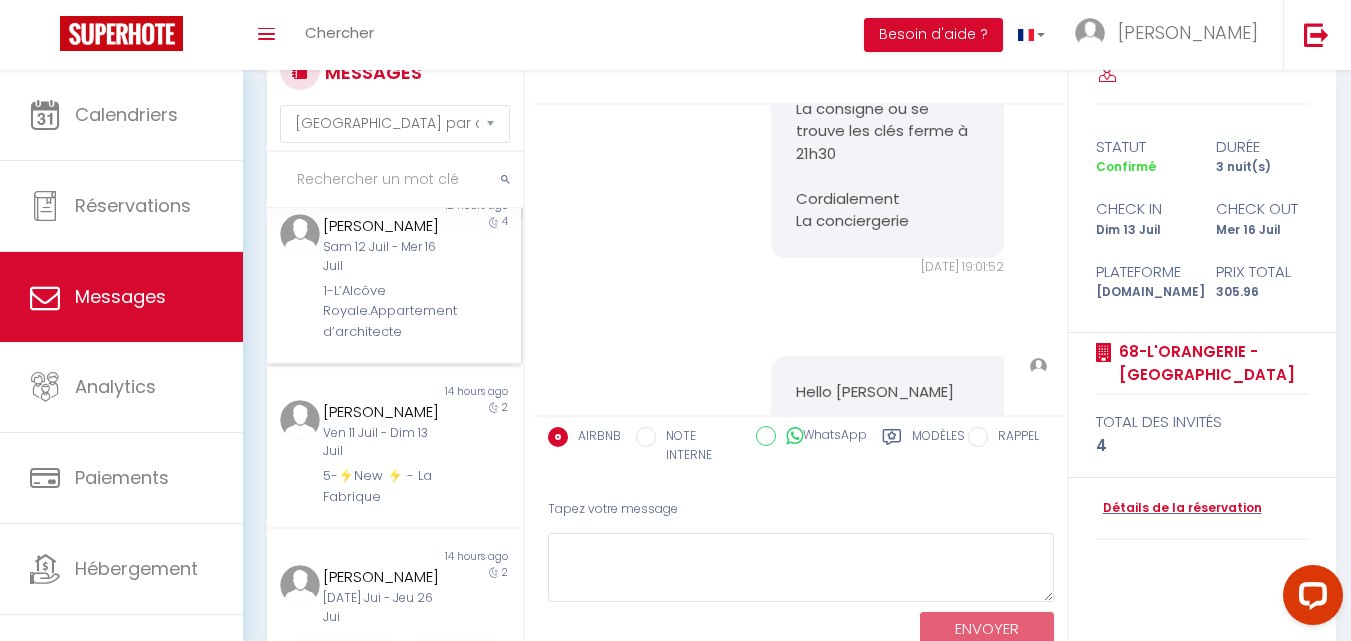 click on "[PERSON_NAME]   [DATE] - [DATE]   1-L’Alcôve Royale.Appartement d’architecte" at bounding box center (383, 278) 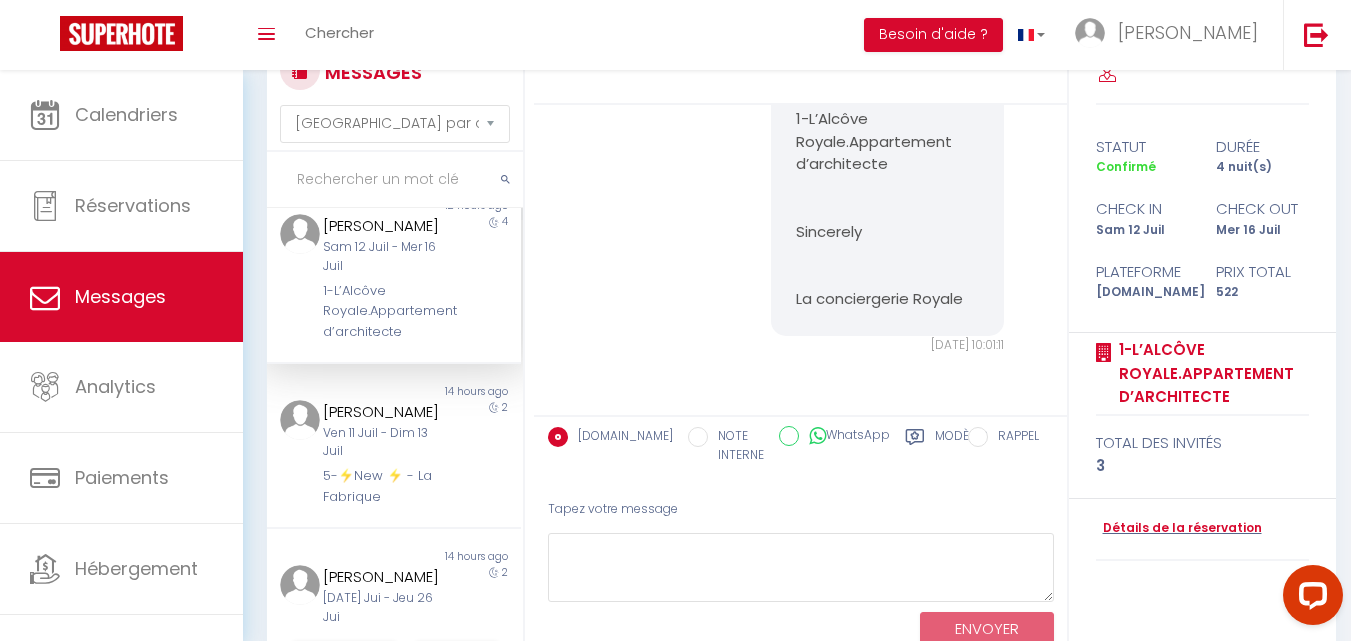 scroll, scrollTop: 8710, scrollLeft: 0, axis: vertical 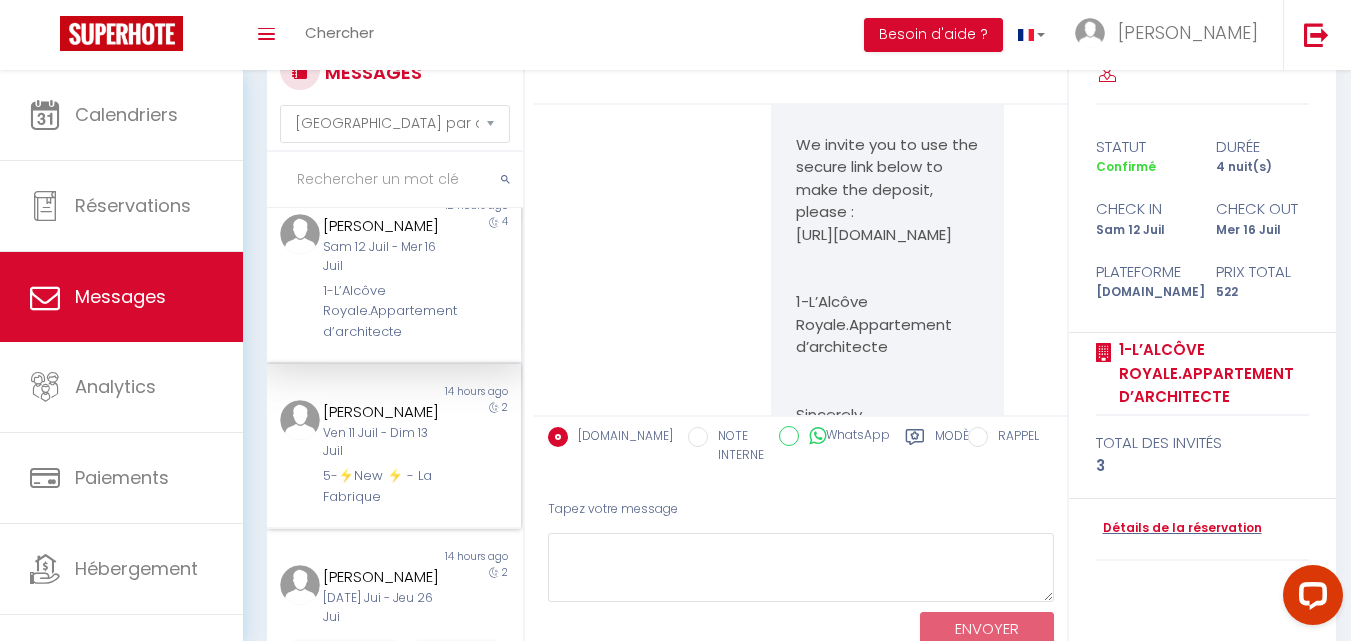 click on "Ven 11 Juil - Dim 13 Juil" at bounding box center [384, 443] 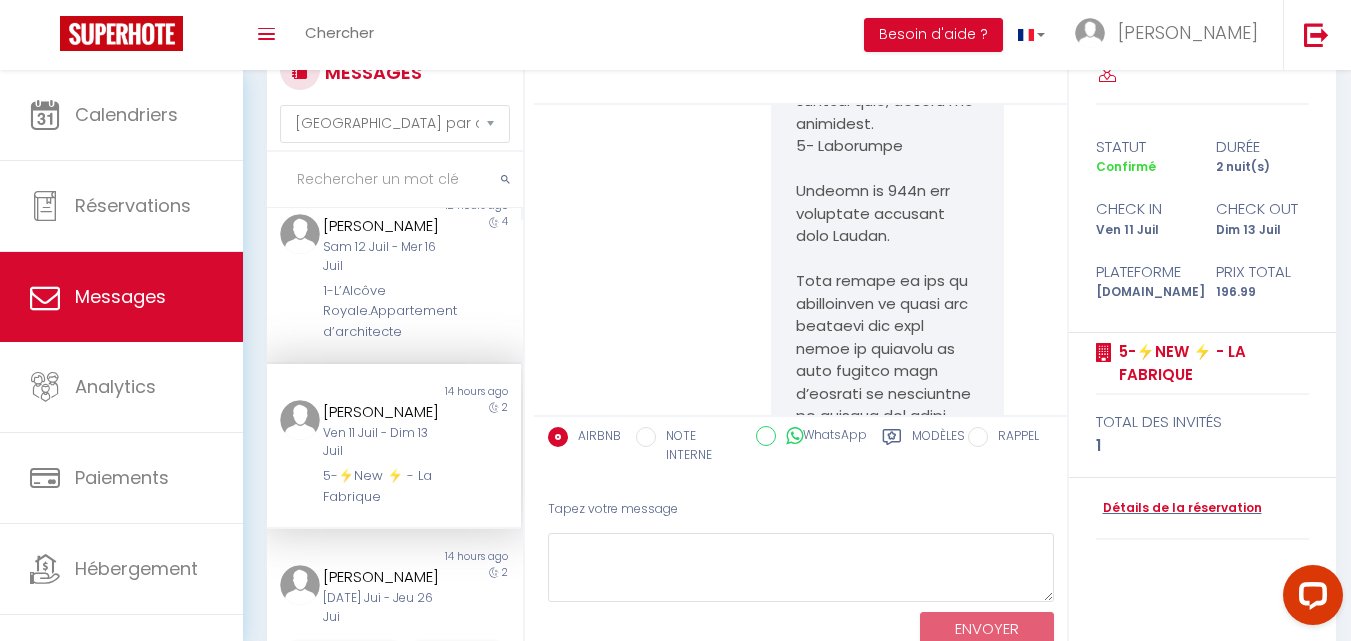 scroll, scrollTop: 10447, scrollLeft: 0, axis: vertical 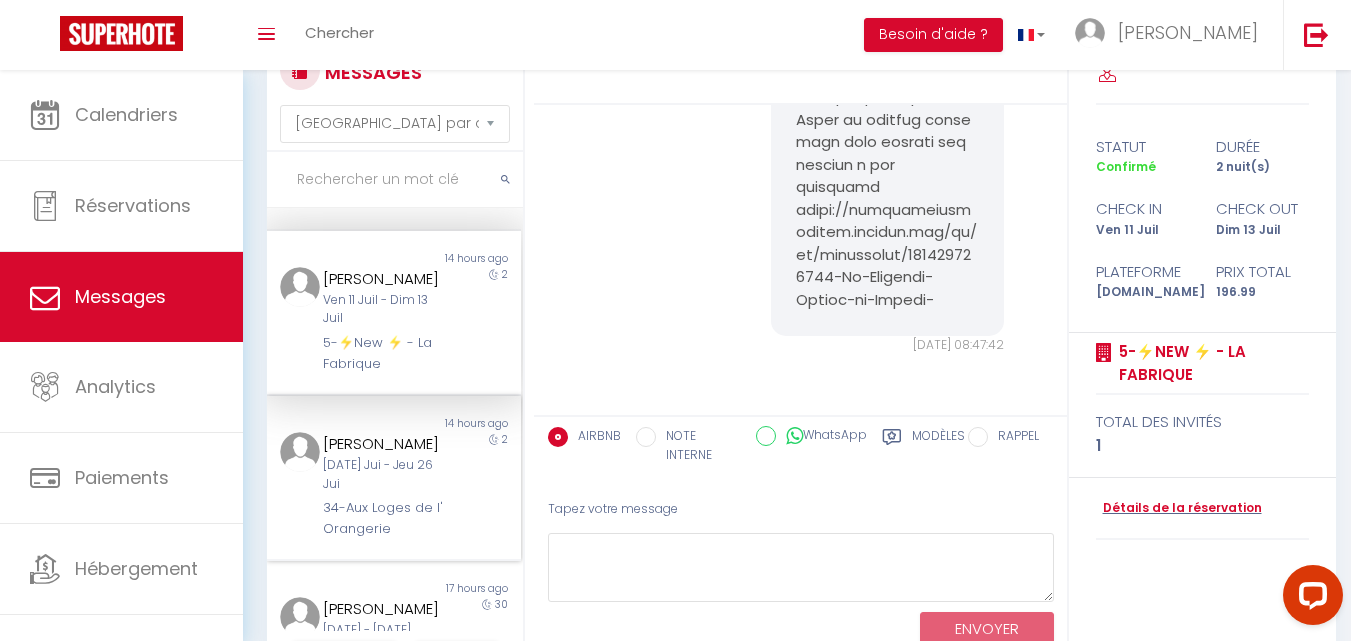click on "[PERSON_NAME]" at bounding box center [384, 444] 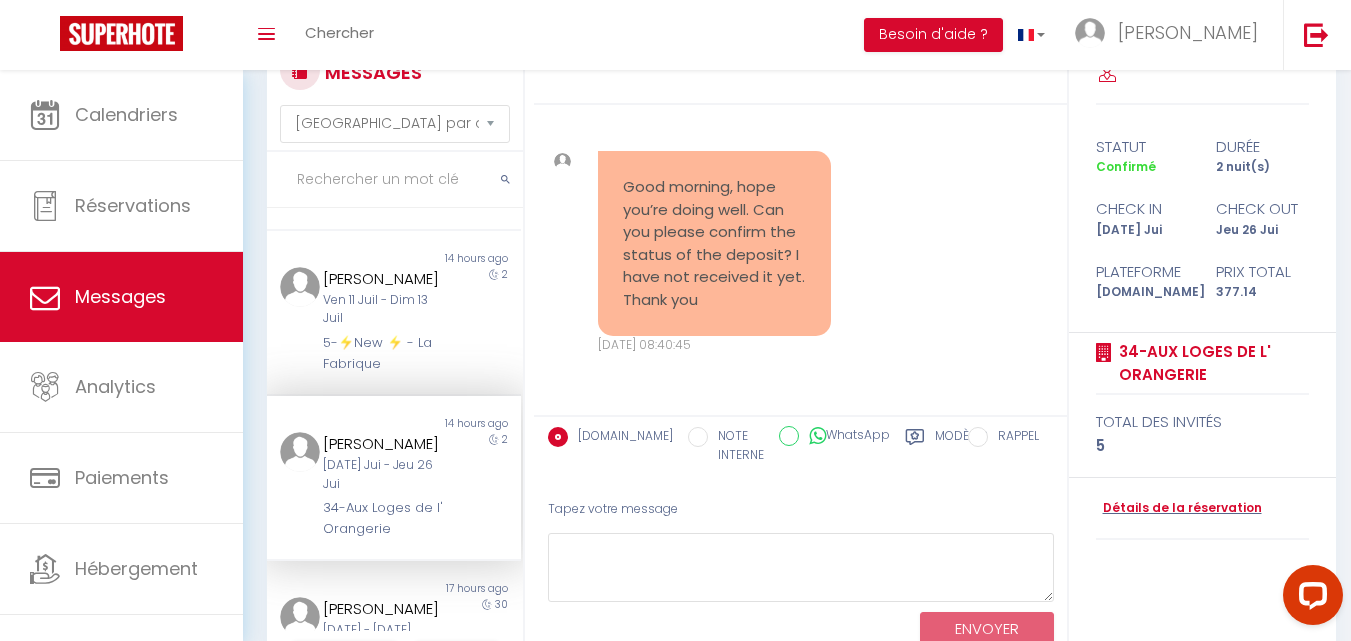 scroll, scrollTop: 18090, scrollLeft: 0, axis: vertical 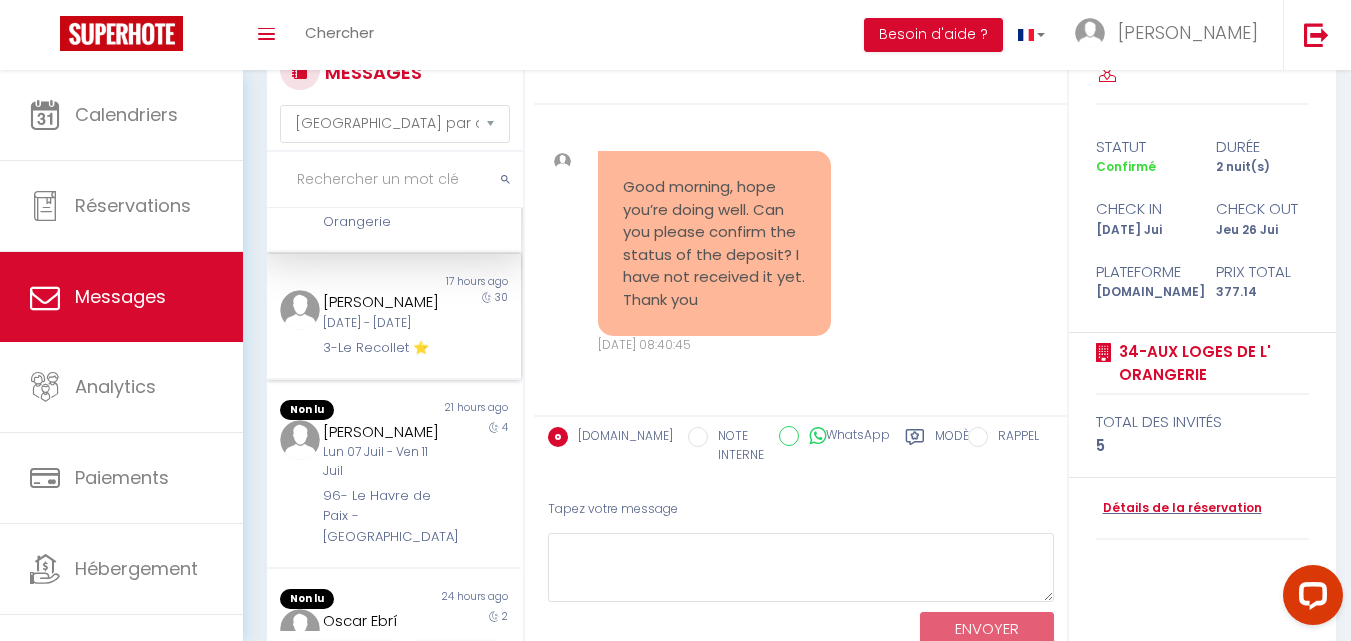 click on "3-Le Recollet ⭐️" at bounding box center (384, 348) 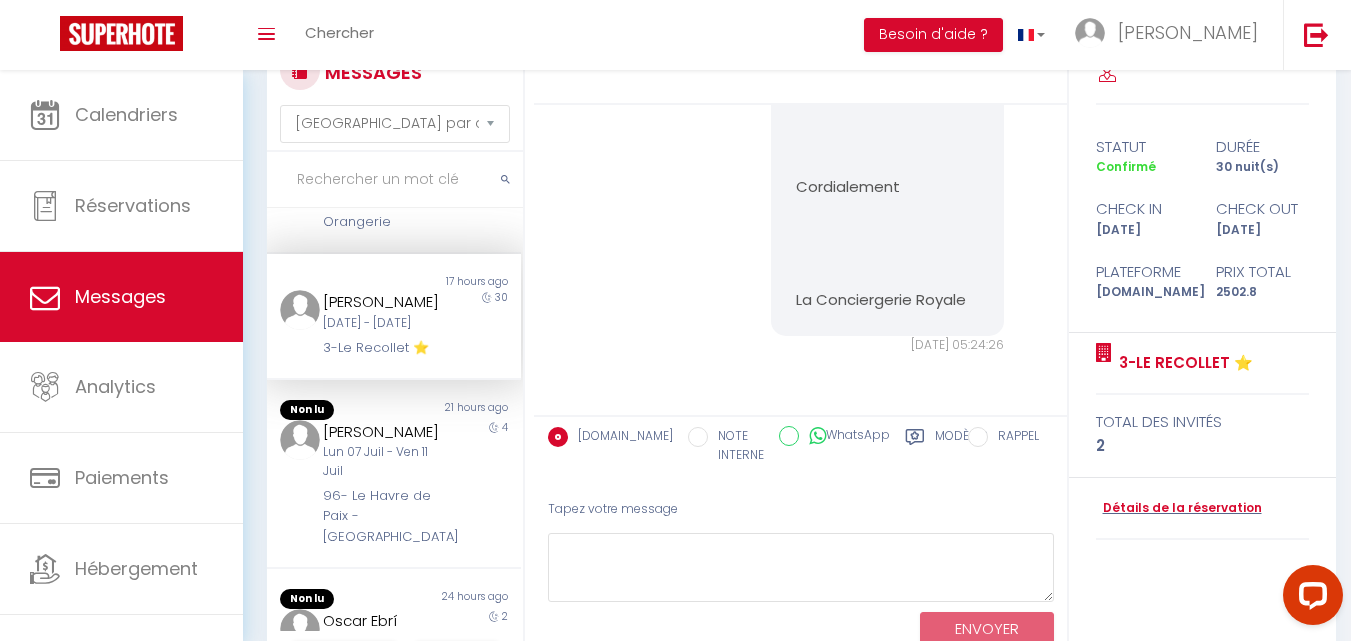 scroll, scrollTop: 2736, scrollLeft: 0, axis: vertical 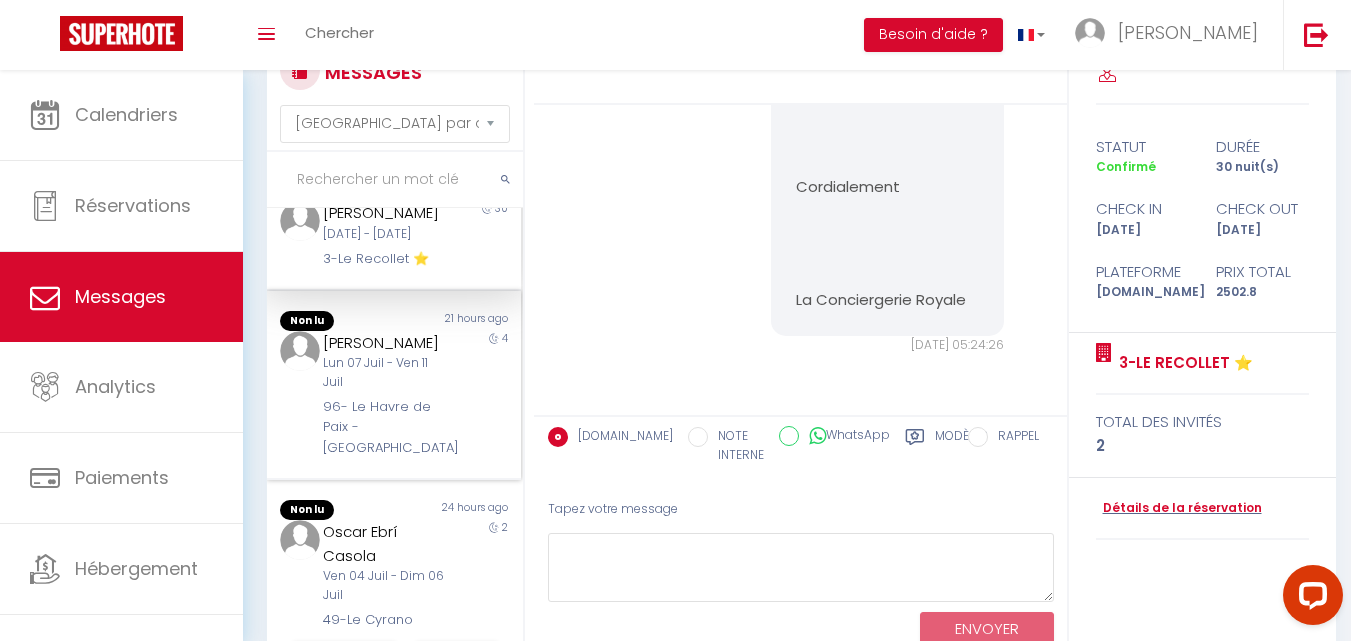 click on "Lun 07 Juil - Ven 11 Juil" at bounding box center [384, 373] 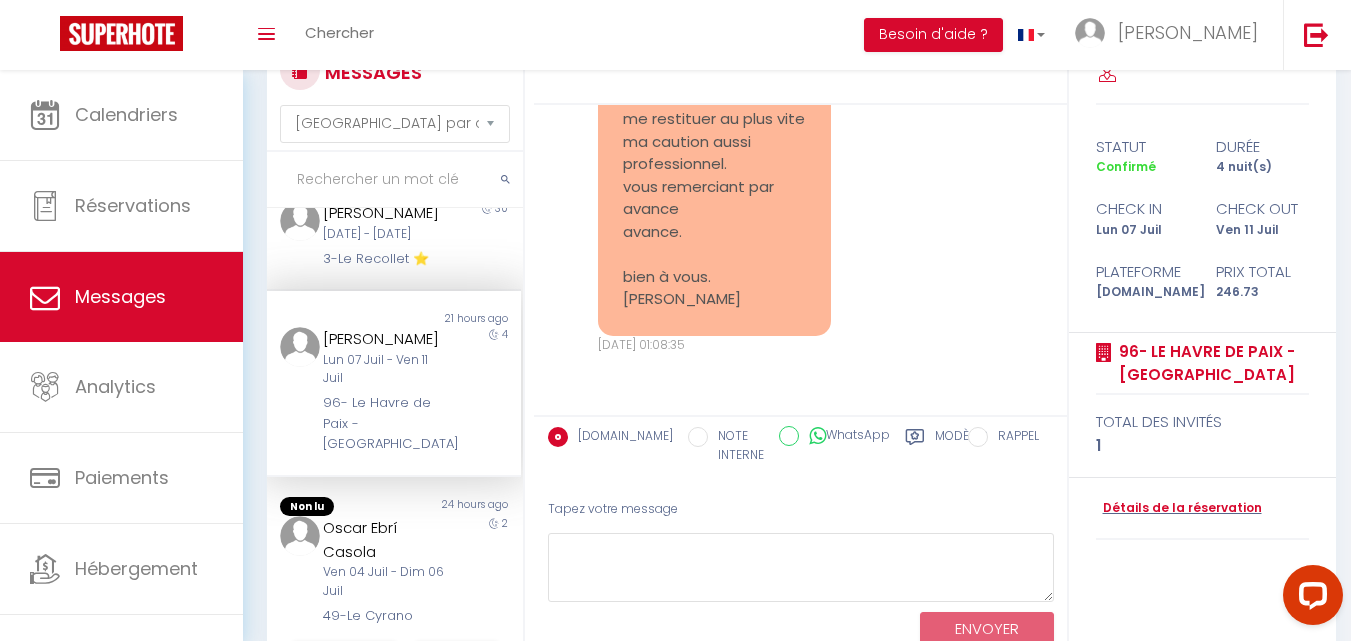 scroll, scrollTop: 6757, scrollLeft: 0, axis: vertical 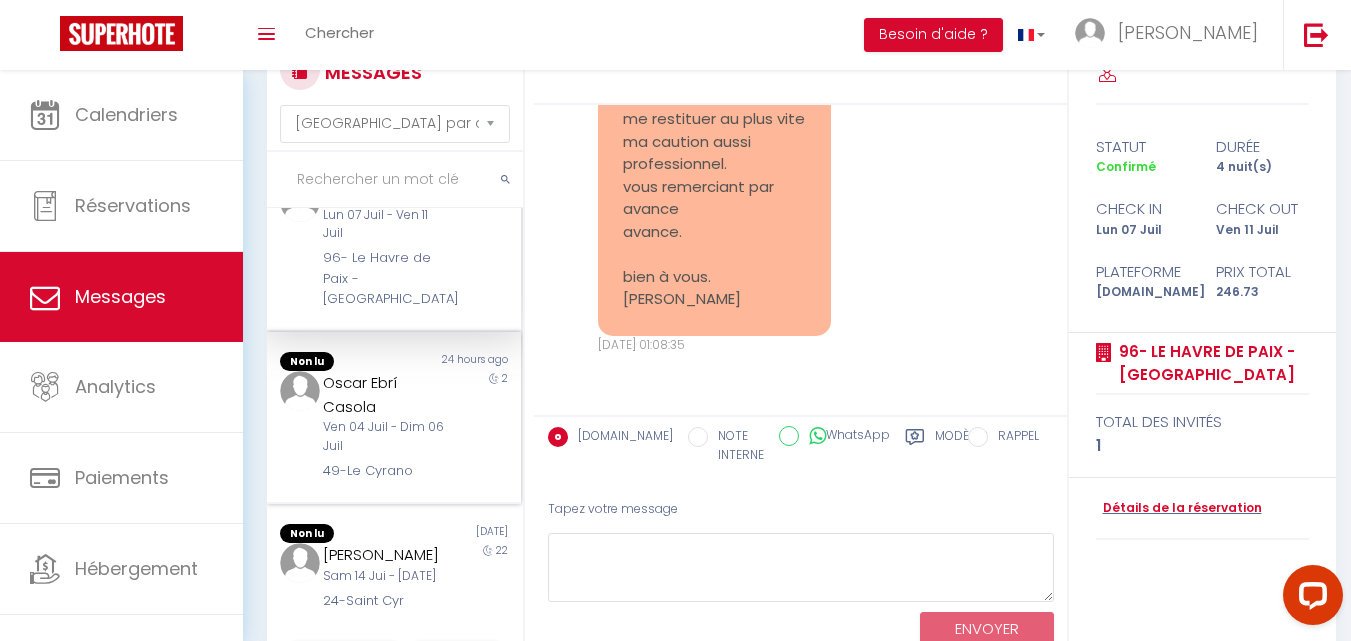 click on "Ven 04 Juil - Dim 06 Juil" at bounding box center [384, 437] 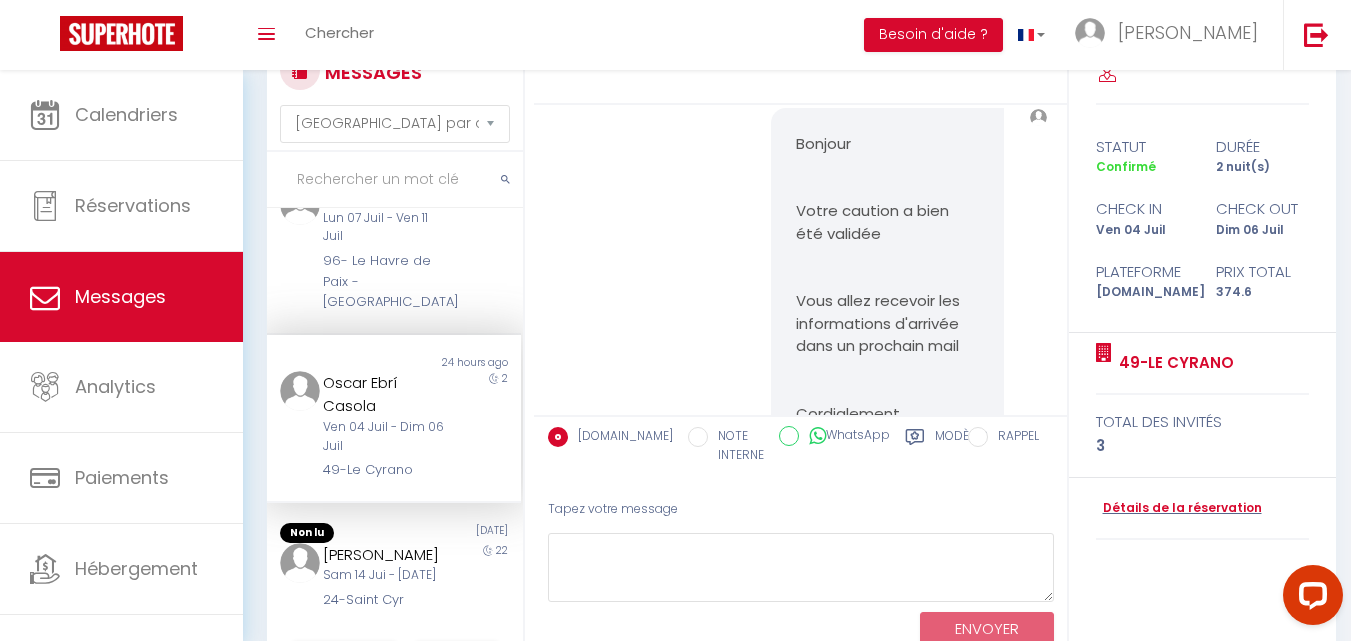 scroll, scrollTop: 20366, scrollLeft: 0, axis: vertical 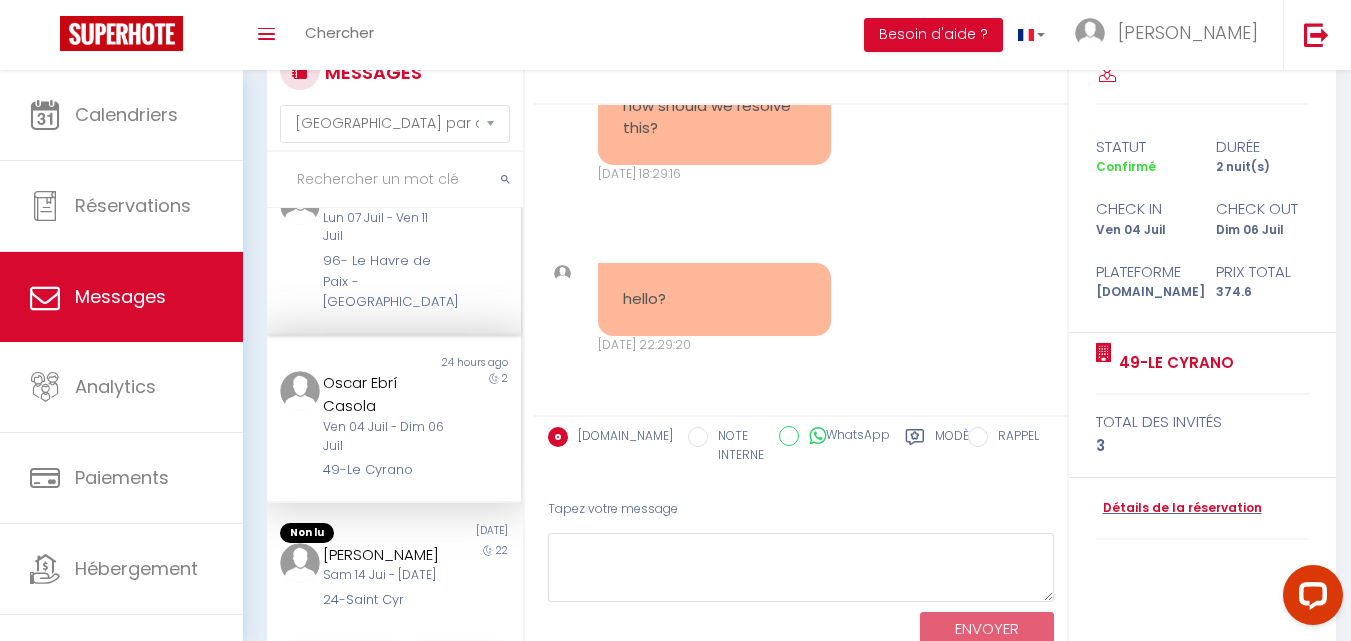 click on "96- Le Havre de Paix - [GEOGRAPHIC_DATA]" at bounding box center [384, 281] 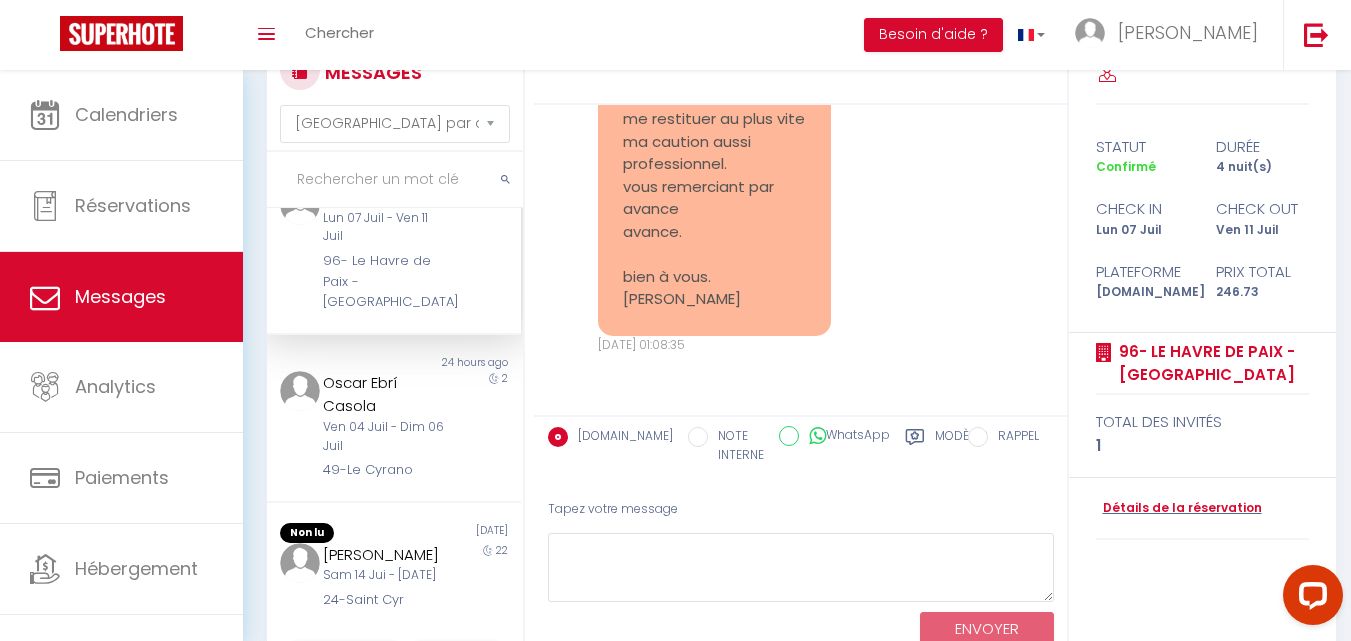 scroll, scrollTop: 6657, scrollLeft: 0, axis: vertical 